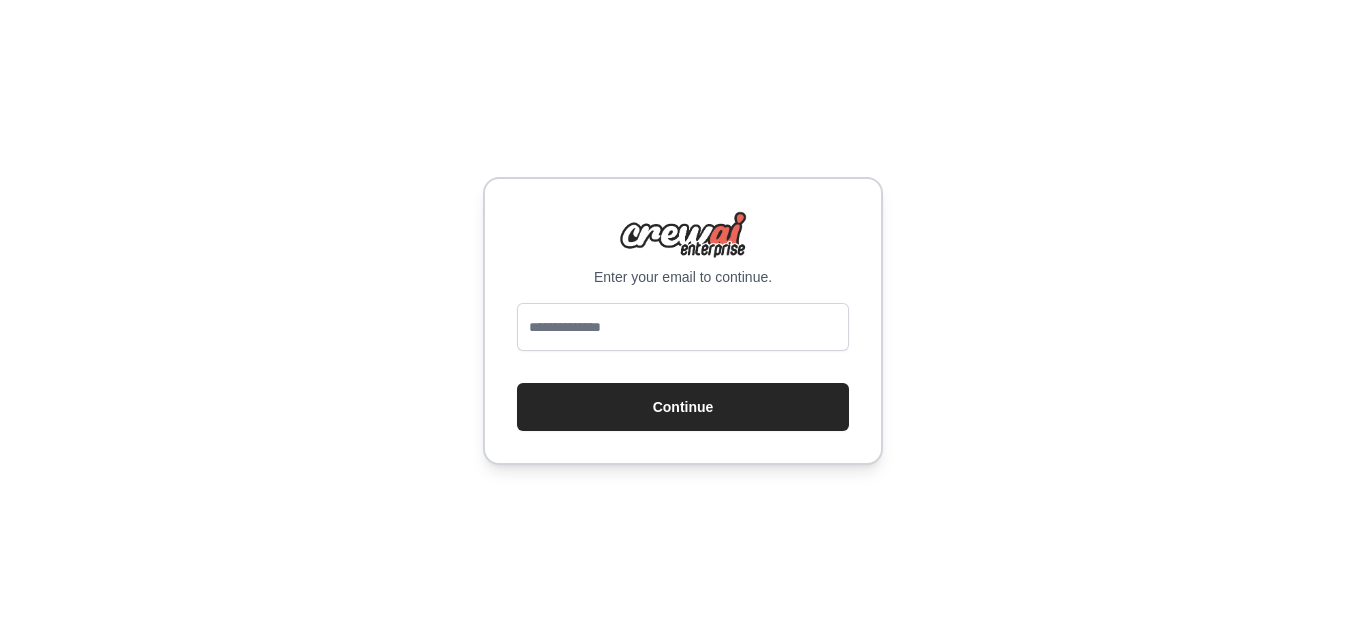 scroll, scrollTop: 0, scrollLeft: 0, axis: both 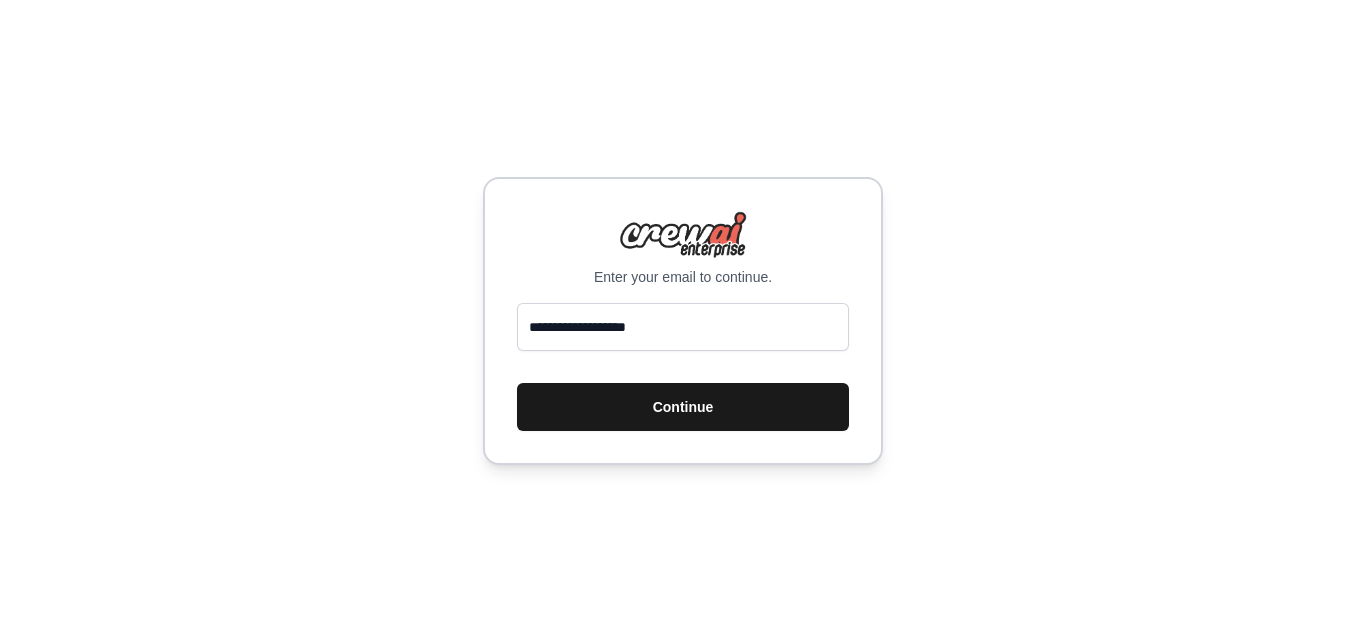 click on "Continue" at bounding box center (683, 407) 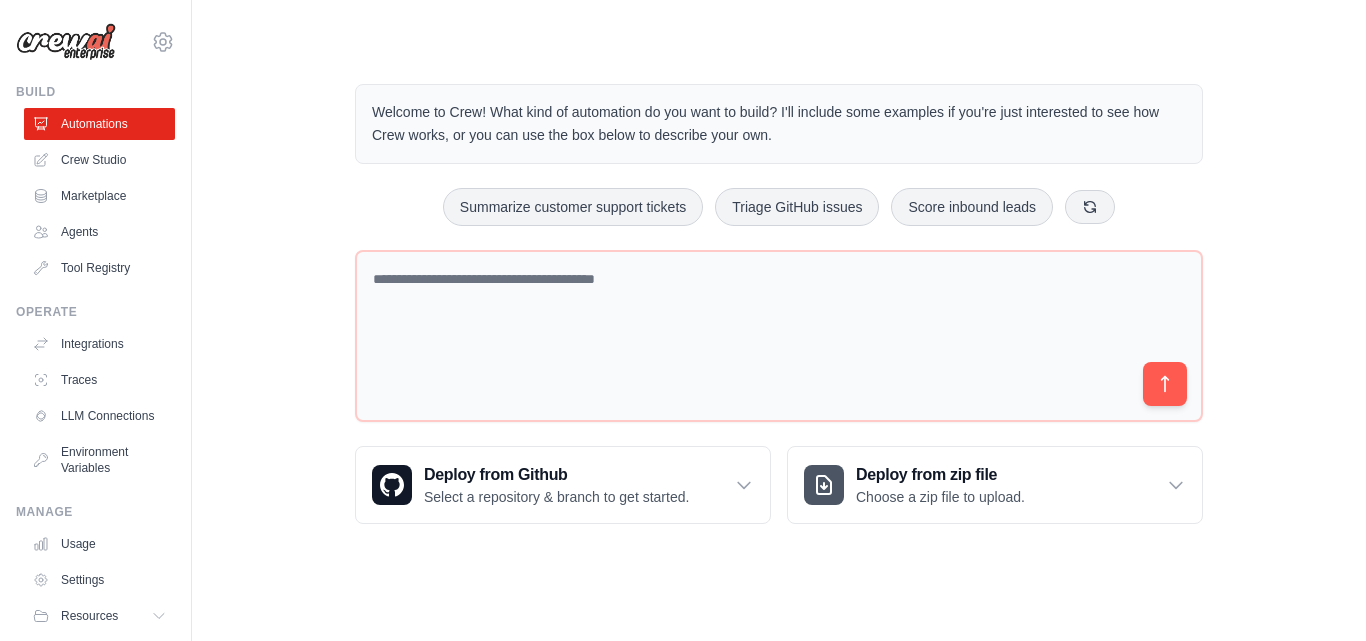 scroll, scrollTop: 0, scrollLeft: 0, axis: both 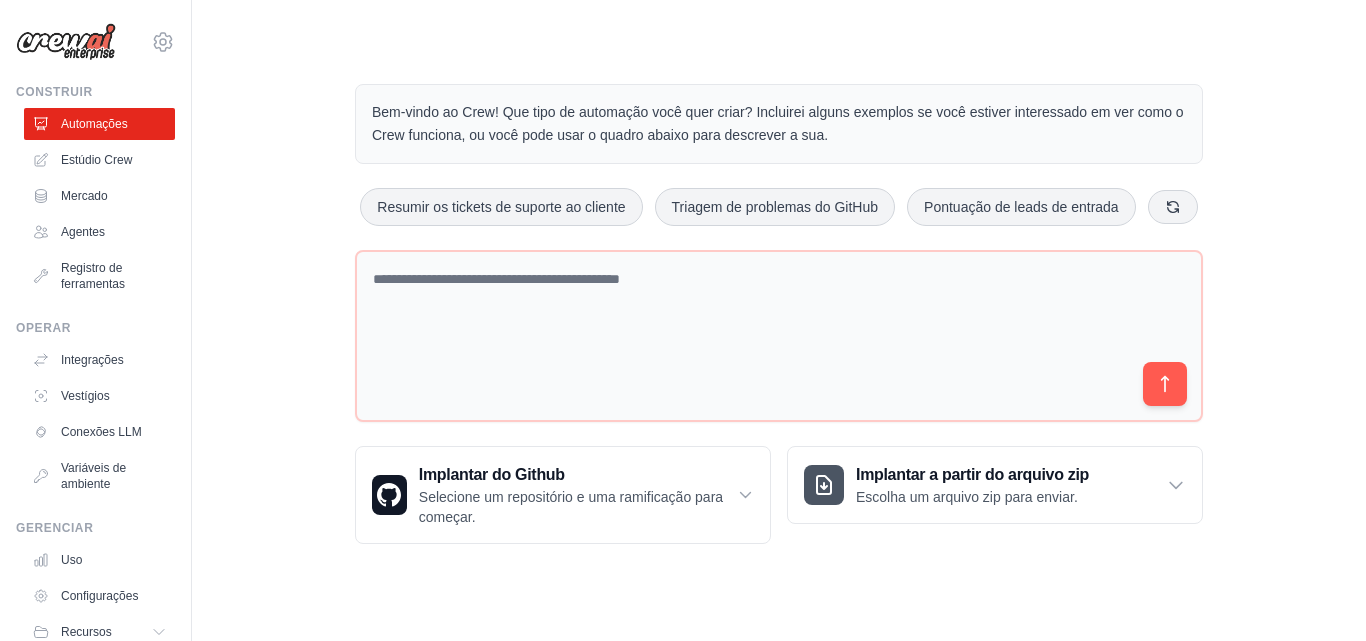 click on "Bem-vindo ao Crew! Que tipo de automação você quer criar? Incluirei alguns exemplos se você estiver interessado em ver como o Crew funciona, ou você pode usar o quadro abaixo para descrever a sua.
Resumir os tickets de suporte ao cliente
Triagem de problemas do GitHub
Pontuação de leads de entrada
Implantar do Github
Selecione um repositório e uma ramificação para começar." at bounding box center (779, 314) 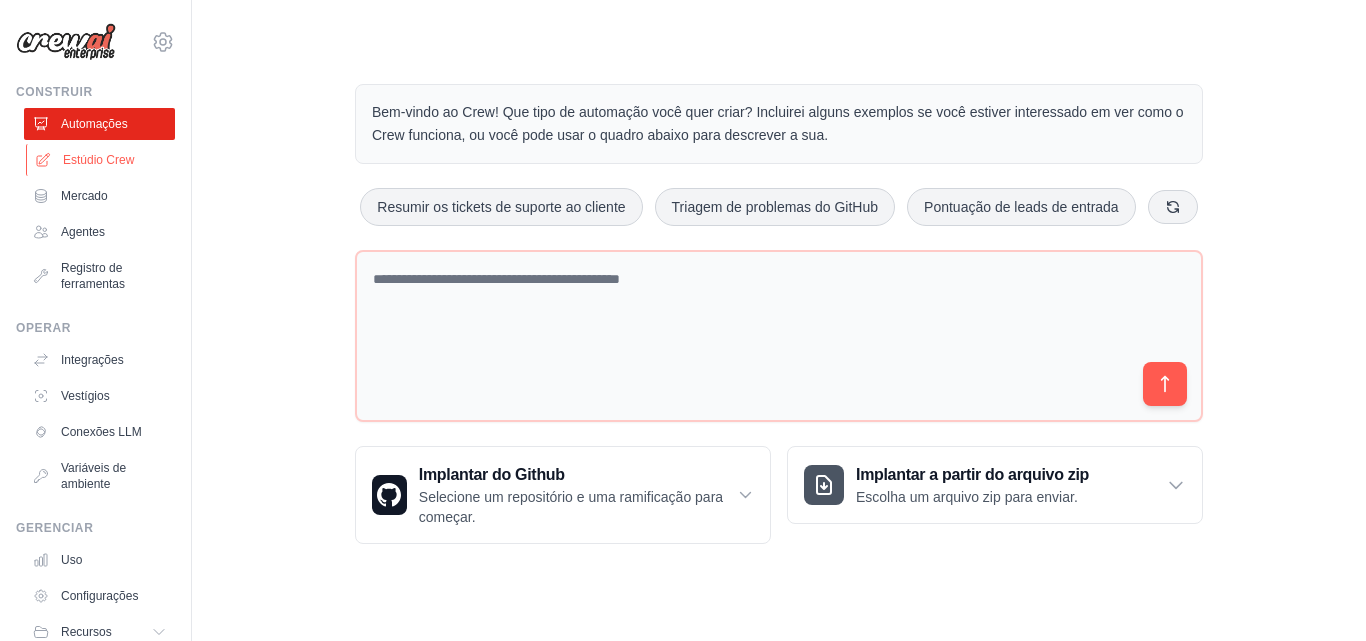 click on "Estúdio Crew" at bounding box center (98, 160) 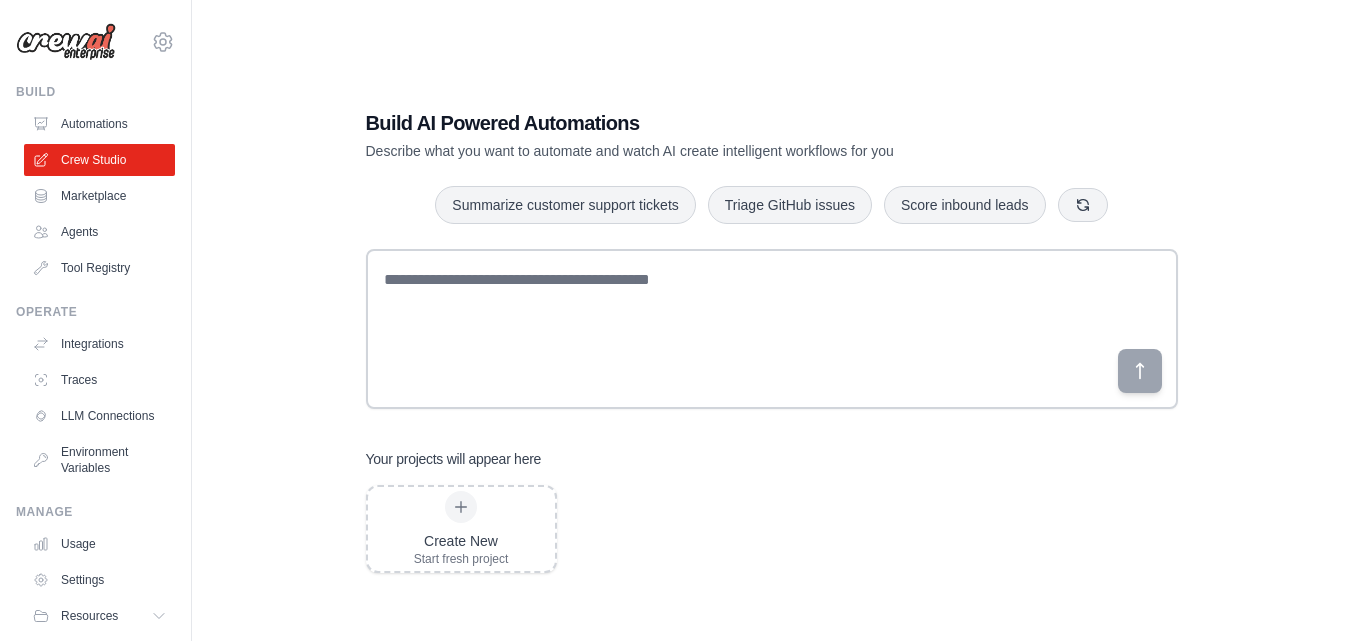 scroll, scrollTop: 0, scrollLeft: 0, axis: both 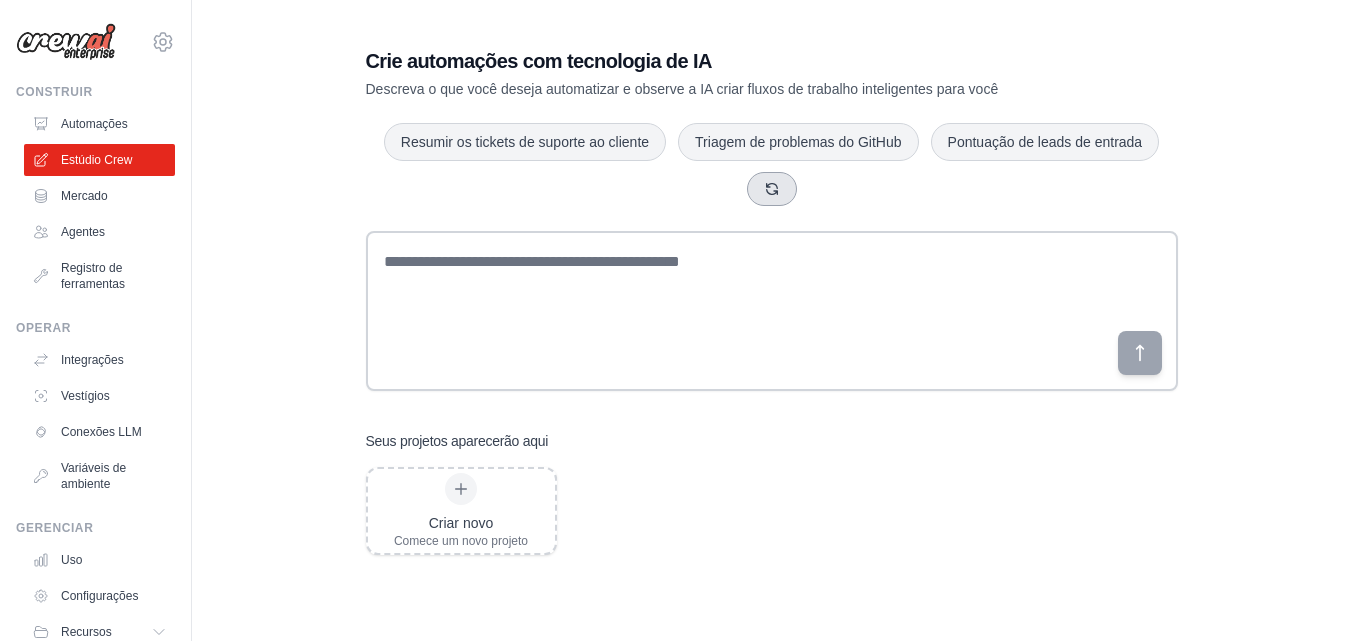 click 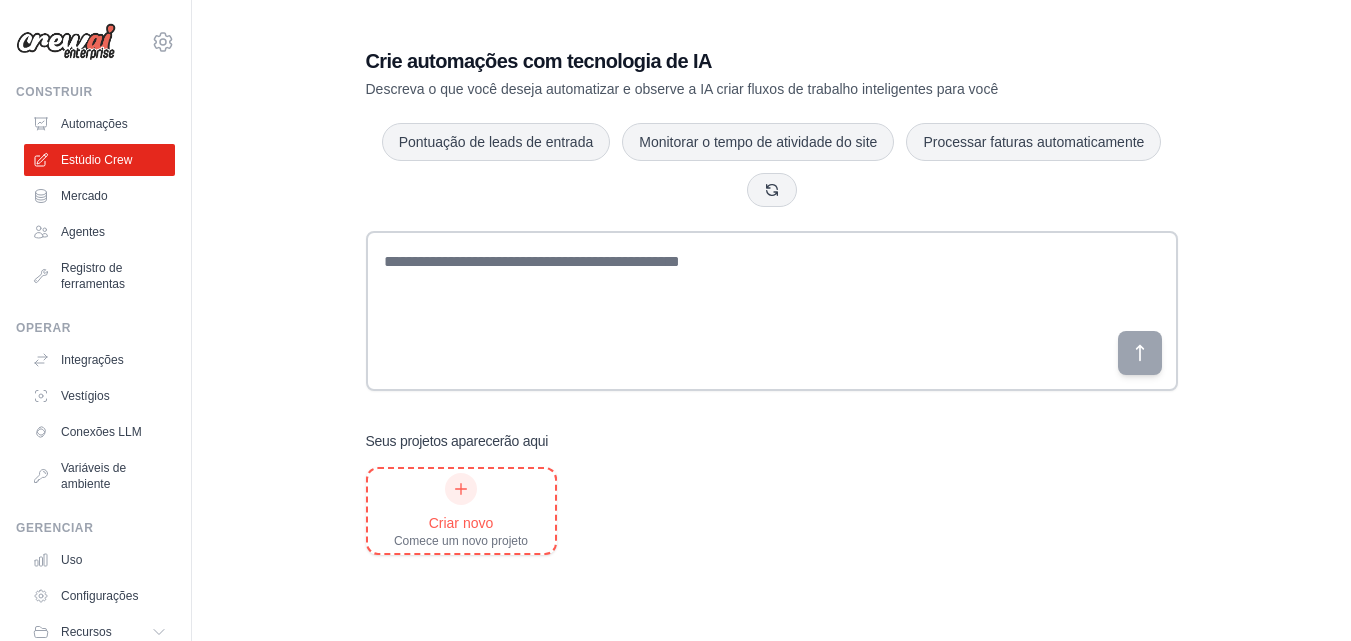 click on "Criar novo Comece um novo projeto" at bounding box center (461, 511) 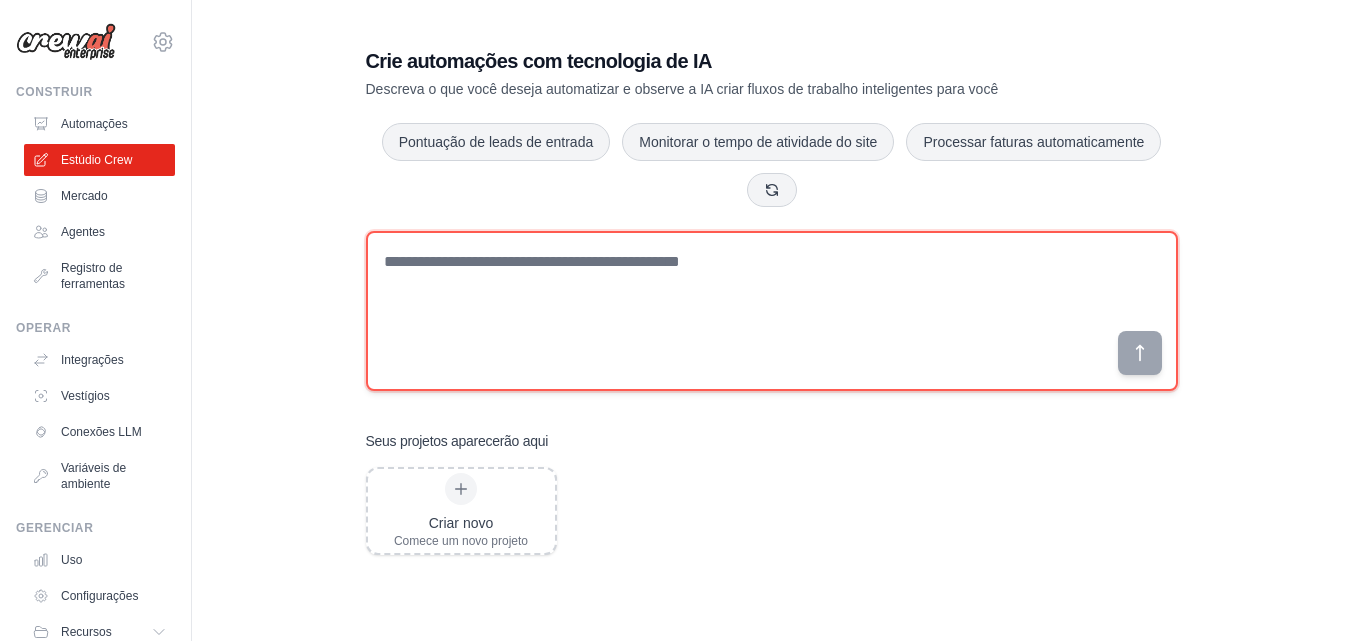 click at bounding box center (772, 311) 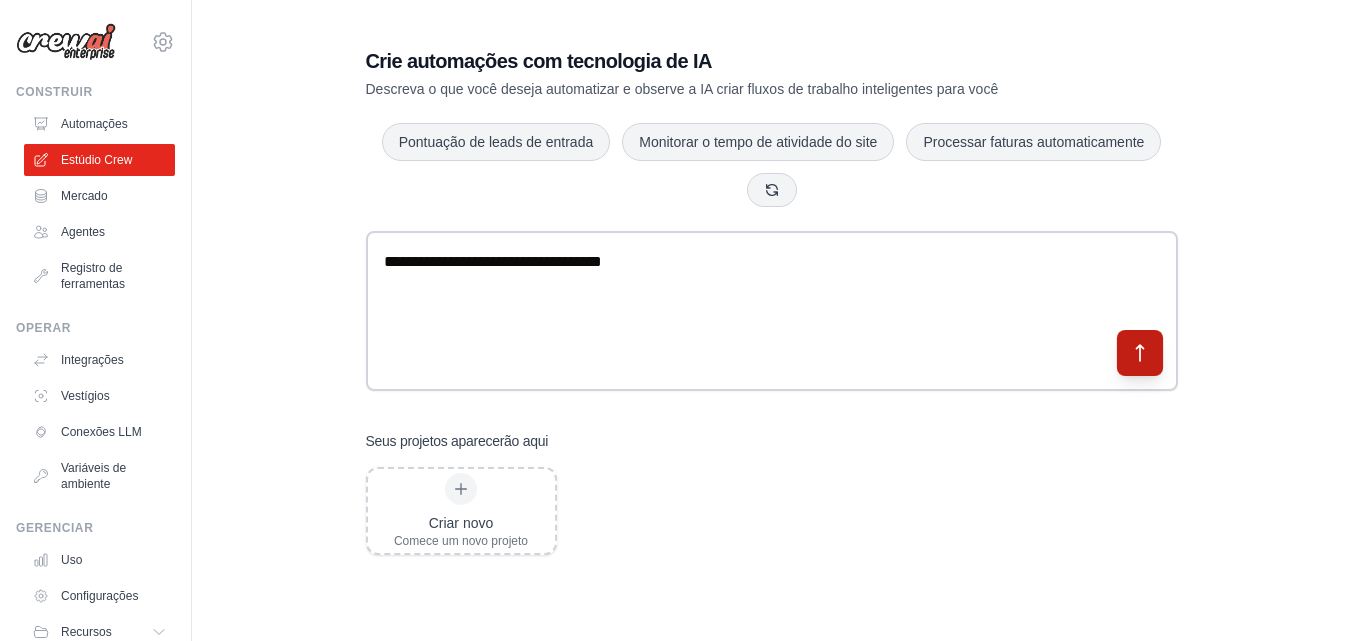 click at bounding box center [1139, 352] 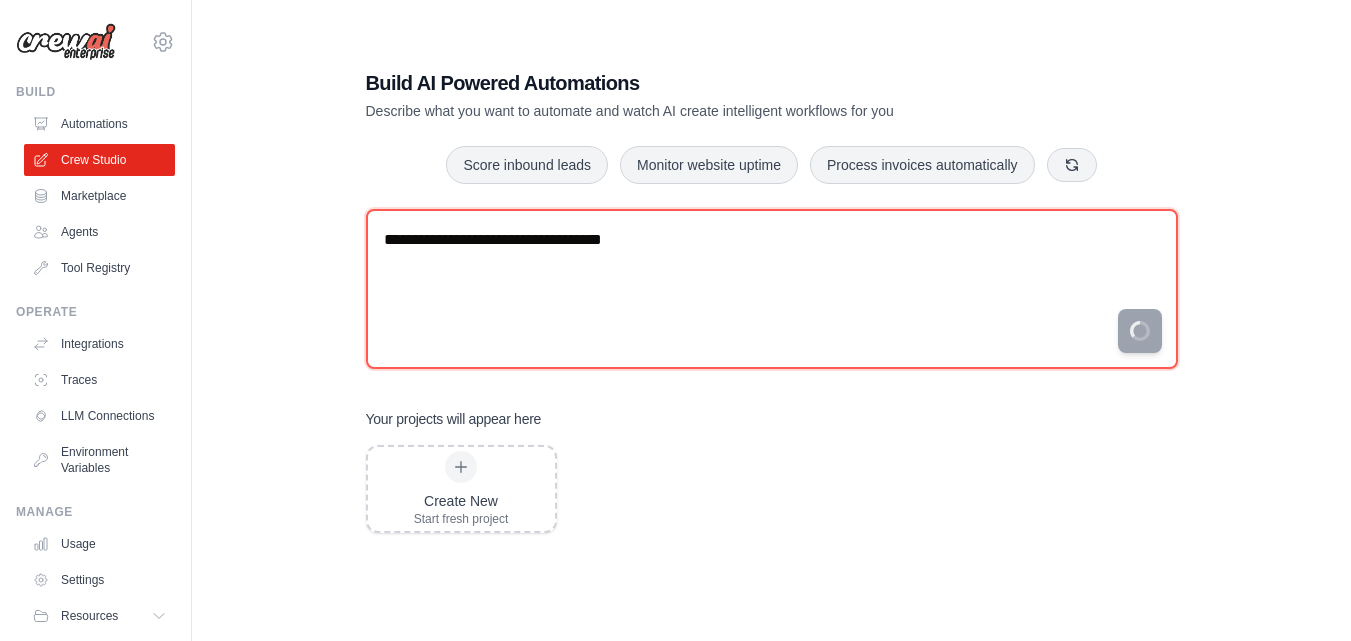 drag, startPoint x: 653, startPoint y: 235, endPoint x: 358, endPoint y: 236, distance: 295.0017 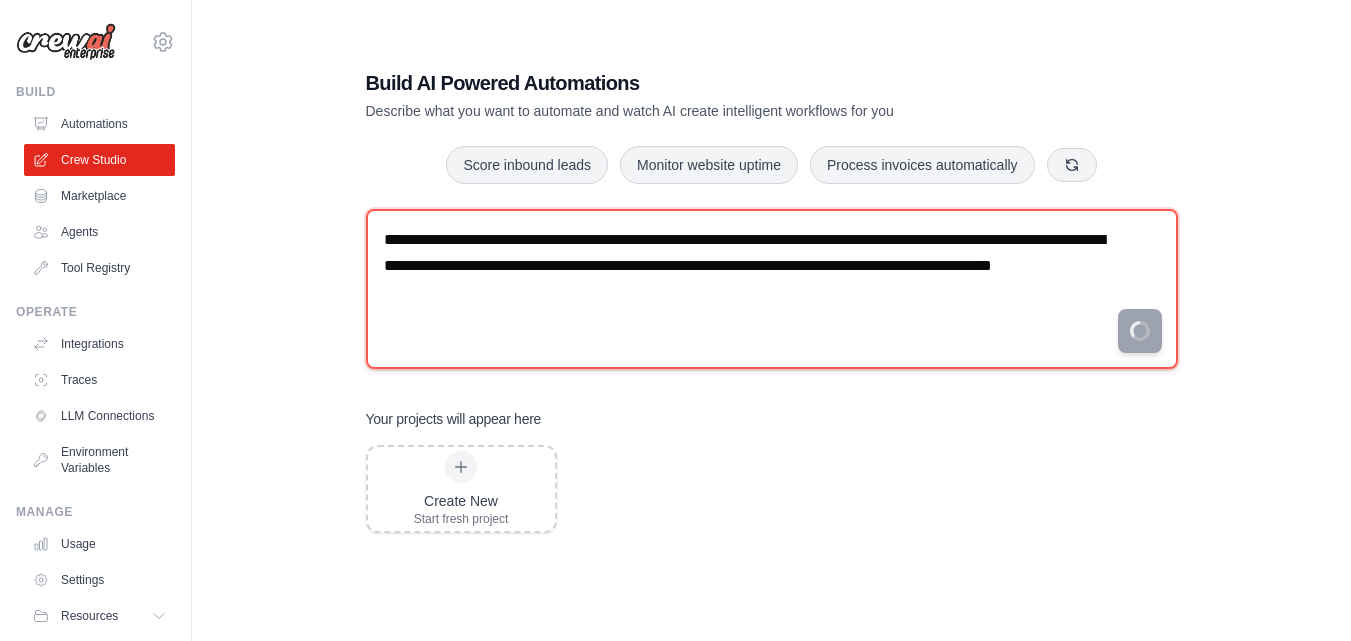 click on "**********" at bounding box center (772, 289) 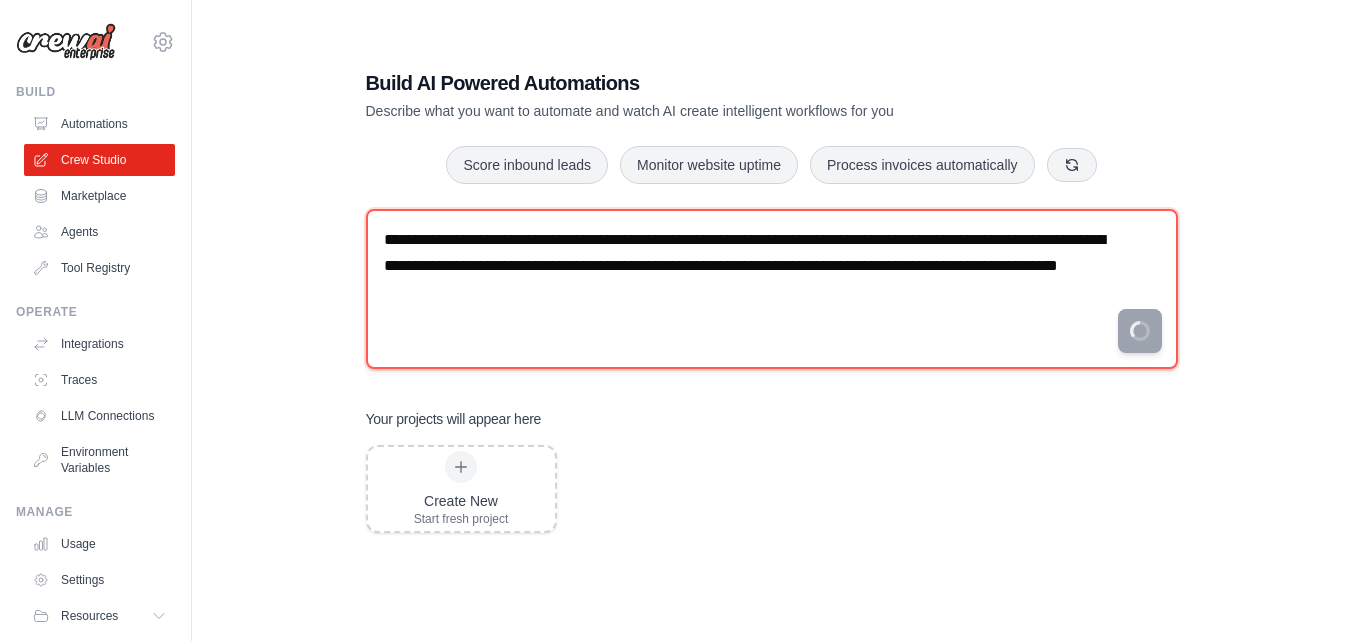 type on "**********" 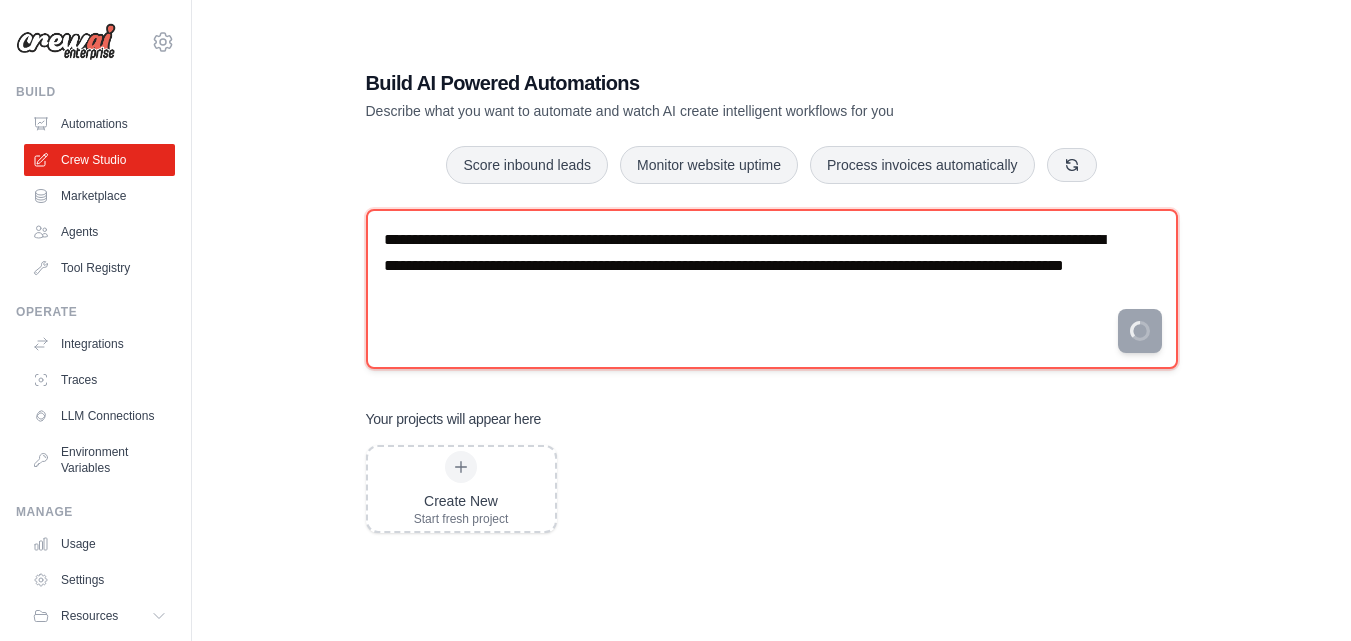 click on "**********" at bounding box center (772, 289) 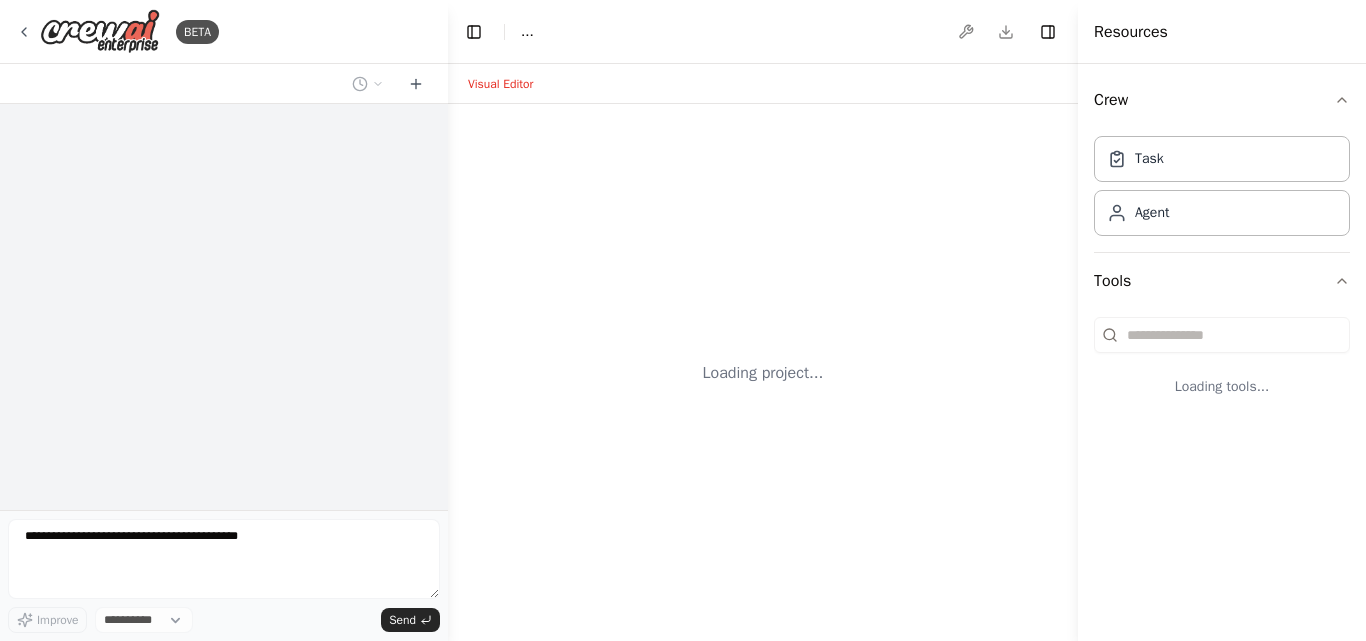 scroll, scrollTop: 0, scrollLeft: 0, axis: both 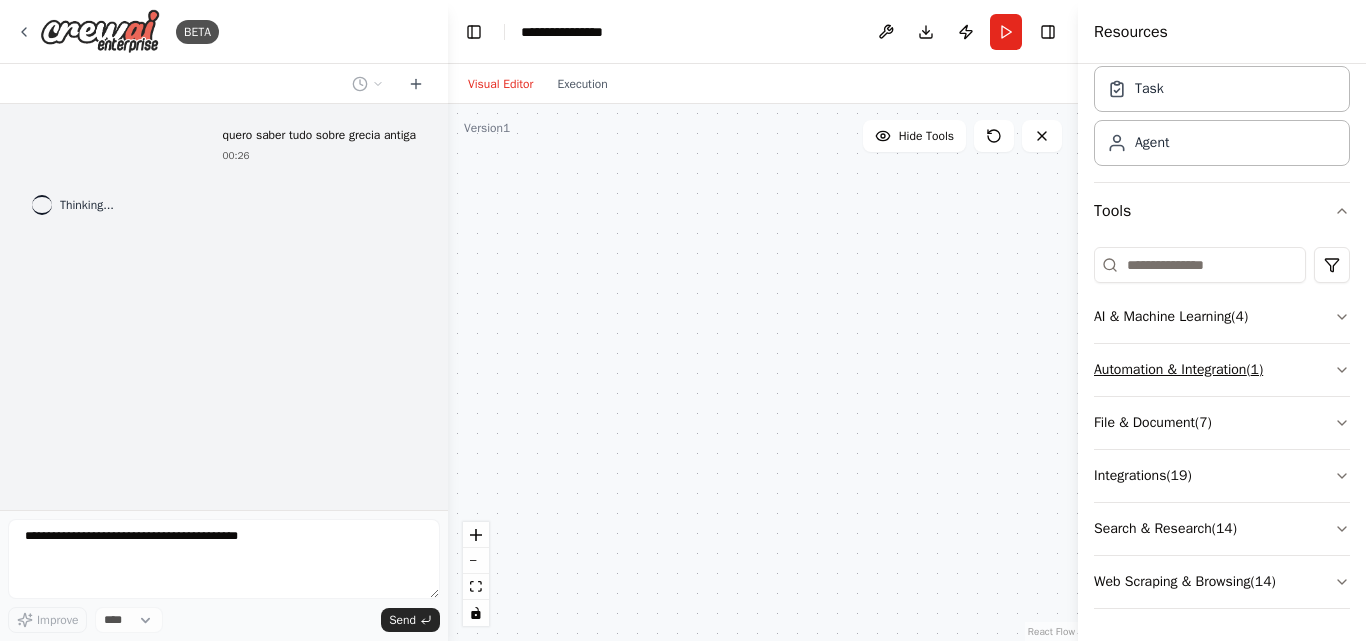 click on "Automation & Integration  ( 1 )" at bounding box center [1222, 370] 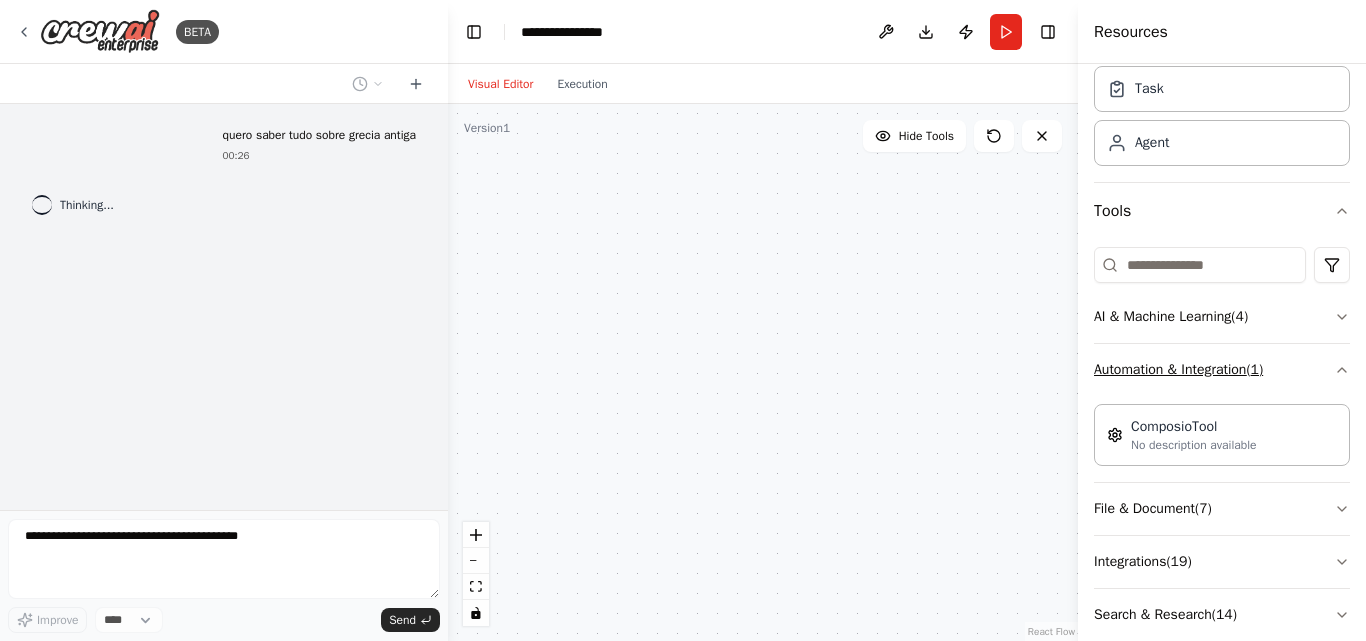 click on "Automation & Integration  ( 1 )" at bounding box center [1222, 370] 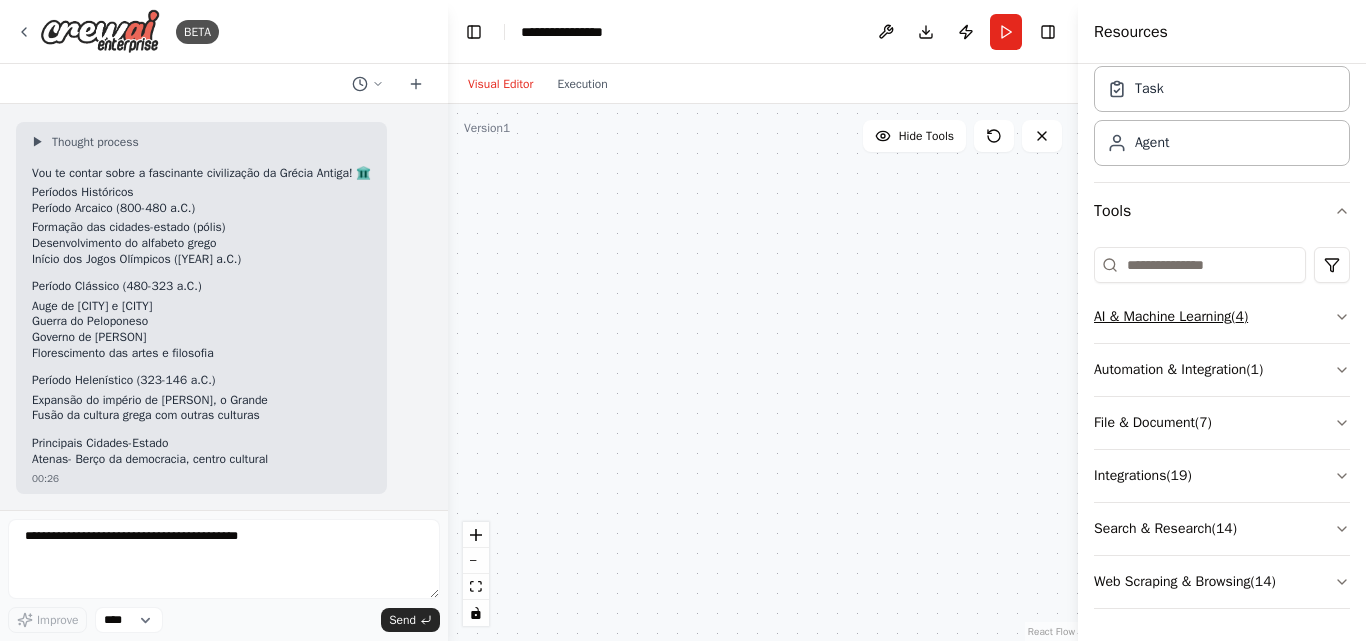 click on "AI & Machine Learning  ( 4 )" at bounding box center (1222, 317) 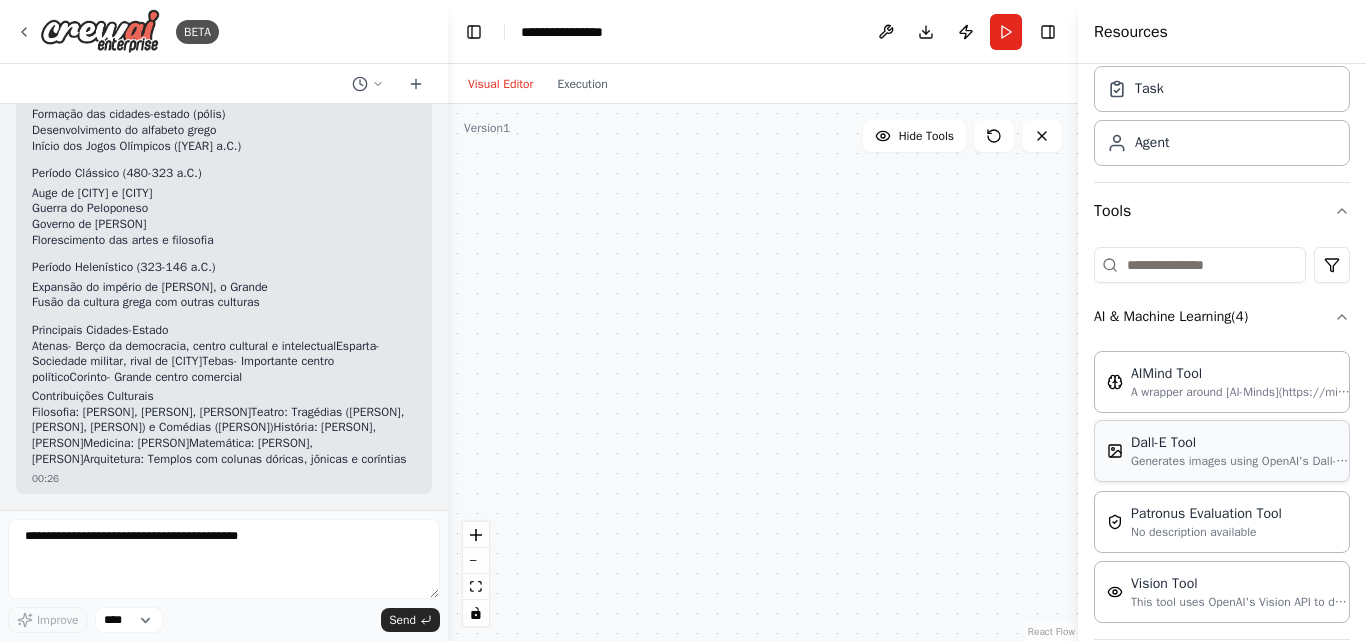 scroll, scrollTop: 206, scrollLeft: 0, axis: vertical 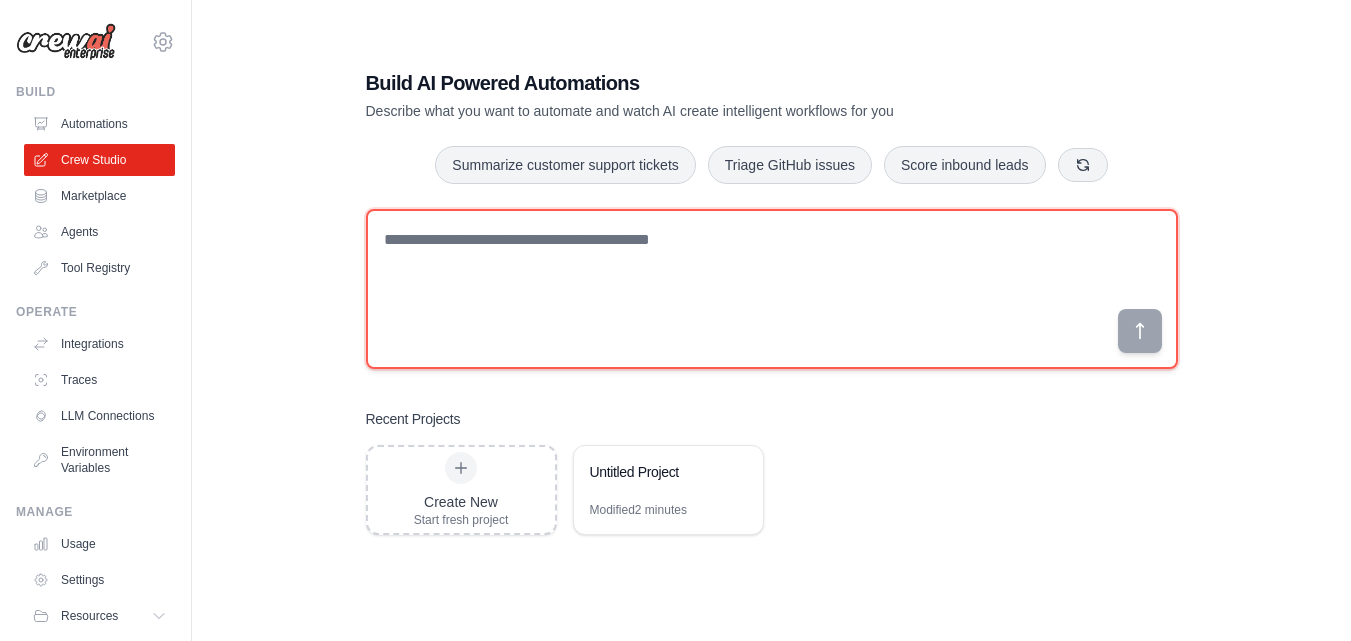 click at bounding box center [772, 289] 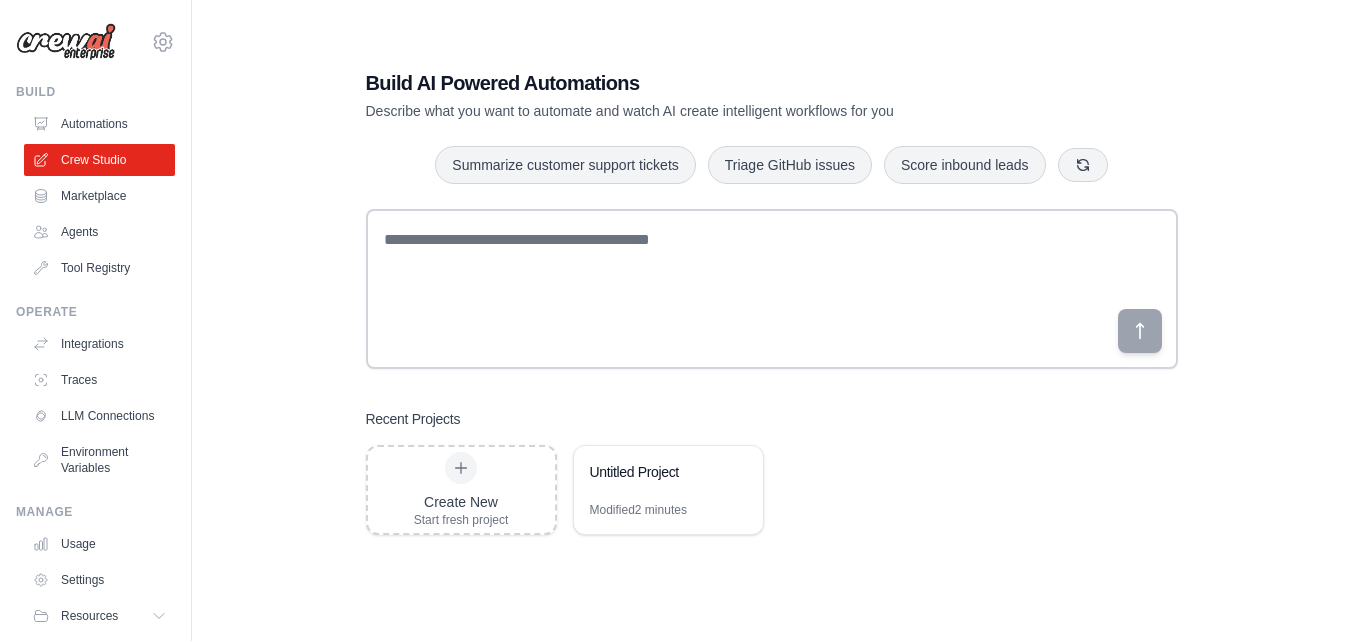 drag, startPoint x: 709, startPoint y: 243, endPoint x: 663, endPoint y: 602, distance: 361.9351 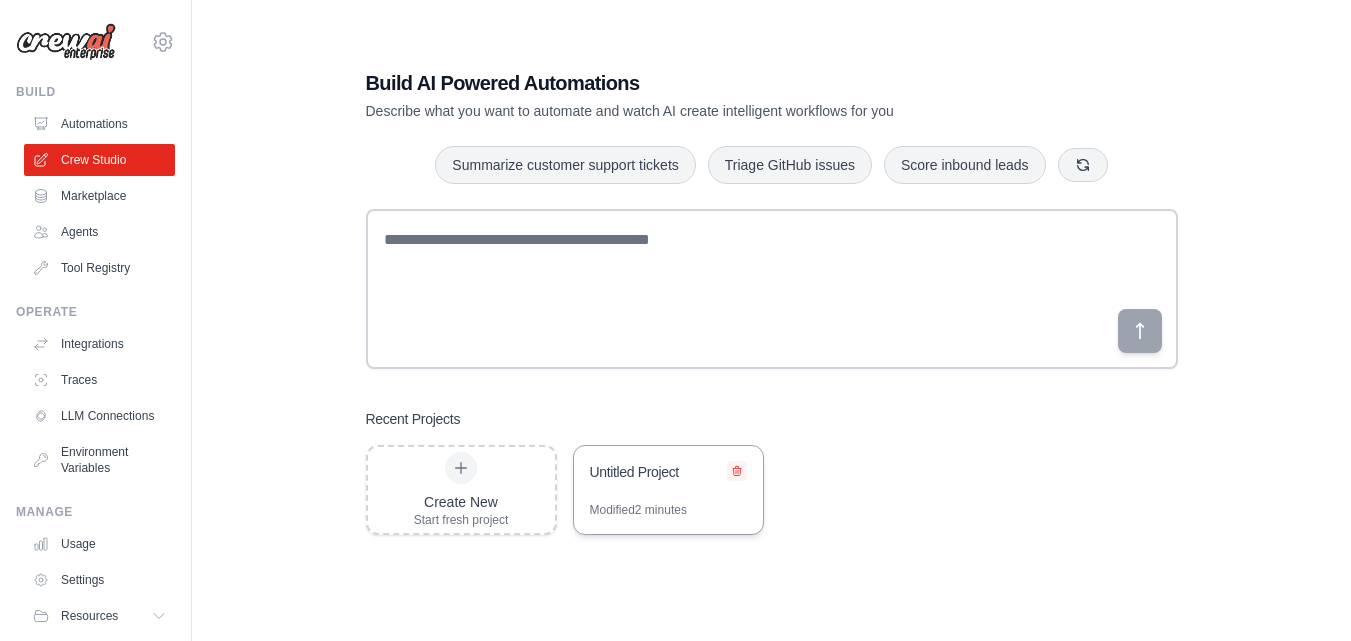 click at bounding box center (737, 471) 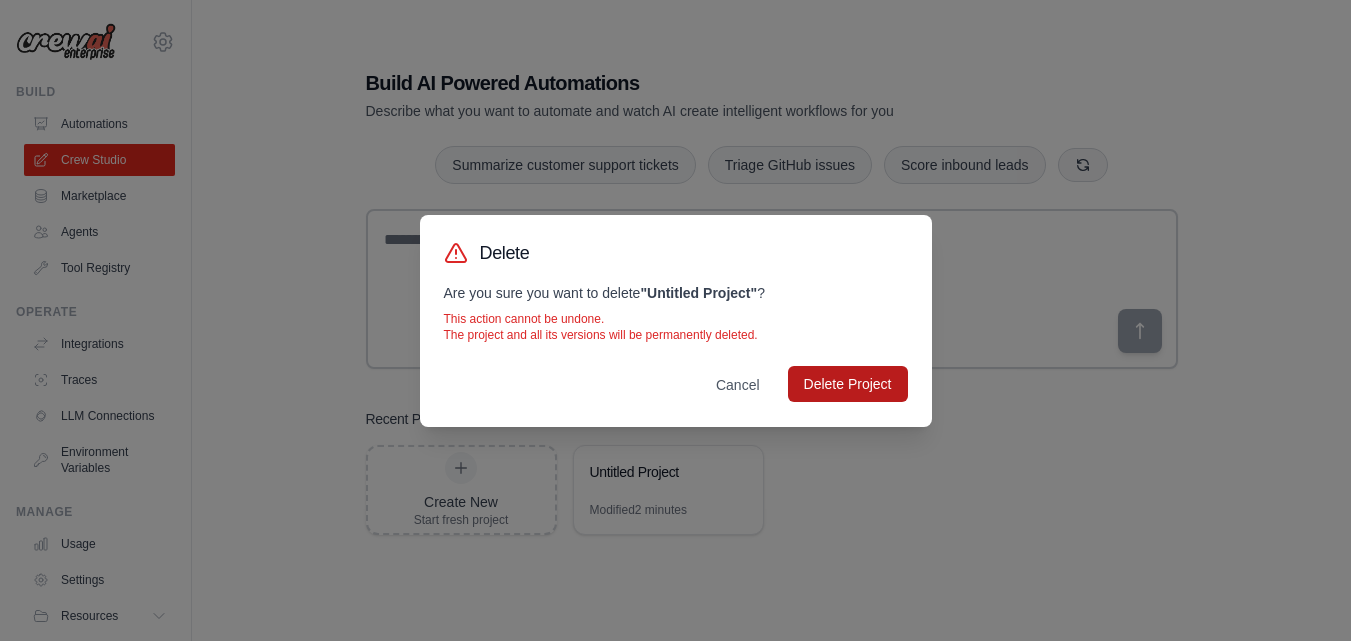 click on "Delete Project" at bounding box center (848, 384) 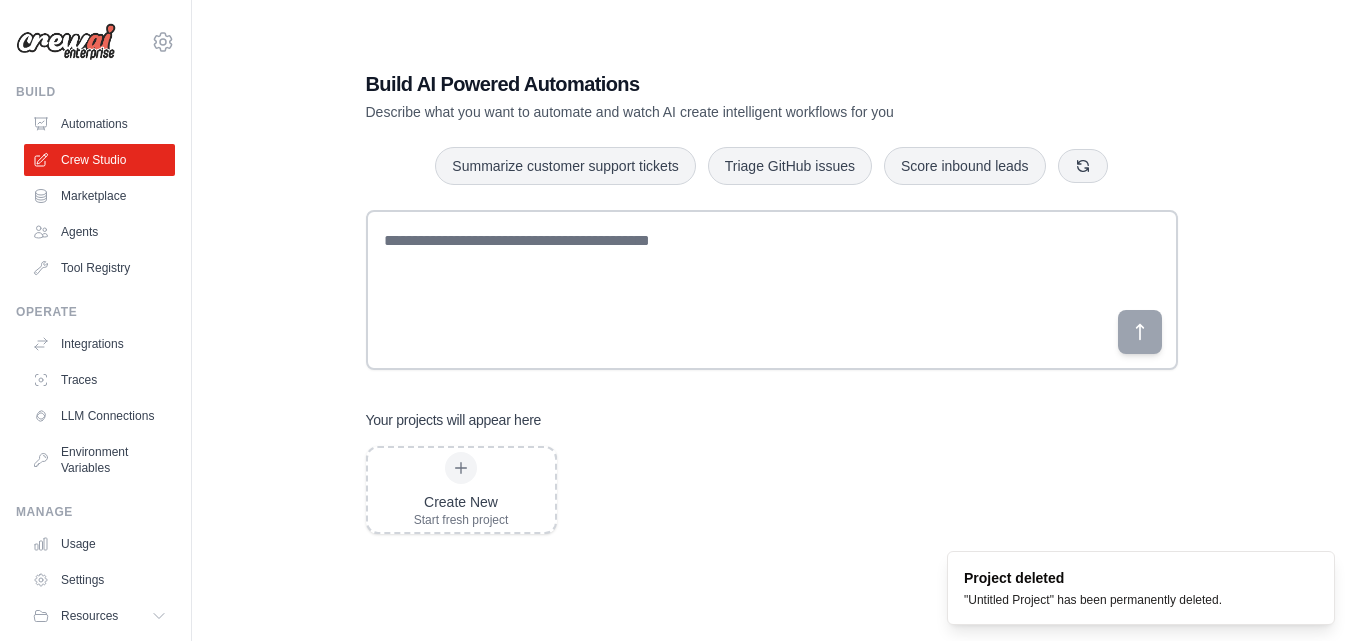 scroll, scrollTop: 40, scrollLeft: 0, axis: vertical 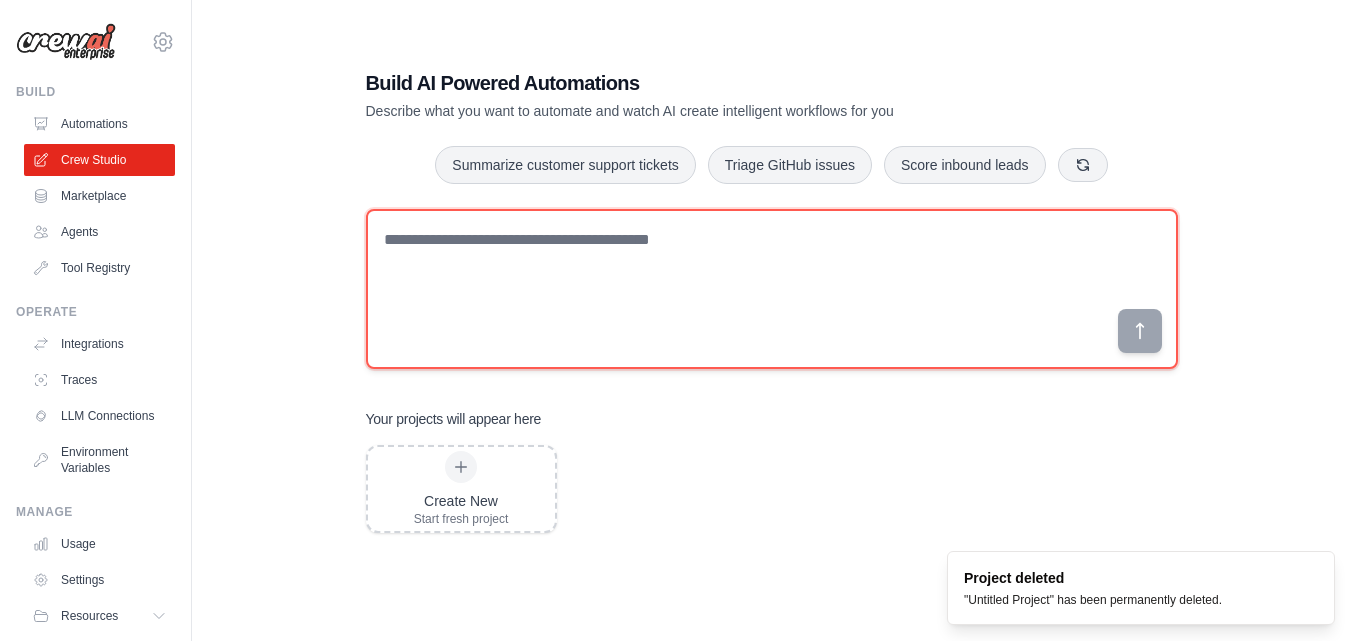 click at bounding box center [772, 289] 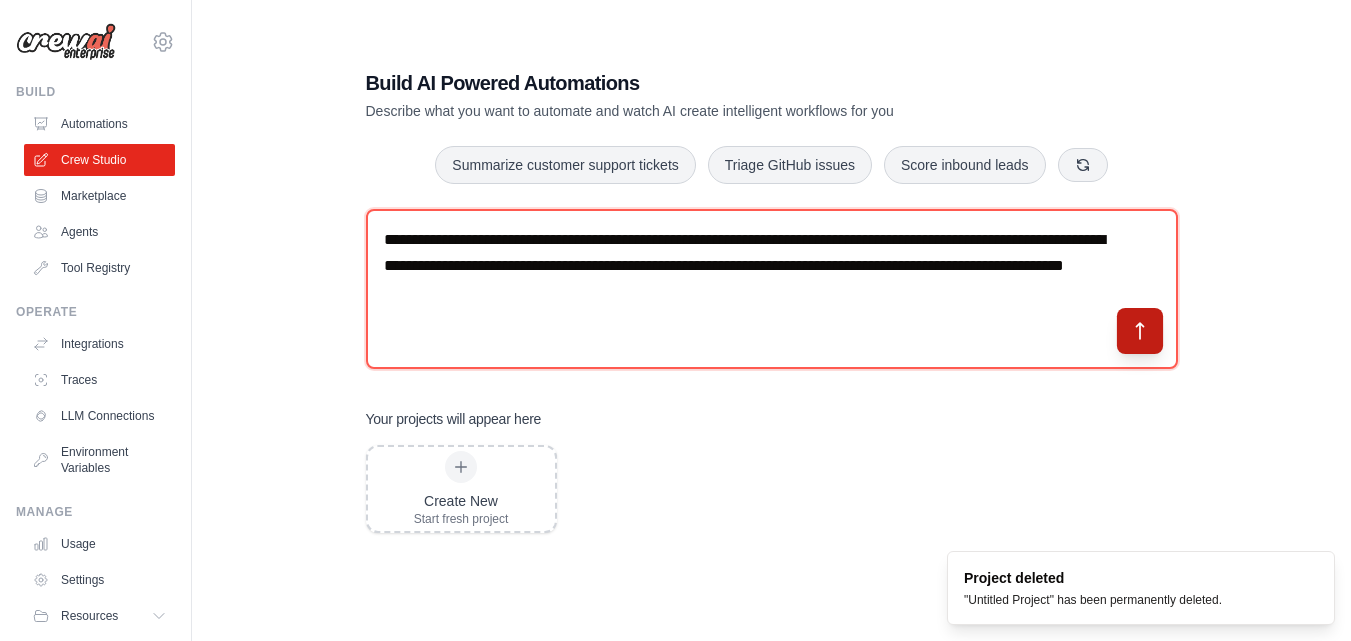 type on "**********" 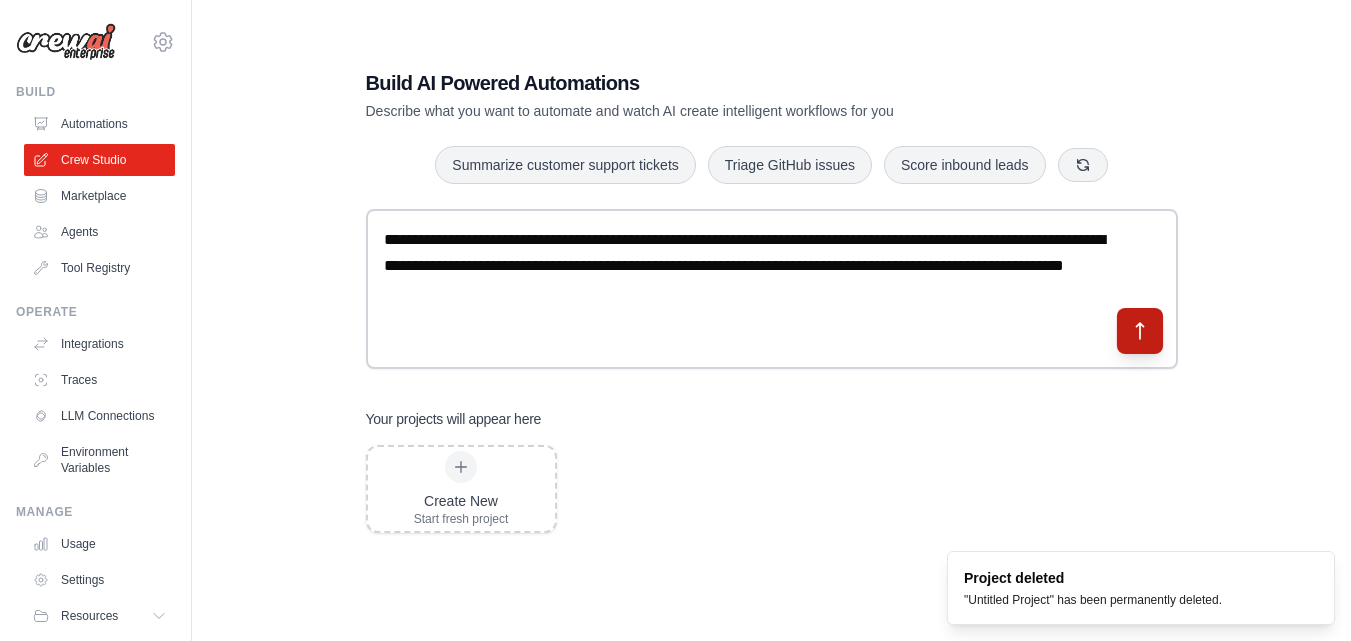 click at bounding box center [1139, 330] 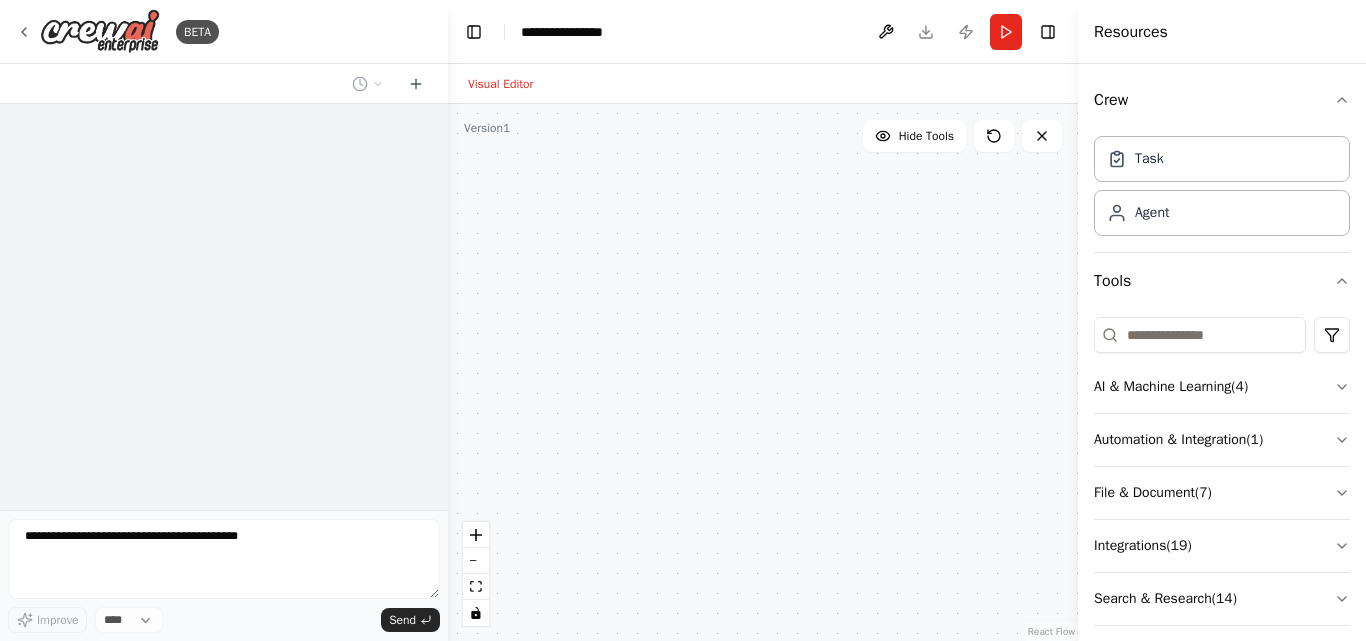 scroll, scrollTop: 0, scrollLeft: 0, axis: both 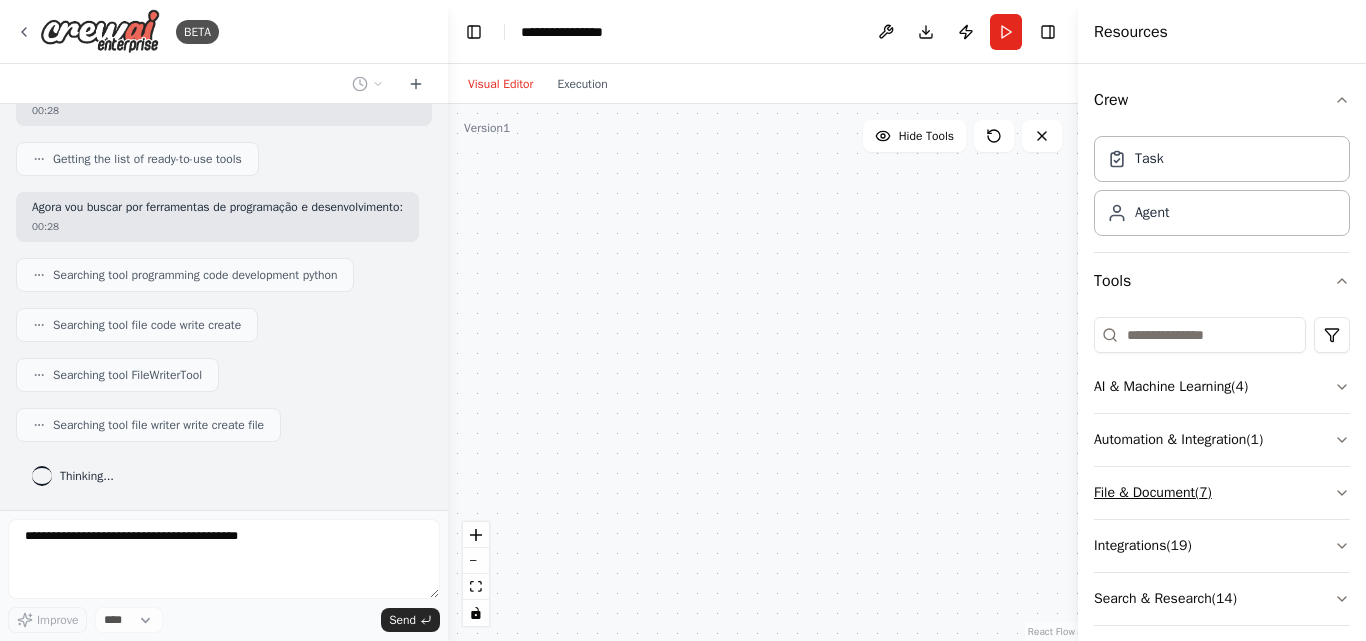 click 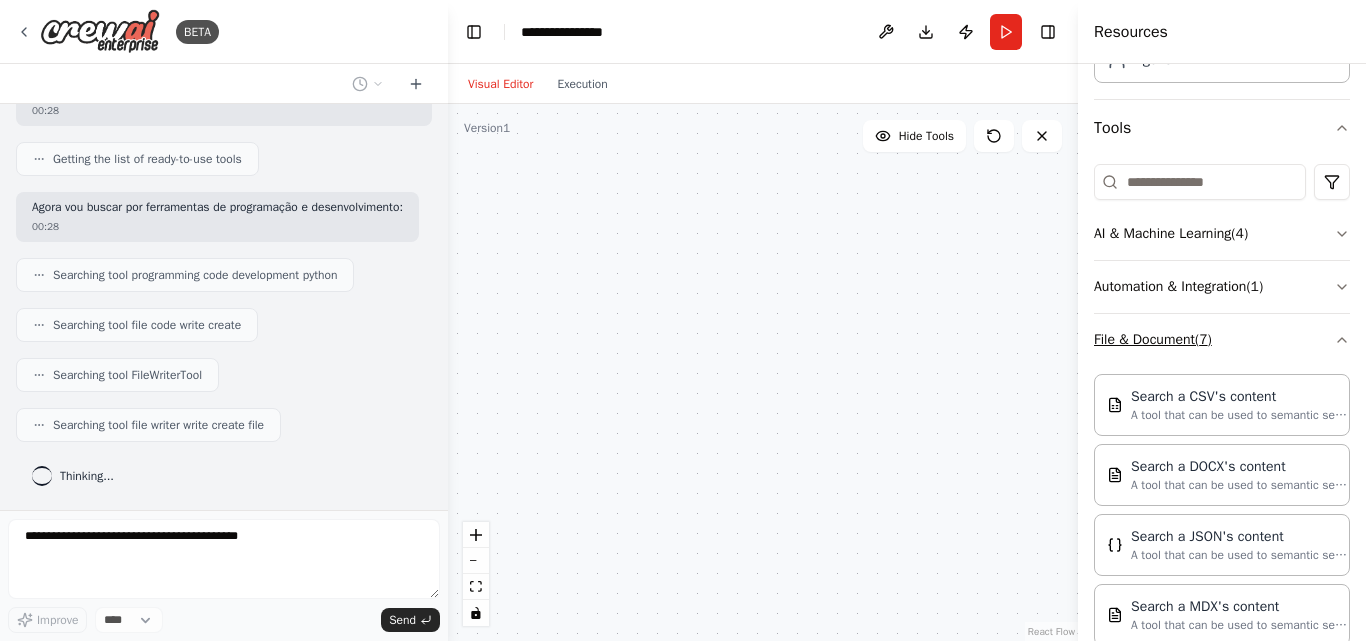 scroll, scrollTop: 100, scrollLeft: 0, axis: vertical 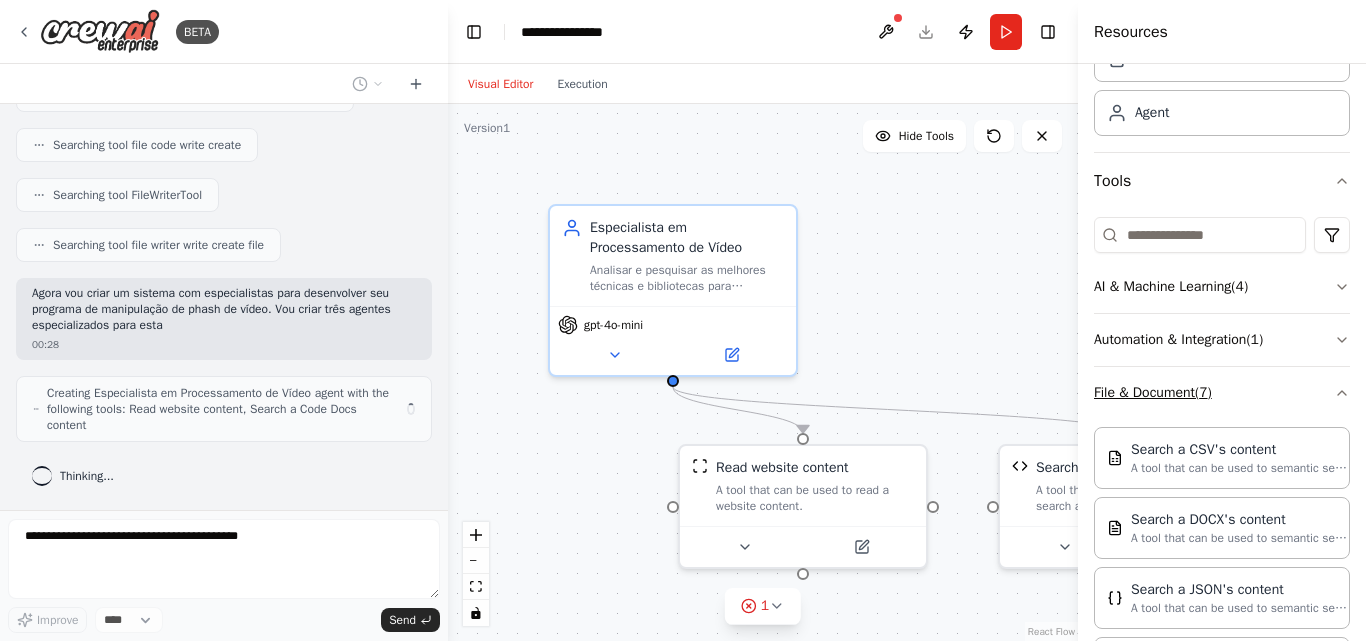 click 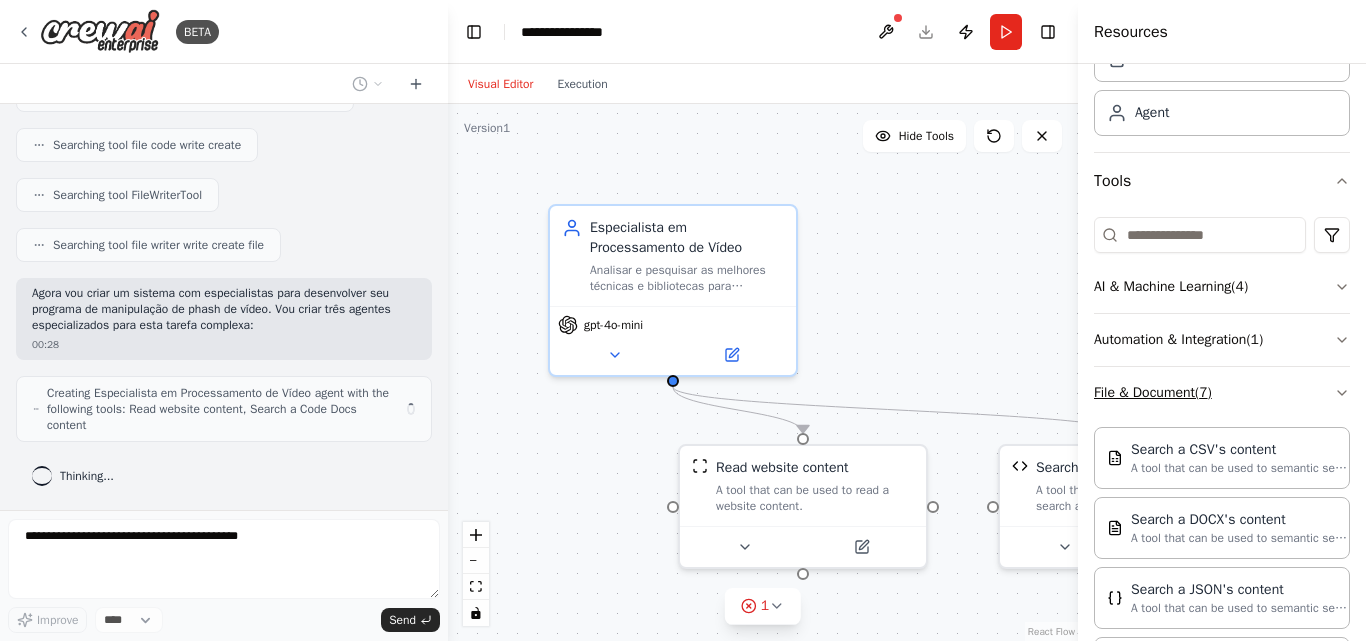 scroll, scrollTop: 70, scrollLeft: 0, axis: vertical 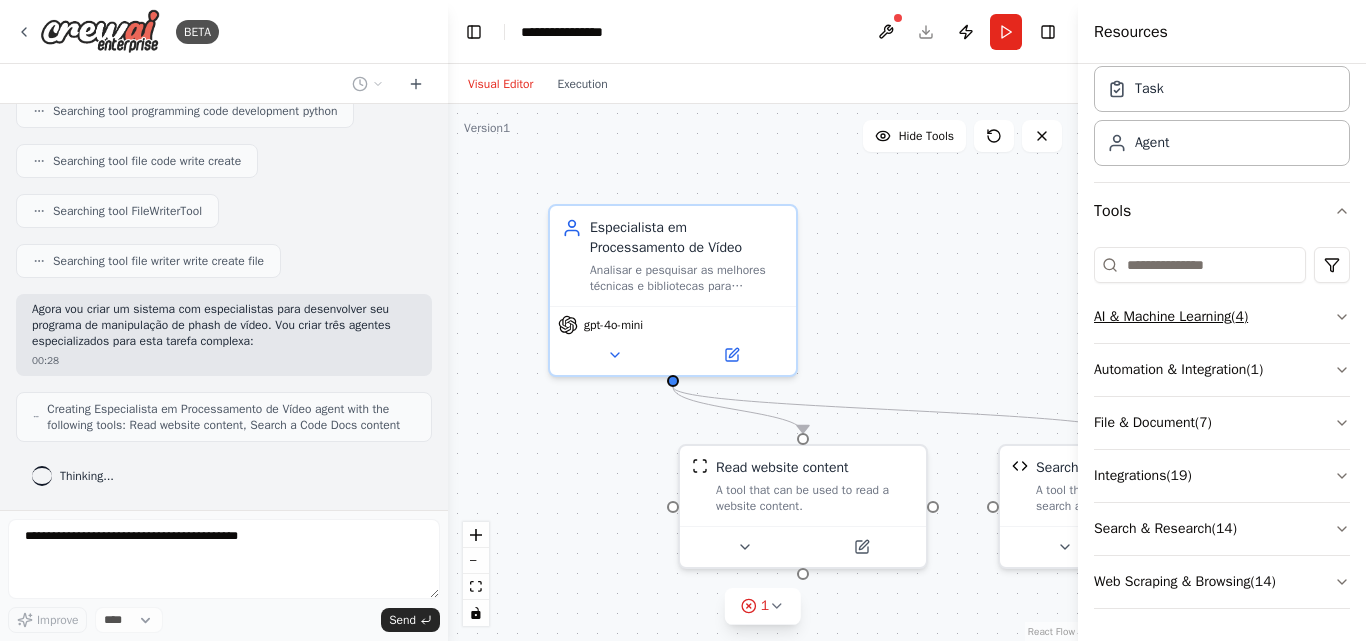 click 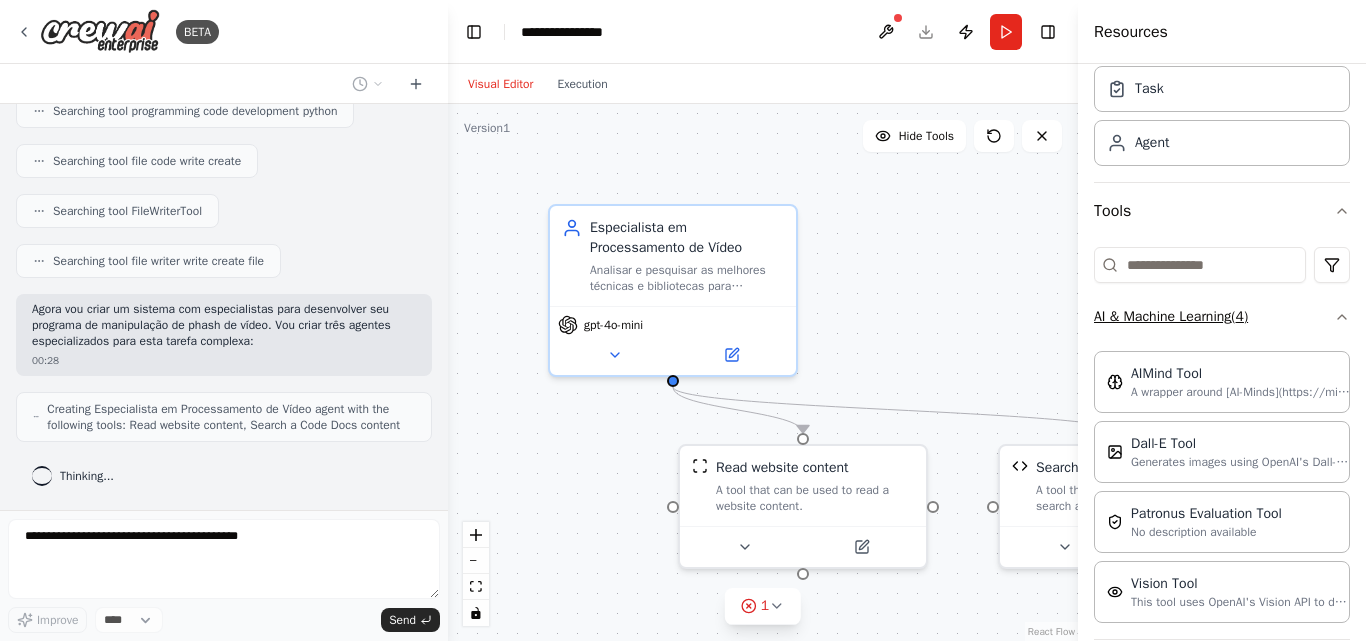 scroll, scrollTop: 519, scrollLeft: 0, axis: vertical 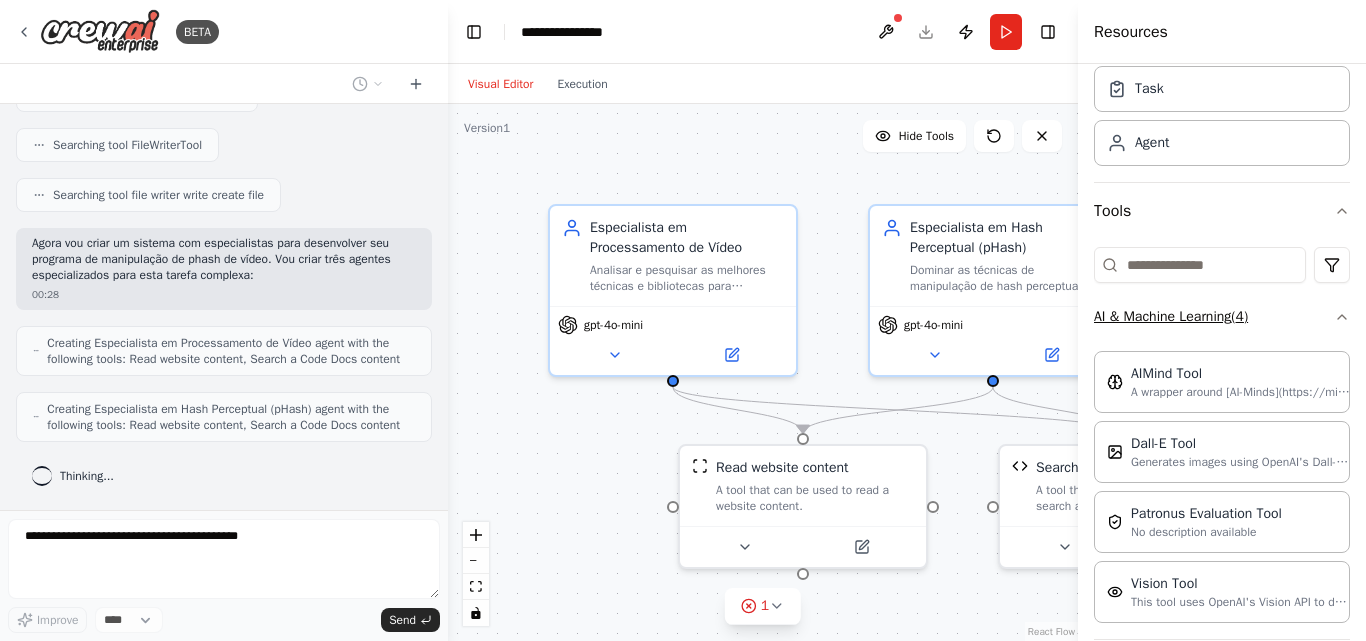 click 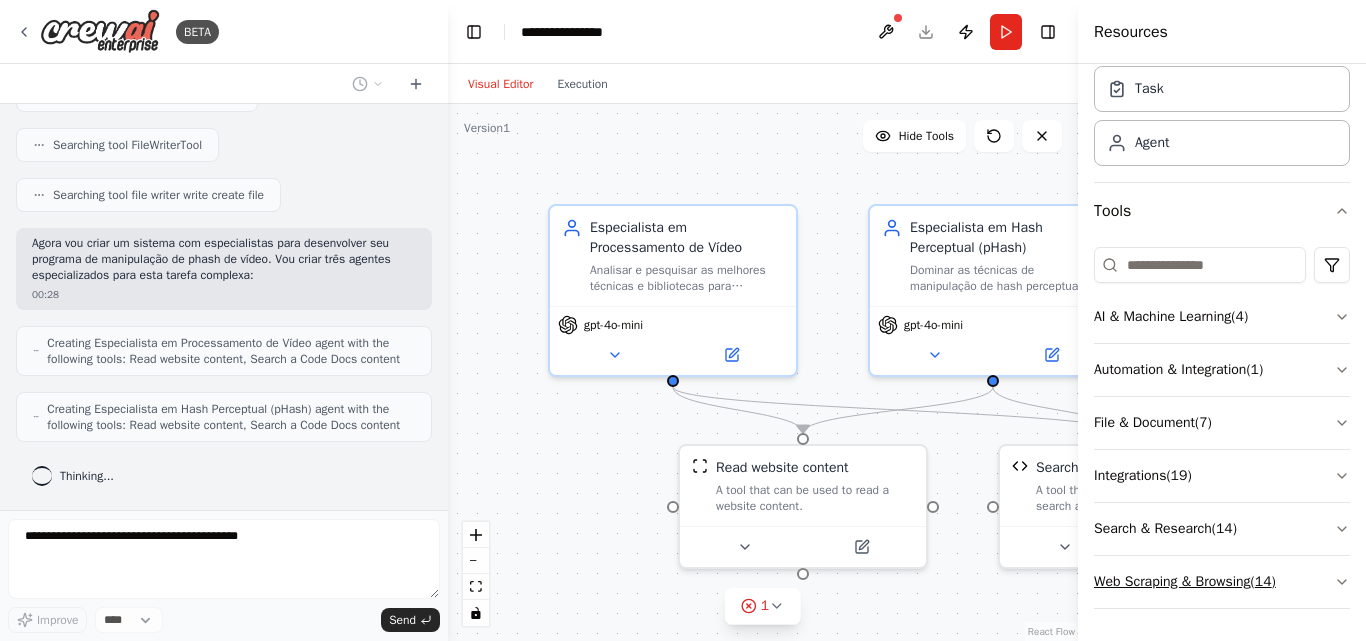 click 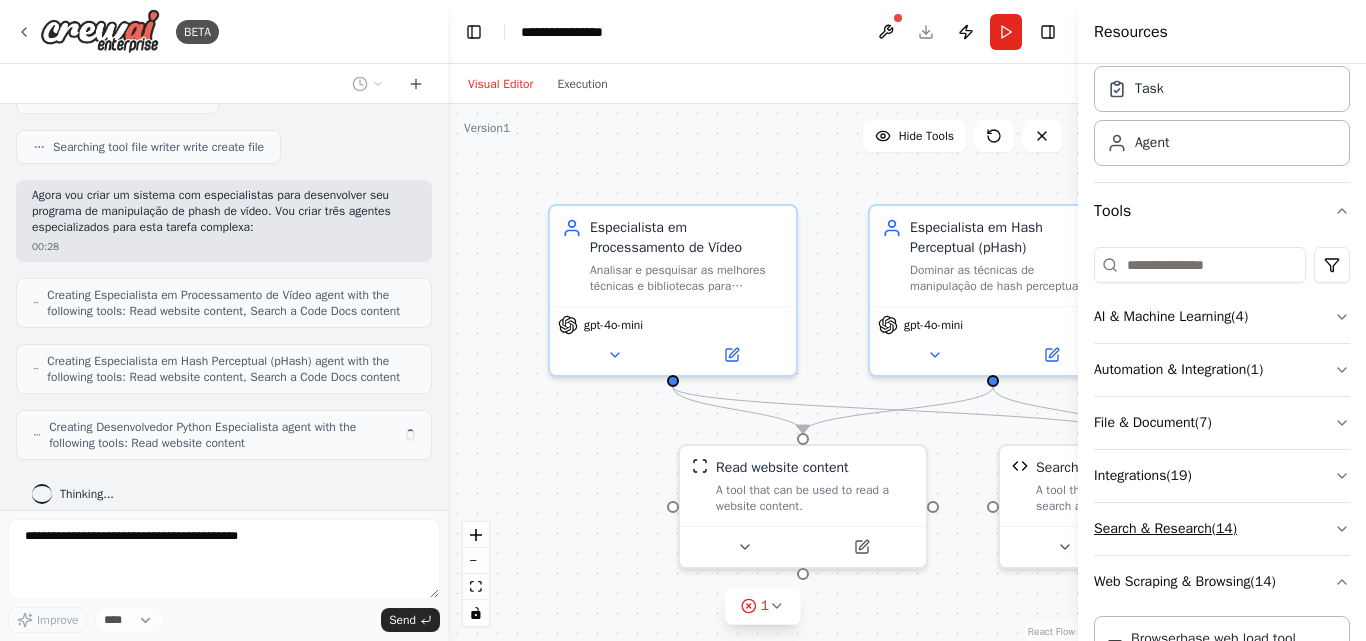 scroll, scrollTop: 585, scrollLeft: 0, axis: vertical 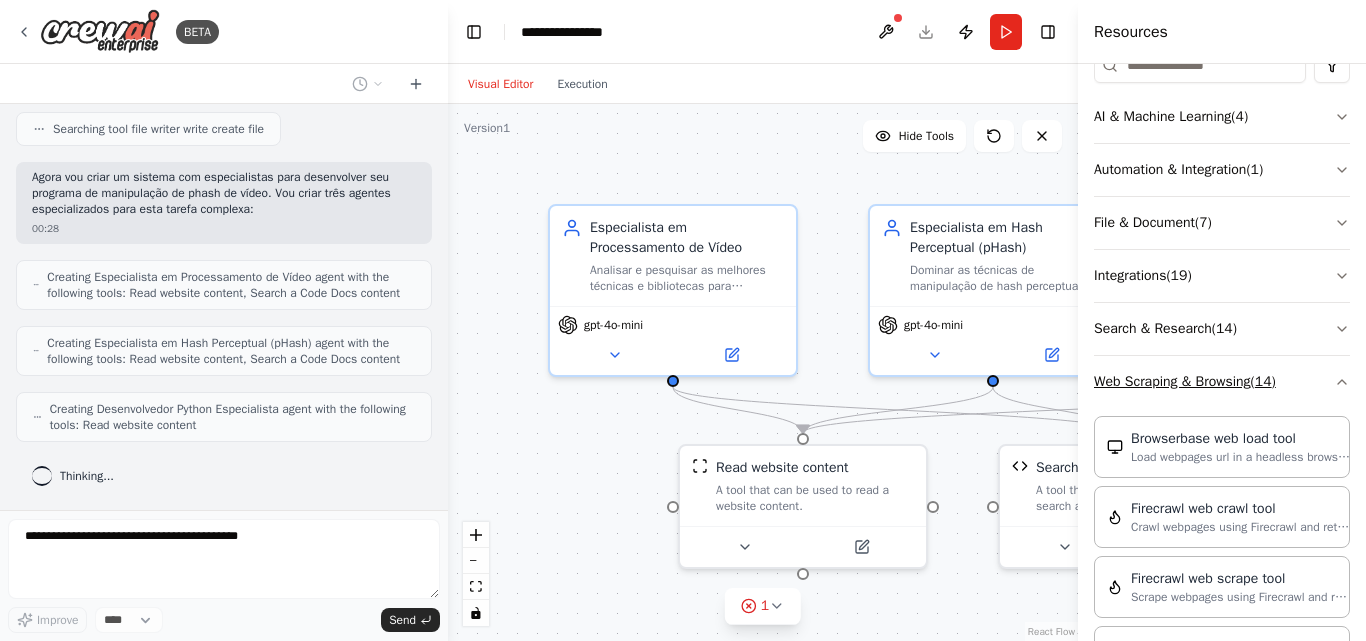 click 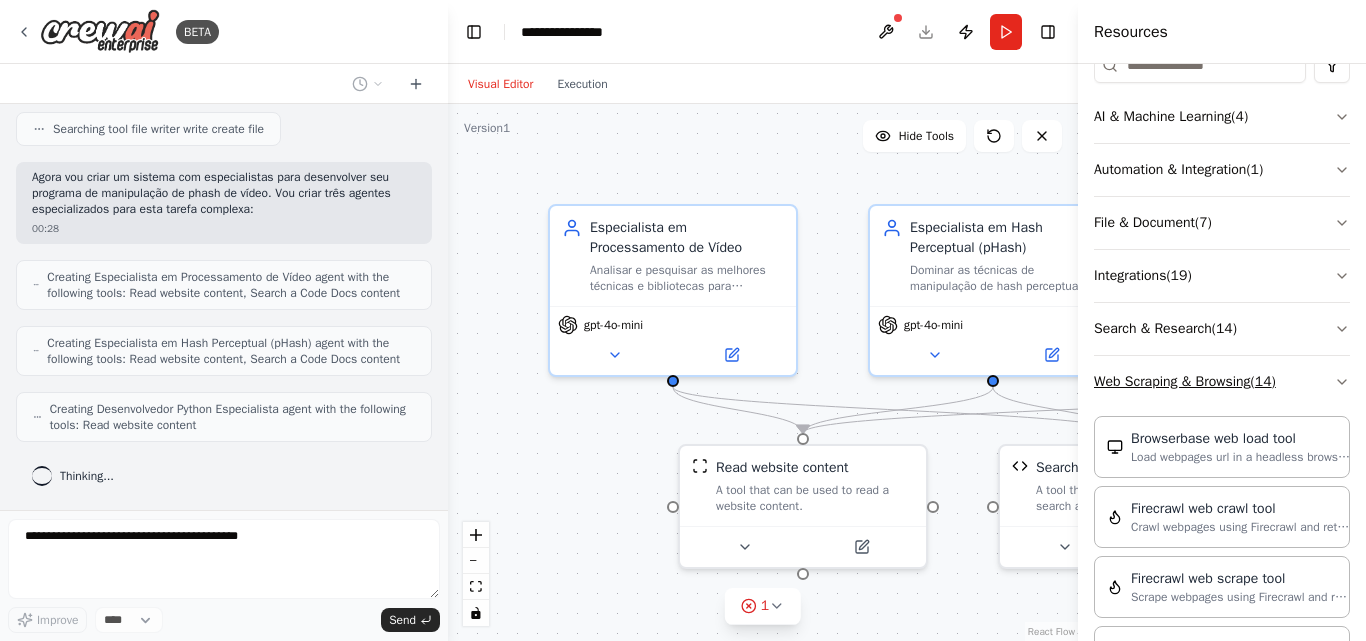 scroll, scrollTop: 70, scrollLeft: 0, axis: vertical 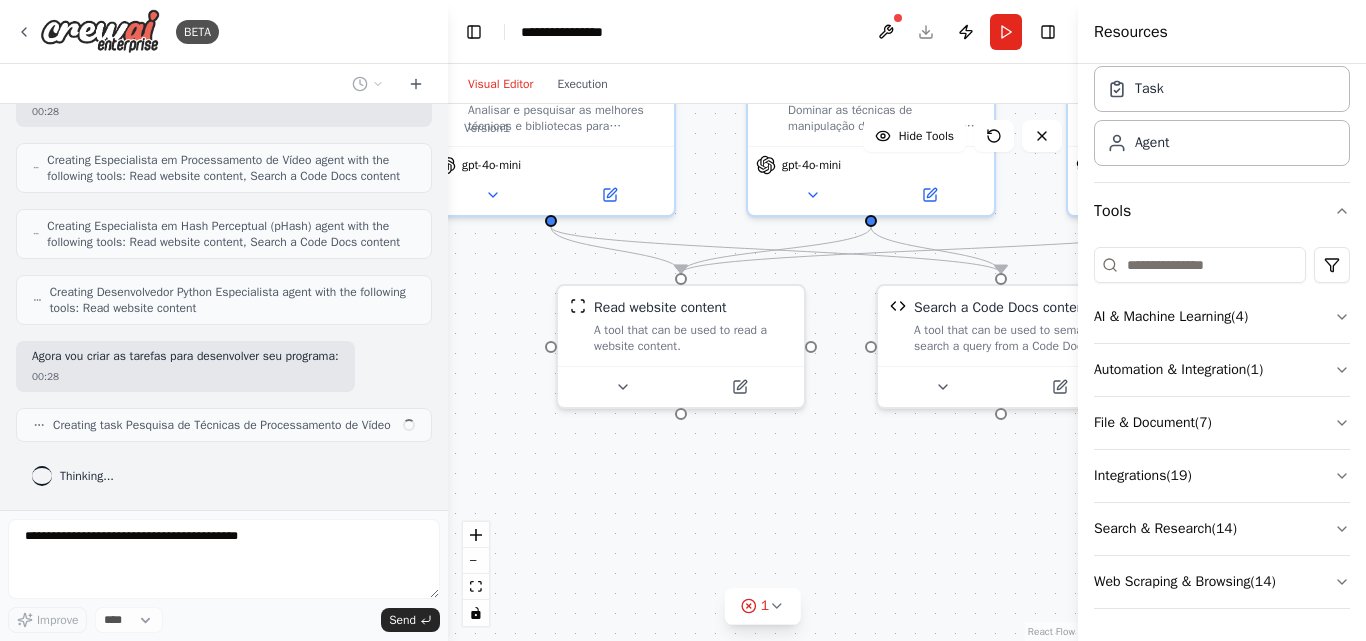 drag, startPoint x: 596, startPoint y: 483, endPoint x: 474, endPoint y: 322, distance: 202.00247 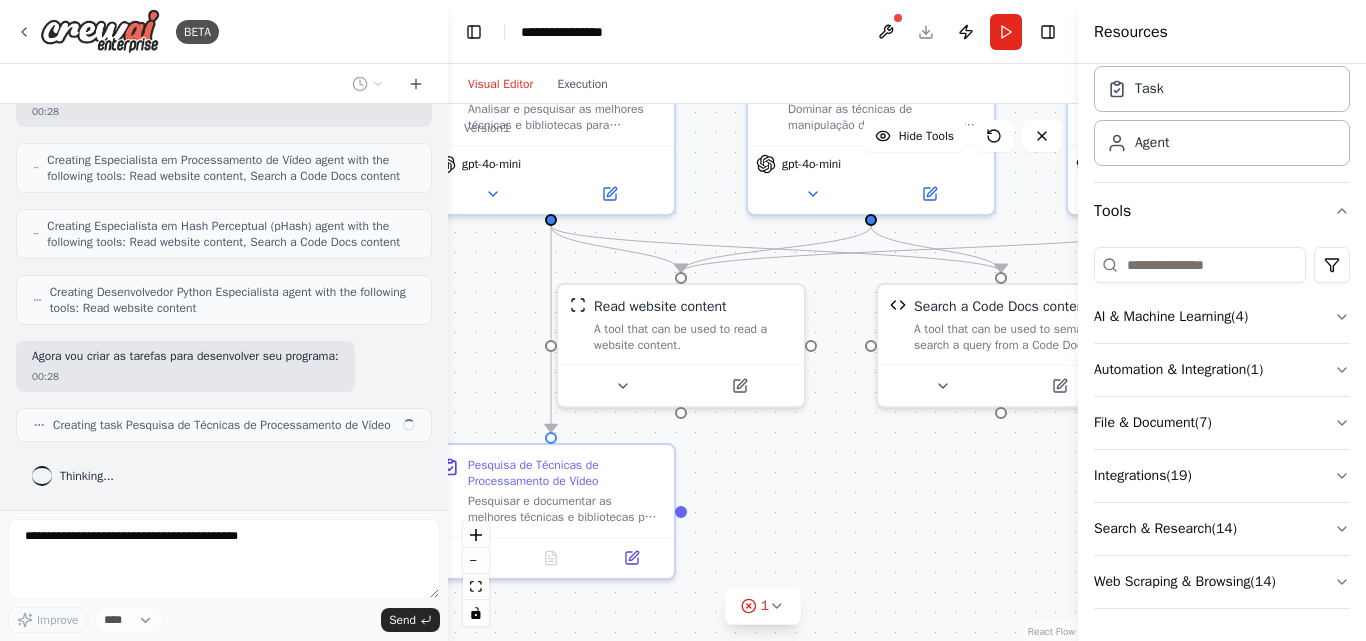 scroll, scrollTop: 701, scrollLeft: 0, axis: vertical 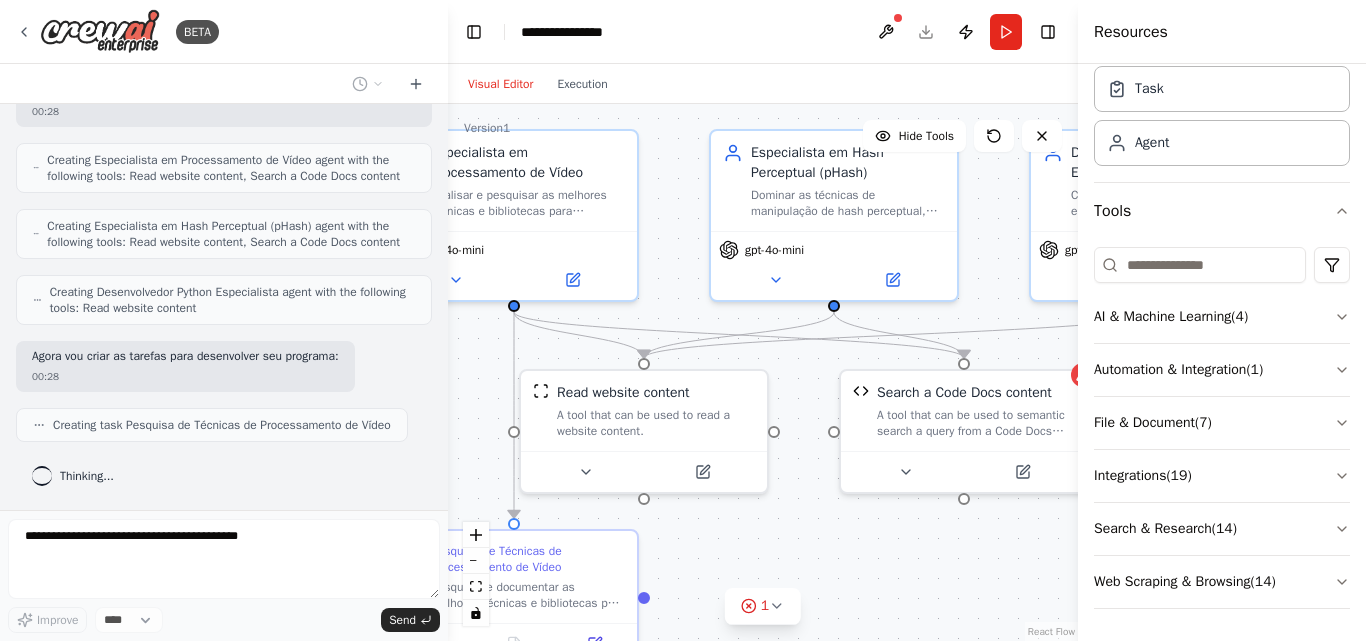 drag, startPoint x: 988, startPoint y: 510, endPoint x: 952, endPoint y: 599, distance: 96.00521 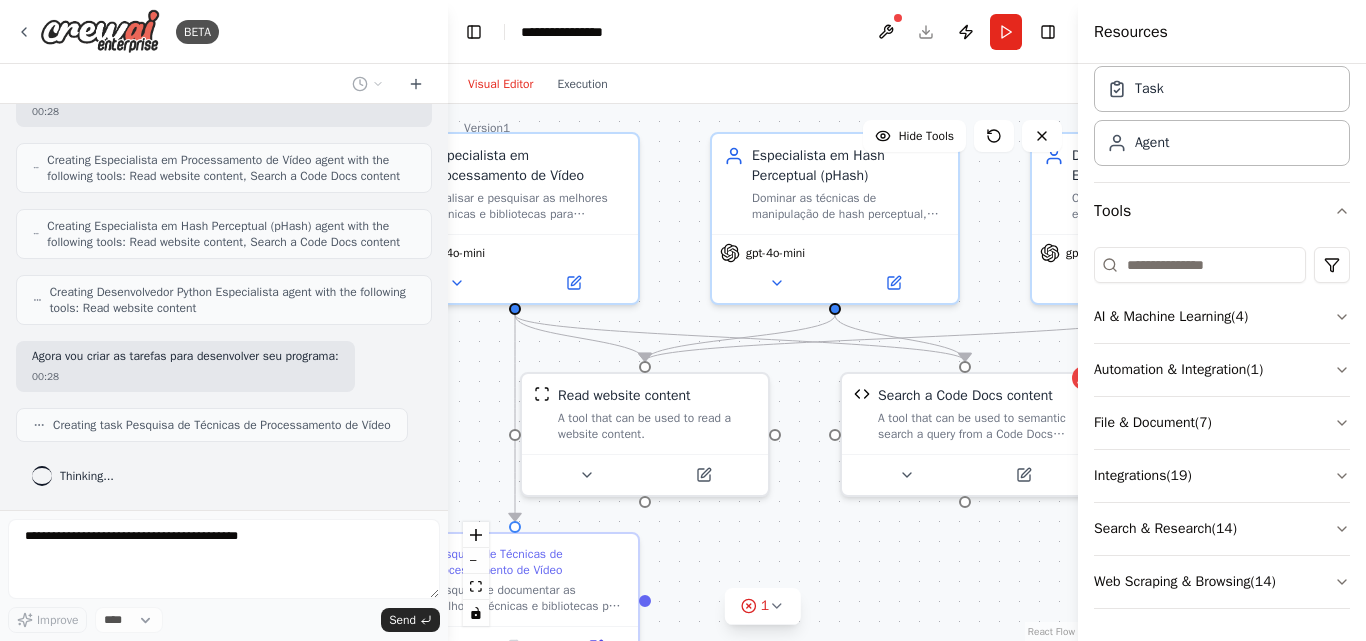 click on ".deletable-edge-delete-btn {
width: 20px;
height: 20px;
border: 0px solid #ffffff;
color: #6b7280;
background-color: #f8fafc;
cursor: pointer;
border-radius: 50%;
font-size: 12px;
padding: 3px;
display: flex;
align-items: center;
justify-content: center;
transition: all 0.2s cubic-bezier(0.4, 0, 0.2, 1);
box-shadow: 0 2px 4px rgba(0, 0, 0, 0.1);
}
.deletable-edge-delete-btn:hover {
background-color: #ef4444;
color: #ffffff;
border-color: #dc2626;
transform: scale(1.1);
box-shadow: 0 4px 12px rgba(239, 68, 68, 0.4);
}
.deletable-edge-delete-btn:active {
transform: scale(0.95);
box-shadow: 0 2px 4px rgba(239, 68, 68, 0.3);
}
Especialista em Processamento de Vídeo gpt-4o-mini gpt-4o-mini" at bounding box center (763, 372) 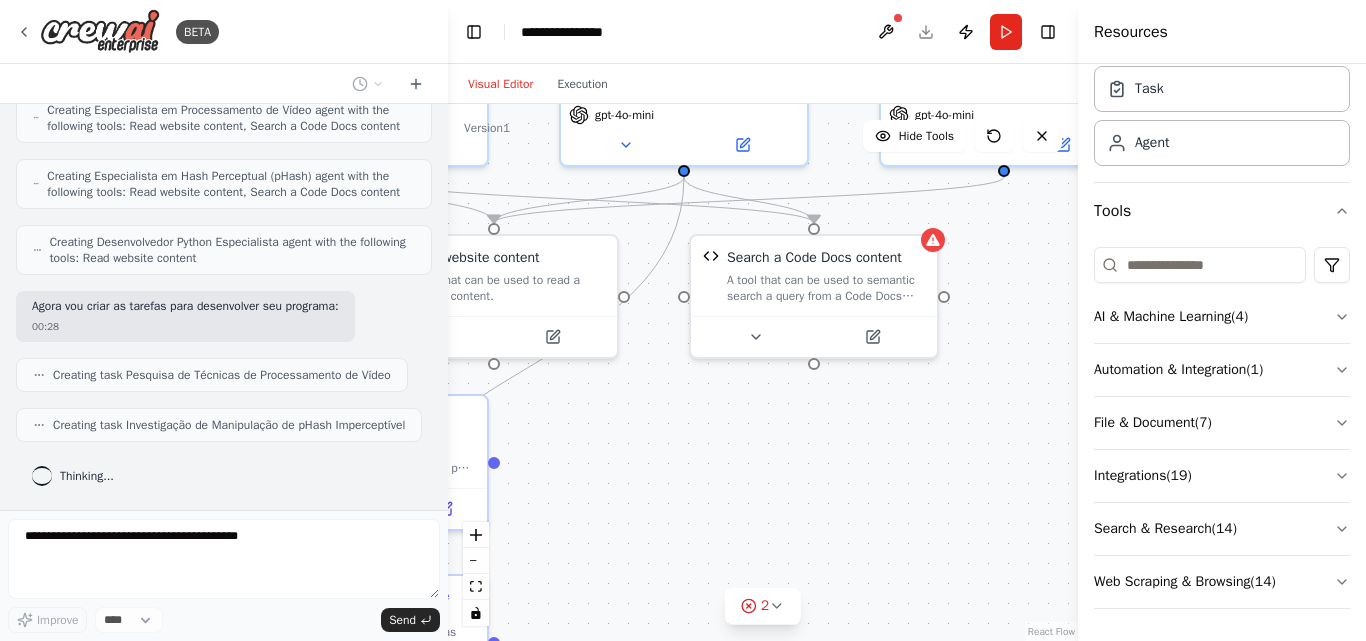 drag, startPoint x: 943, startPoint y: 583, endPoint x: 740, endPoint y: 453, distance: 241.05809 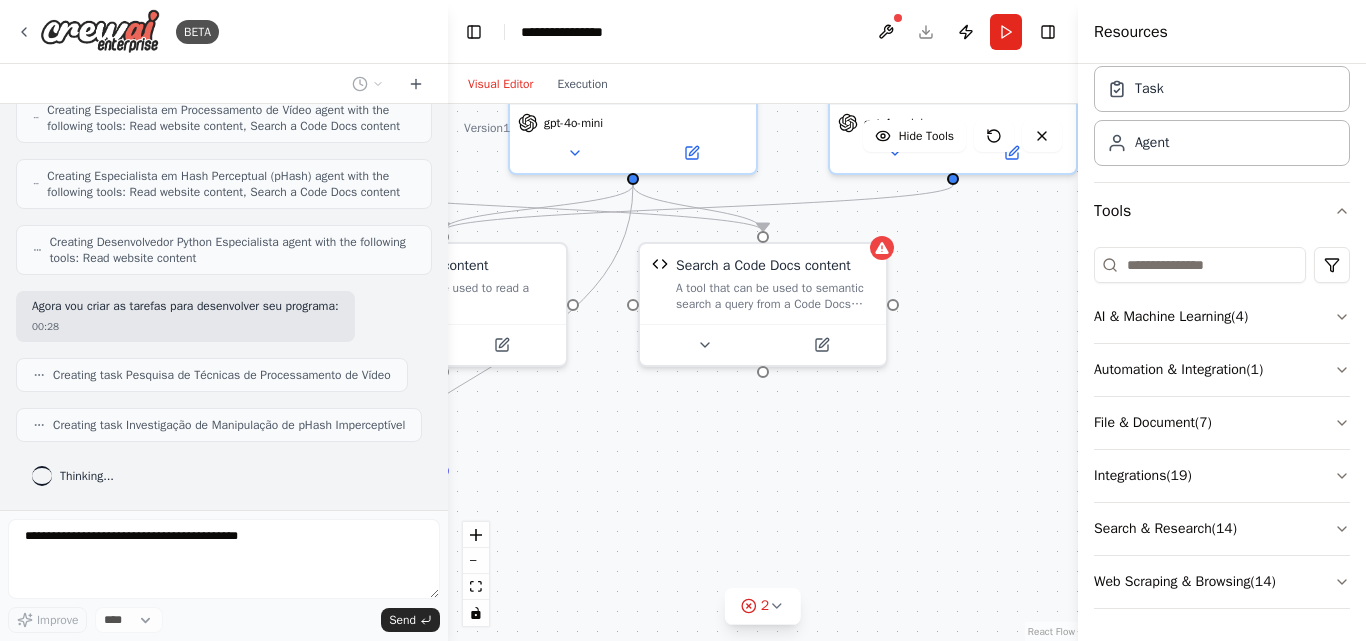 click on ".deletable-edge-delete-btn {
width: 20px;
height: 20px;
border: 0px solid #ffffff;
color: #6b7280;
background-color: #f8fafc;
cursor: pointer;
border-radius: 50%;
font-size: 12px;
padding: 3px;
display: flex;
align-items: center;
justify-content: center;
transition: all 0.2s cubic-bezier(0.4, 0, 0.2, 1);
box-shadow: 0 2px 4px rgba(0, 0, 0, 0.1);
}
.deletable-edge-delete-btn:hover {
background-color: #ef4444;
color: #ffffff;
border-color: #dc2626;
transform: scale(1.1);
box-shadow: 0 4px 12px rgba(239, 68, 68, 0.4);
}
.deletable-edge-delete-btn:active {
transform: scale(0.95);
box-shadow: 0 2px 4px rgba(239, 68, 68, 0.3);
}
Especialista em Processamento de Vídeo gpt-4o-mini gpt-4o-mini" at bounding box center (763, 372) 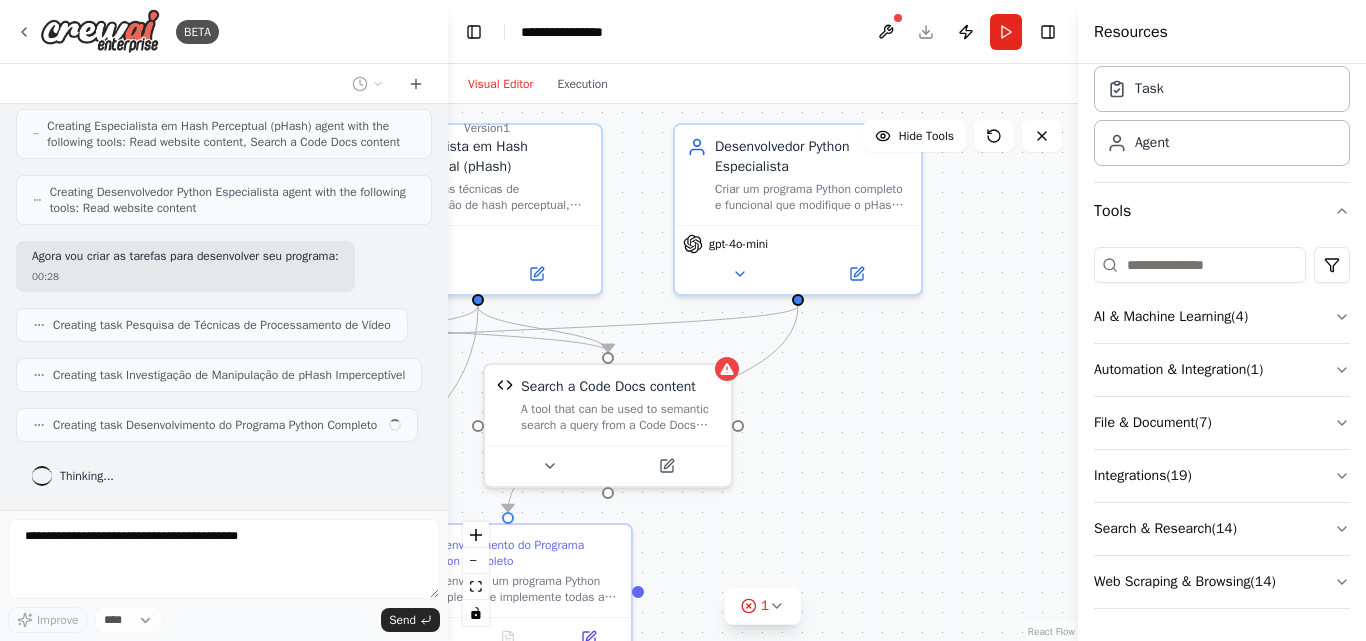 scroll, scrollTop: 817, scrollLeft: 0, axis: vertical 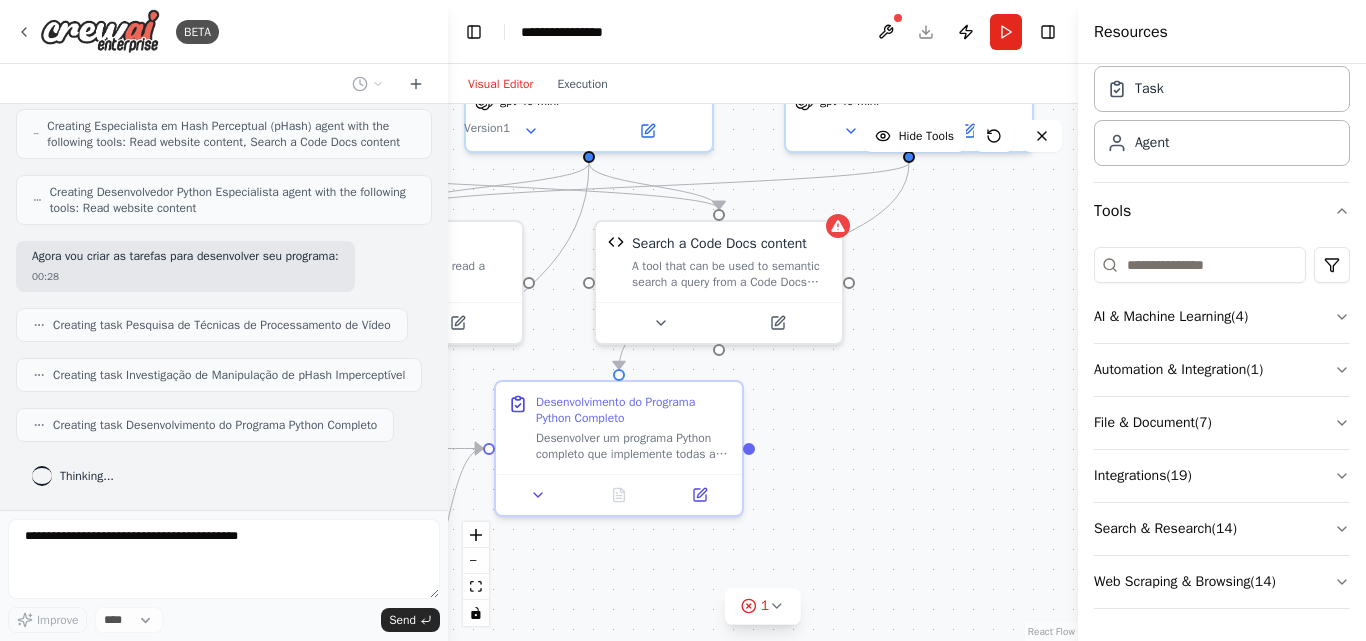 drag, startPoint x: 1012, startPoint y: 391, endPoint x: 977, endPoint y: 358, distance: 48.104053 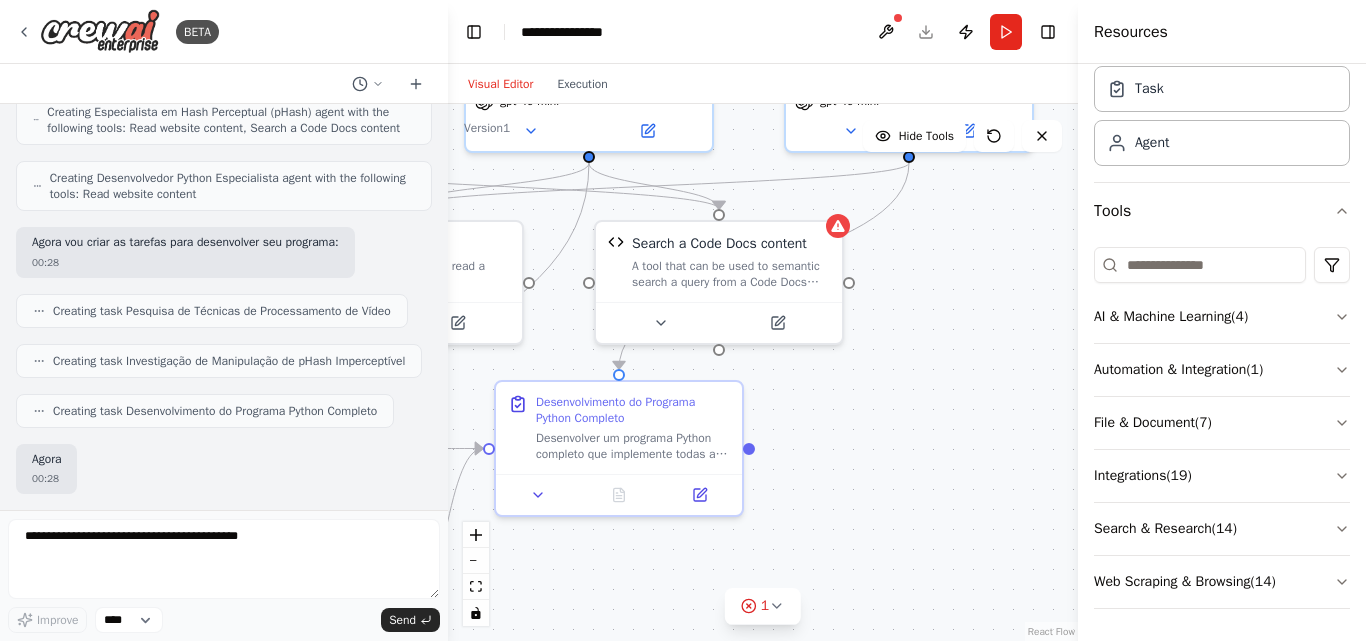 scroll, scrollTop: 934, scrollLeft: 0, axis: vertical 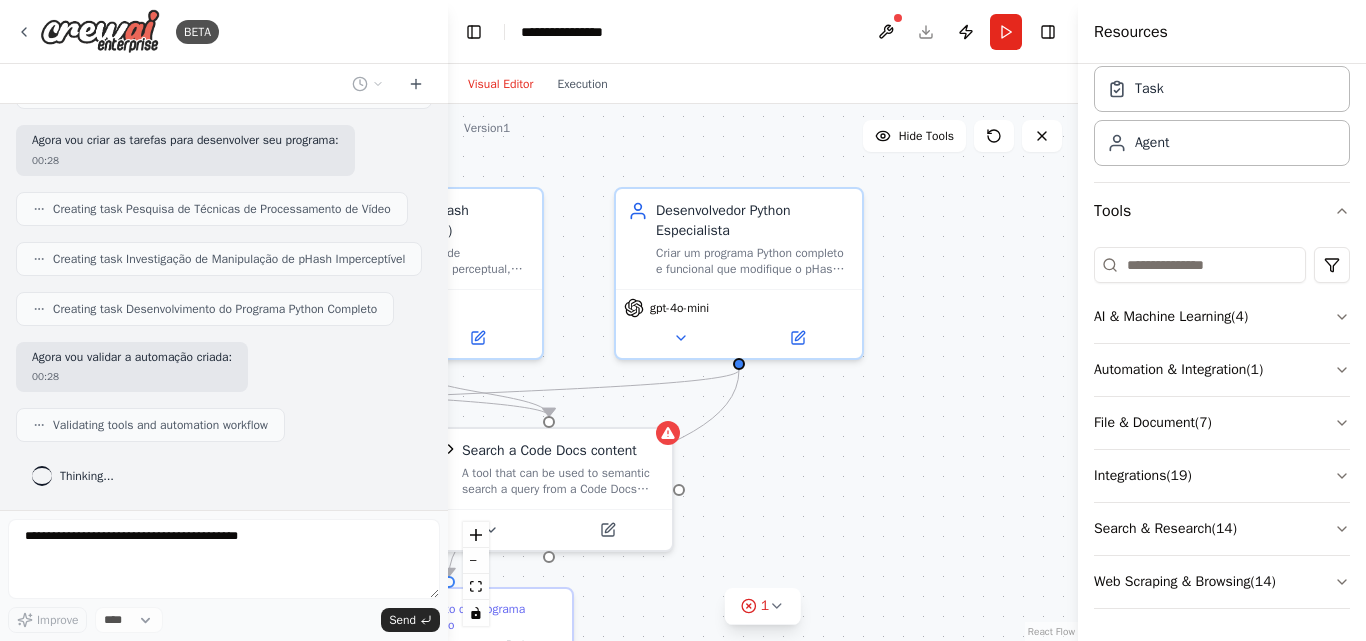 drag, startPoint x: 983, startPoint y: 282, endPoint x: 823, endPoint y: 466, distance: 243.83601 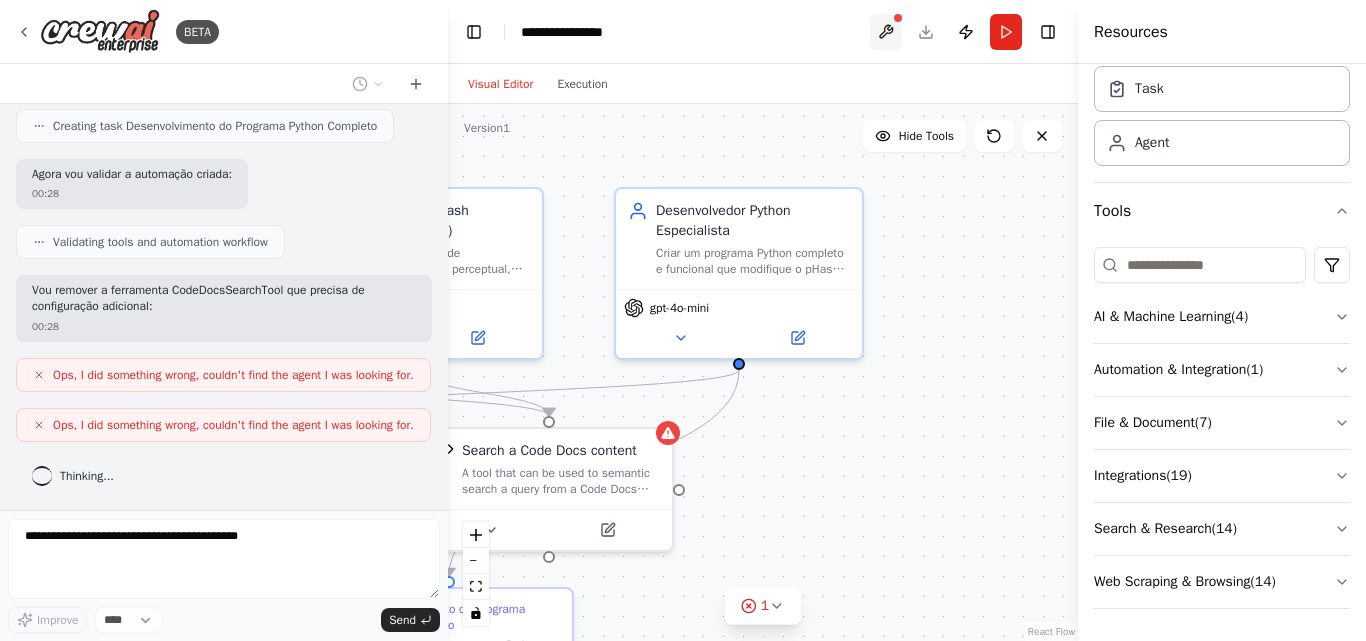 scroll, scrollTop: 1198, scrollLeft: 0, axis: vertical 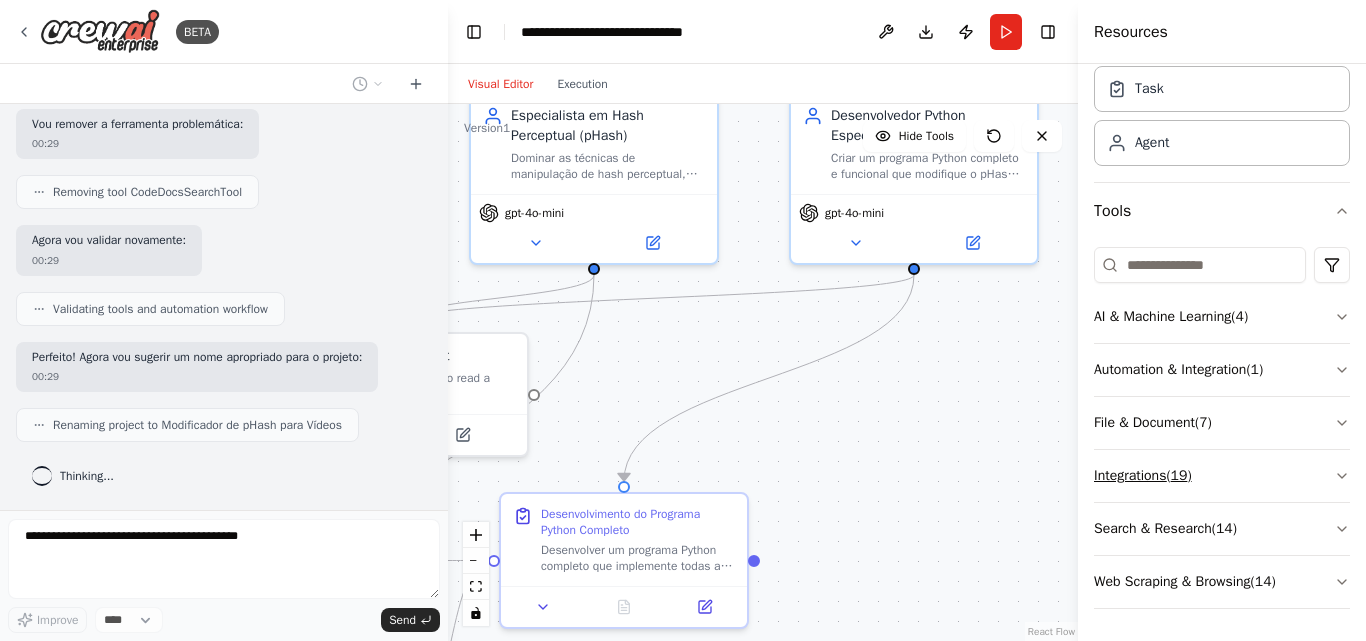 drag, startPoint x: 991, startPoint y: 586, endPoint x: 1166, endPoint y: 460, distance: 215.6409 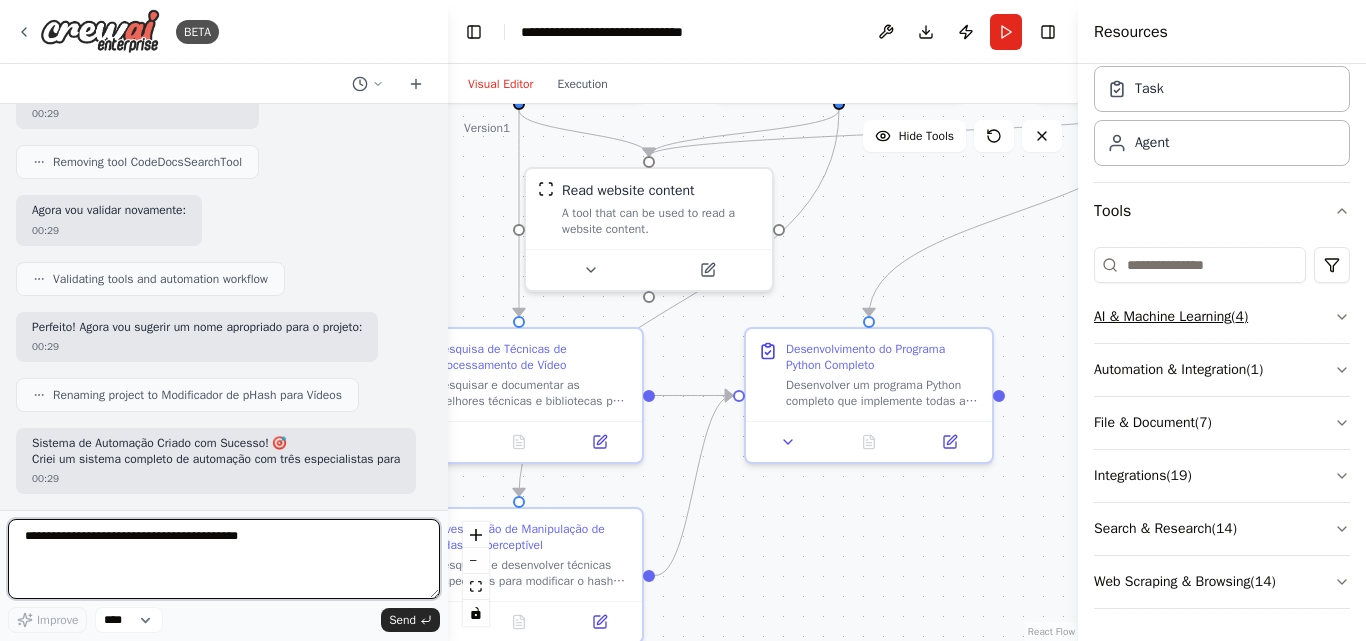 drag, startPoint x: 889, startPoint y: 479, endPoint x: 1123, endPoint y: 338, distance: 273.19772 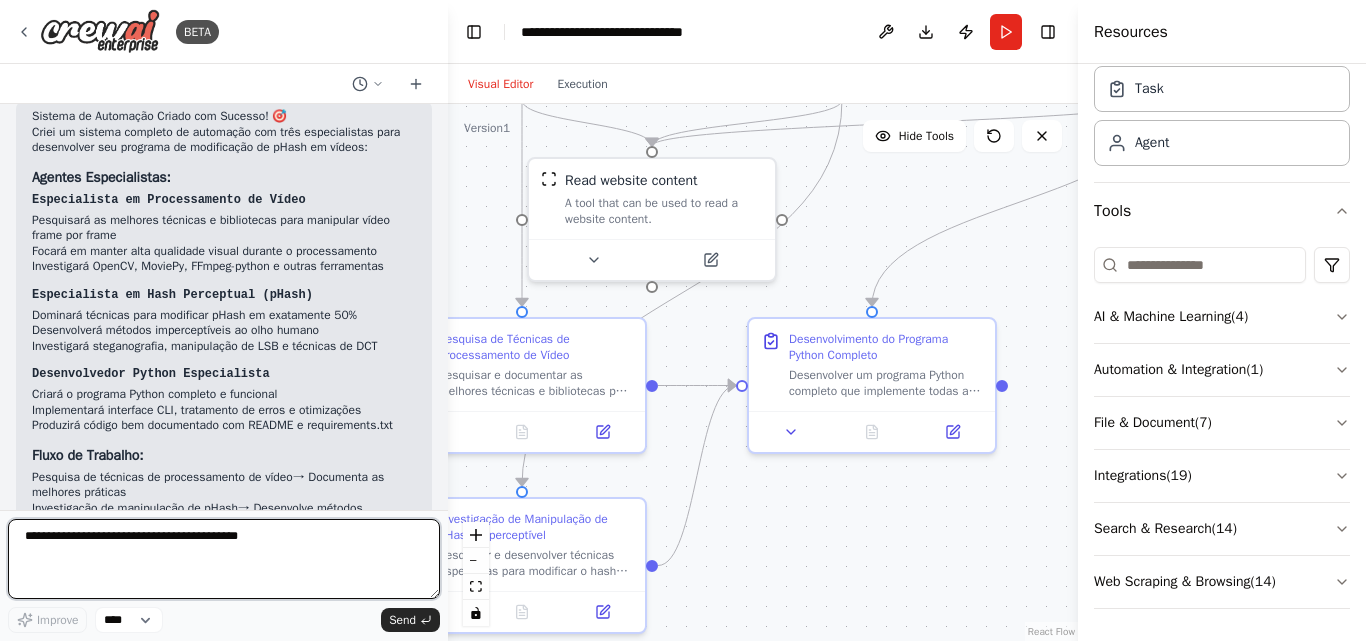 scroll, scrollTop: 1909, scrollLeft: 0, axis: vertical 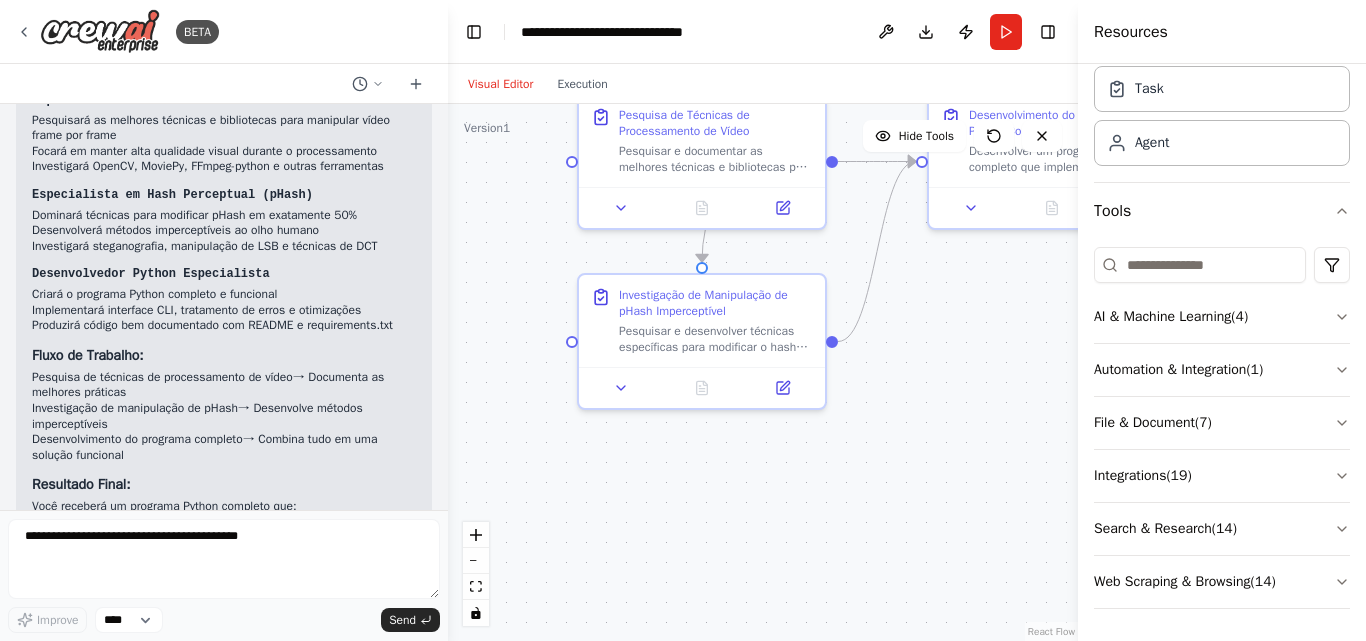 drag, startPoint x: 904, startPoint y: 579, endPoint x: 980, endPoint y: 464, distance: 137.84412 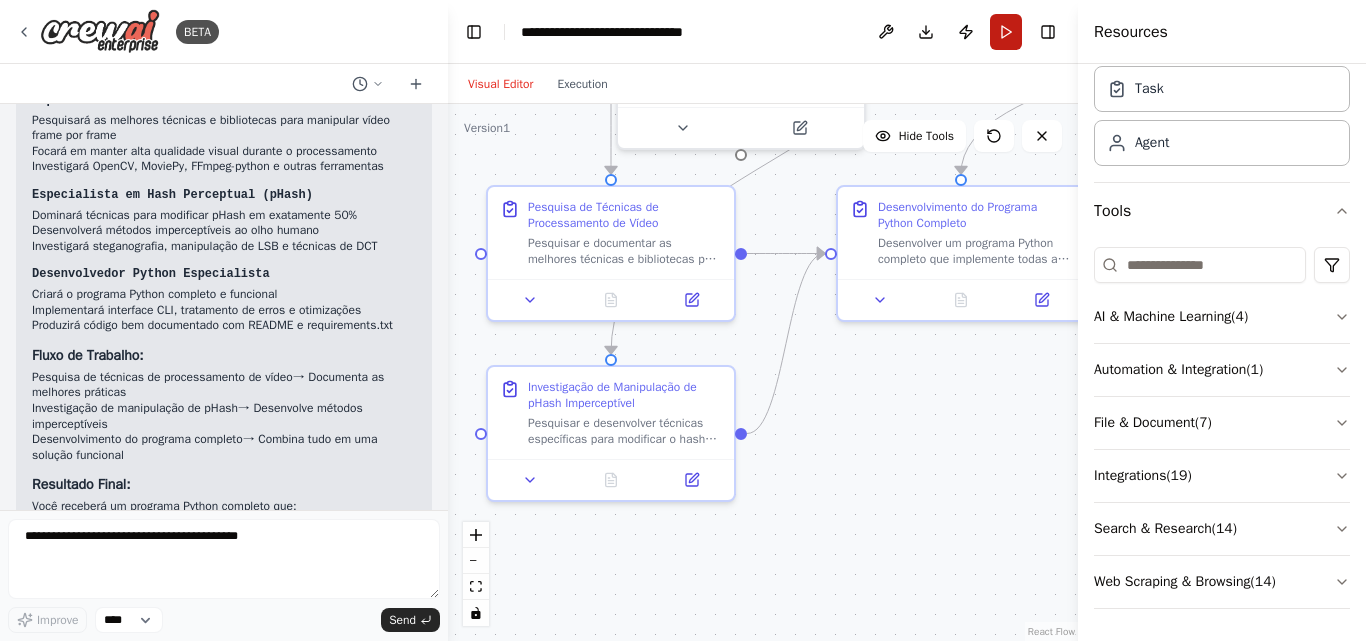 click on "Run" at bounding box center [1006, 32] 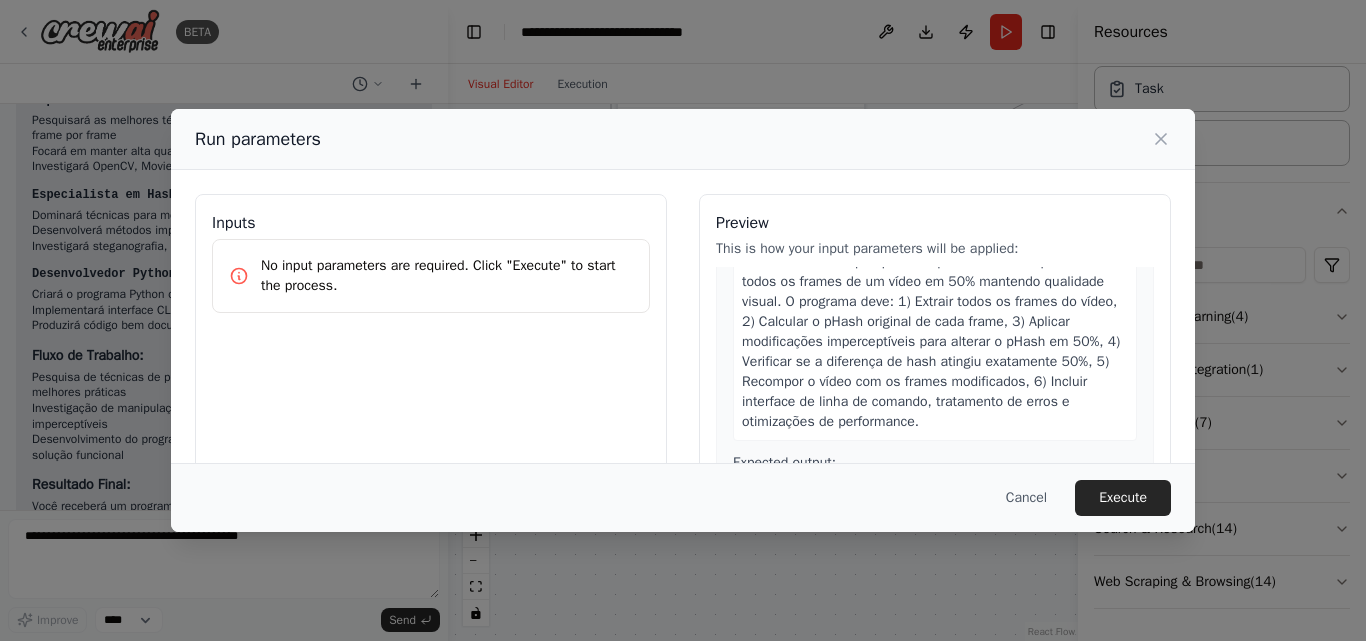 scroll, scrollTop: 1066, scrollLeft: 0, axis: vertical 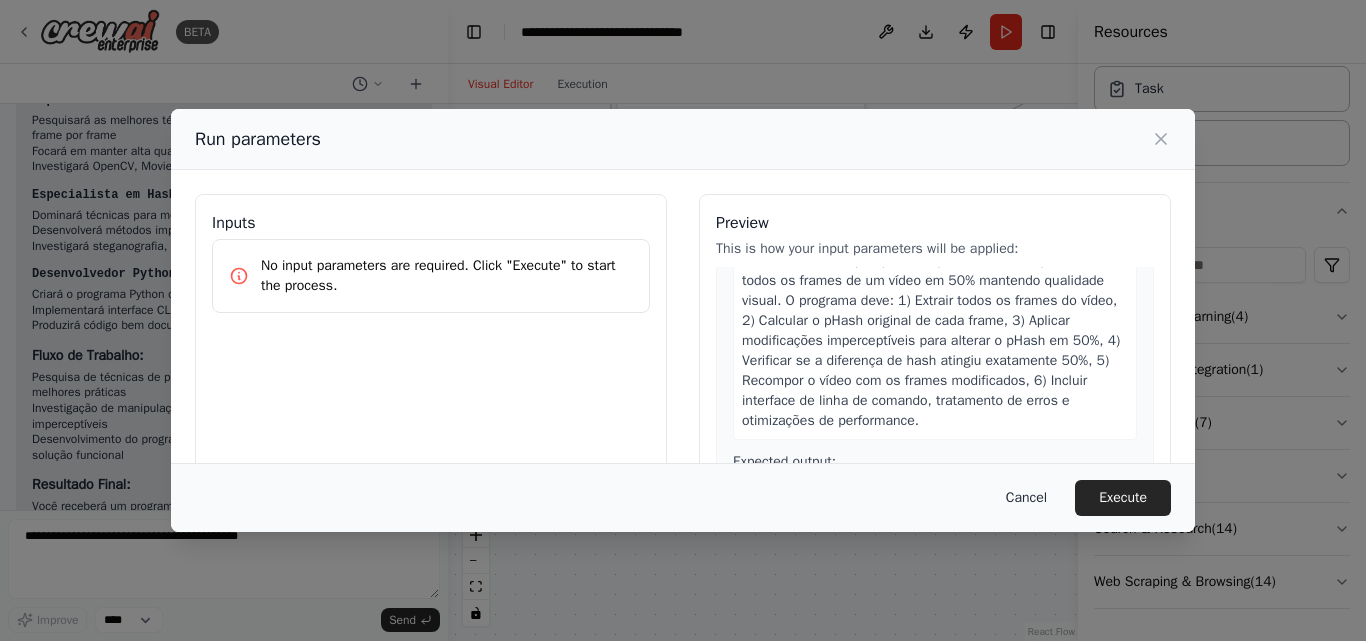 click on "Cancel" at bounding box center [1026, 498] 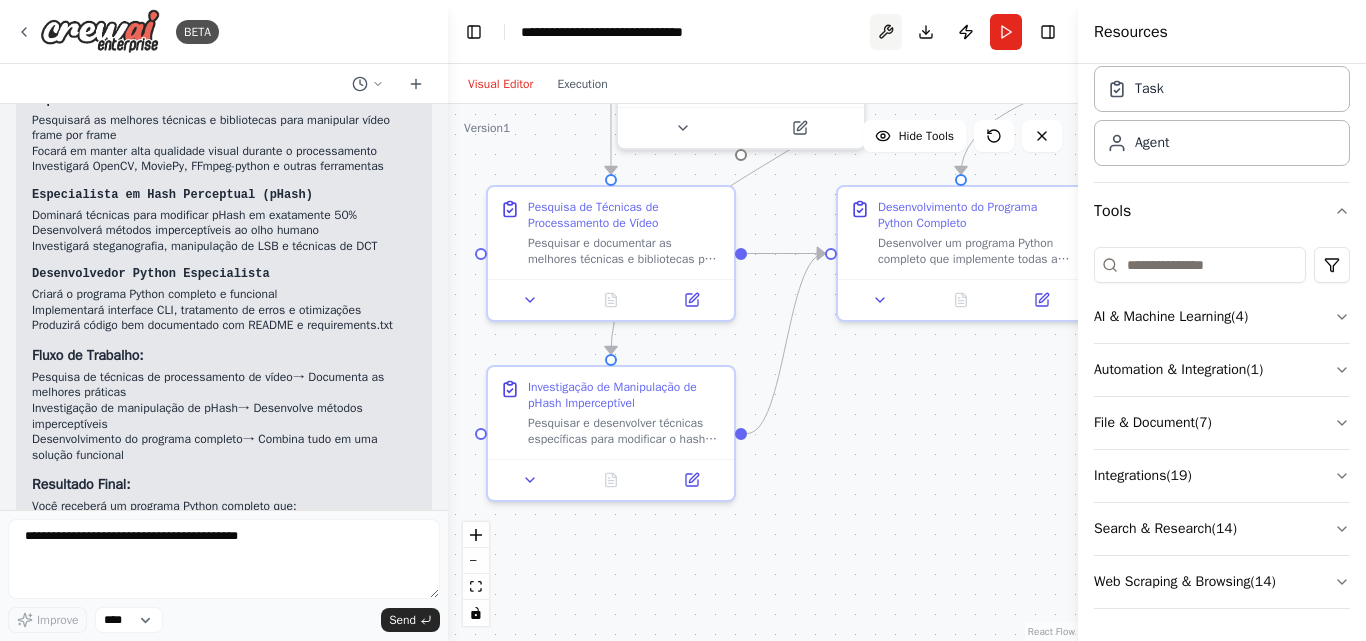 click at bounding box center (886, 32) 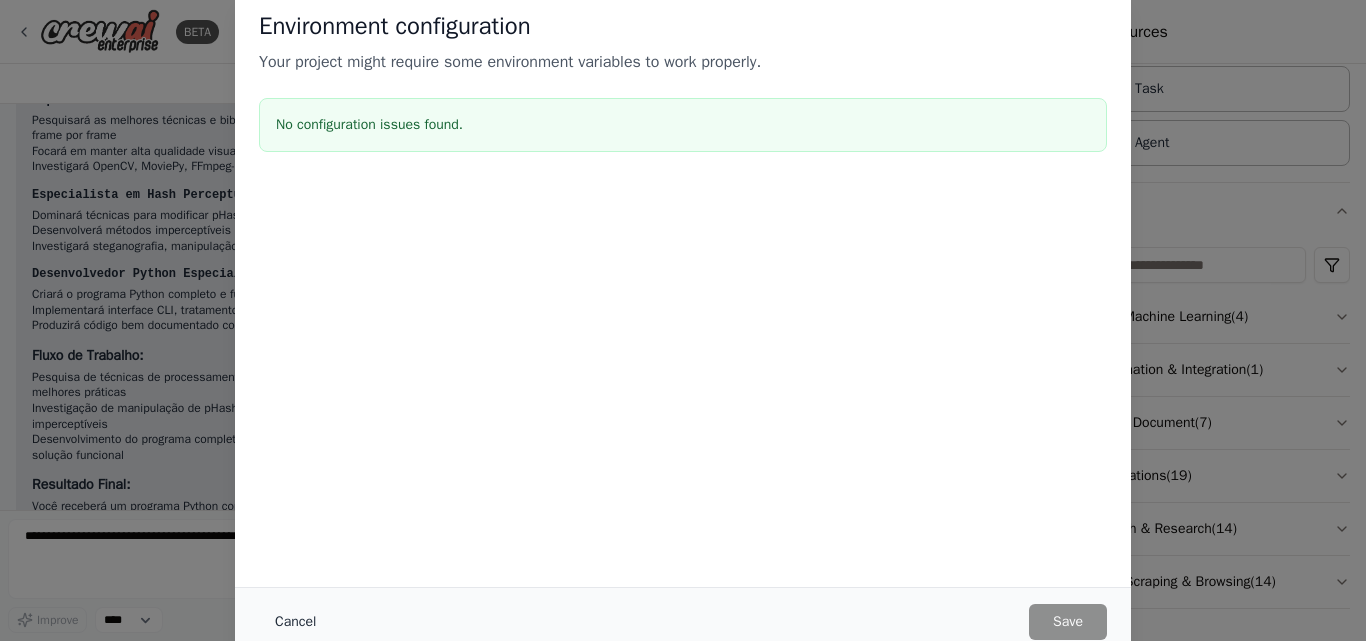click on "Cancel" at bounding box center [295, 622] 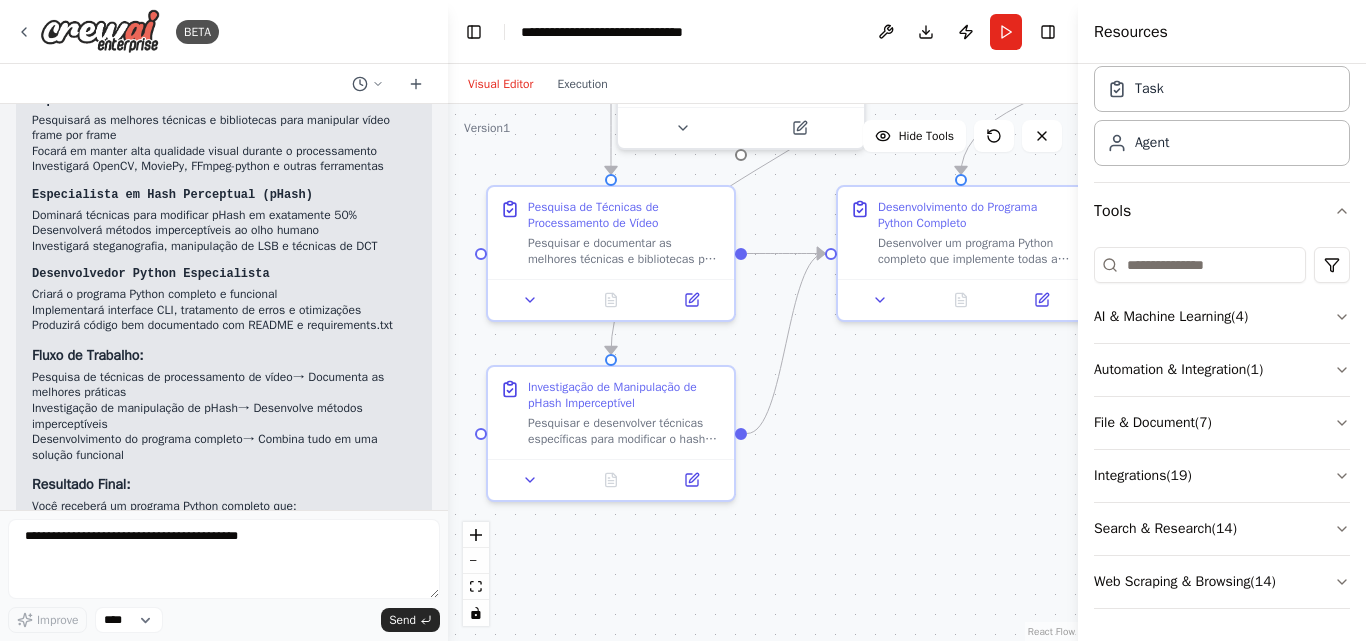 click on "Visual Editor Execution" at bounding box center (538, 84) 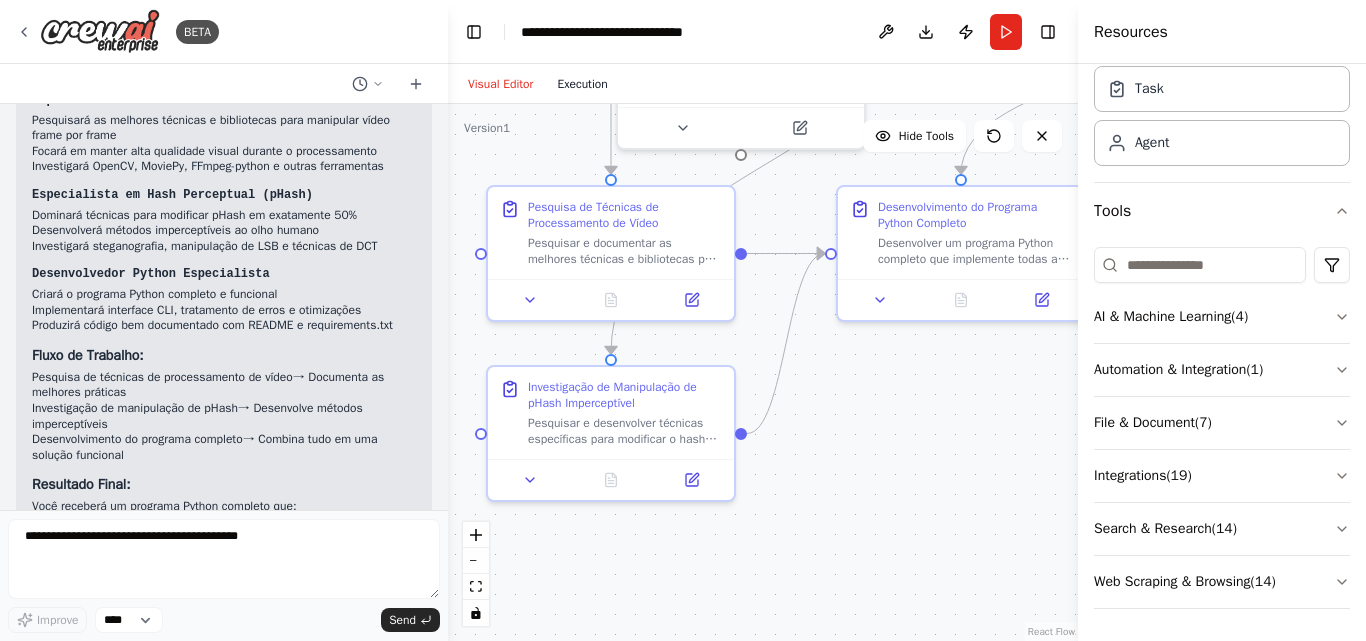 click on "Execution" at bounding box center (582, 84) 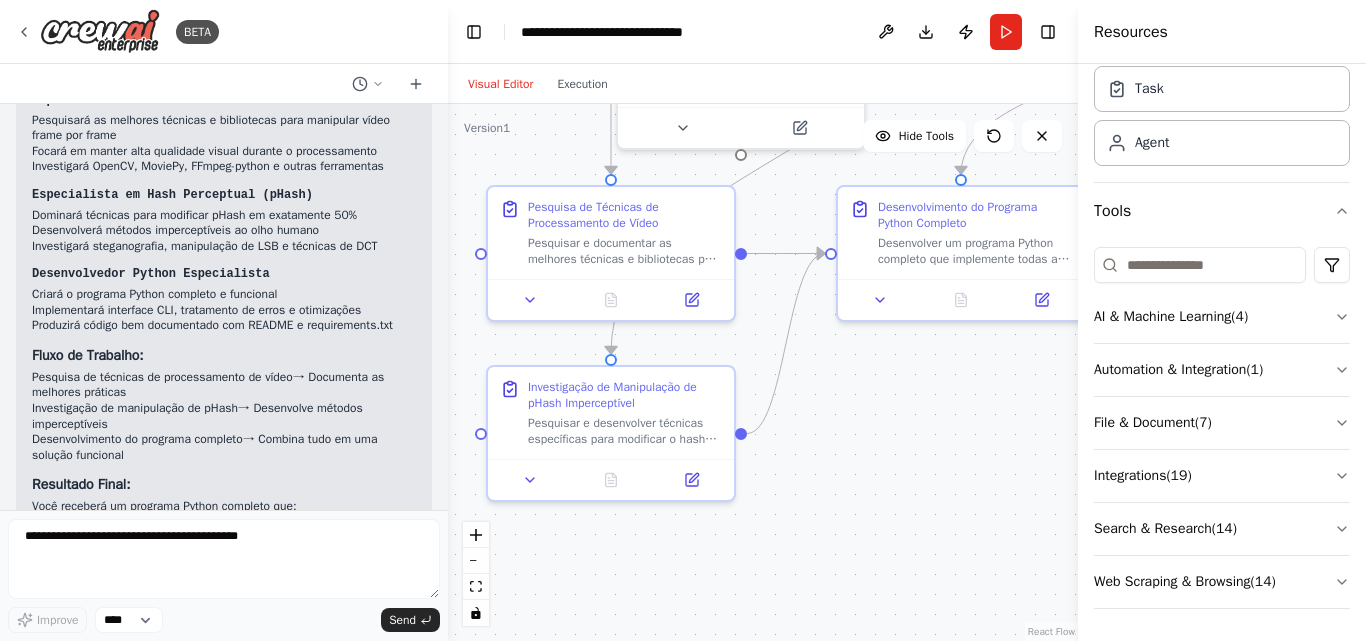 click on "Visual Editor" at bounding box center [500, 84] 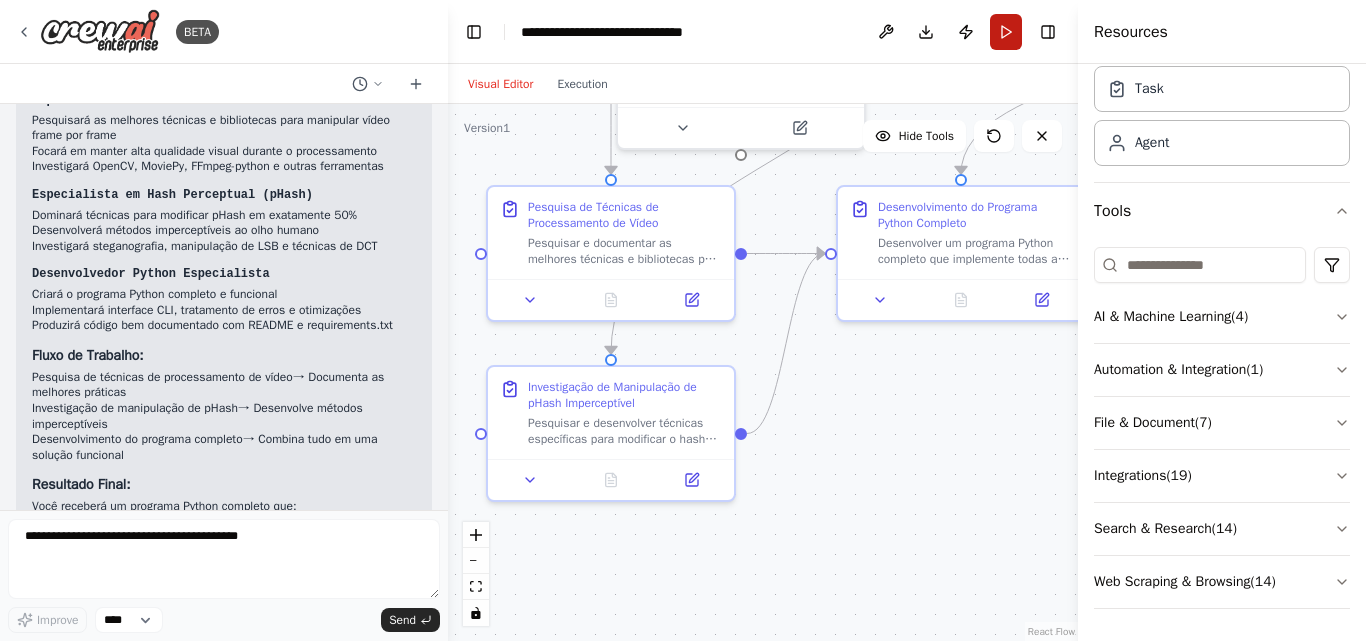 click on "Run" at bounding box center (1006, 32) 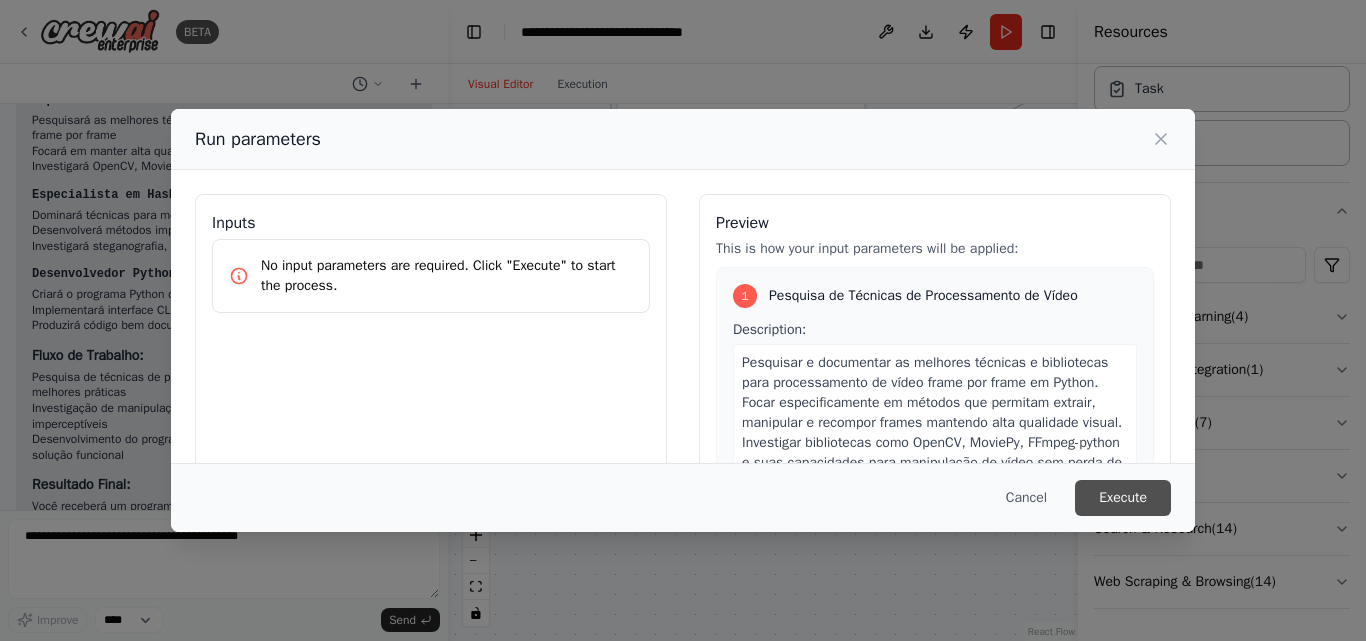 click on "Execute" at bounding box center [1123, 498] 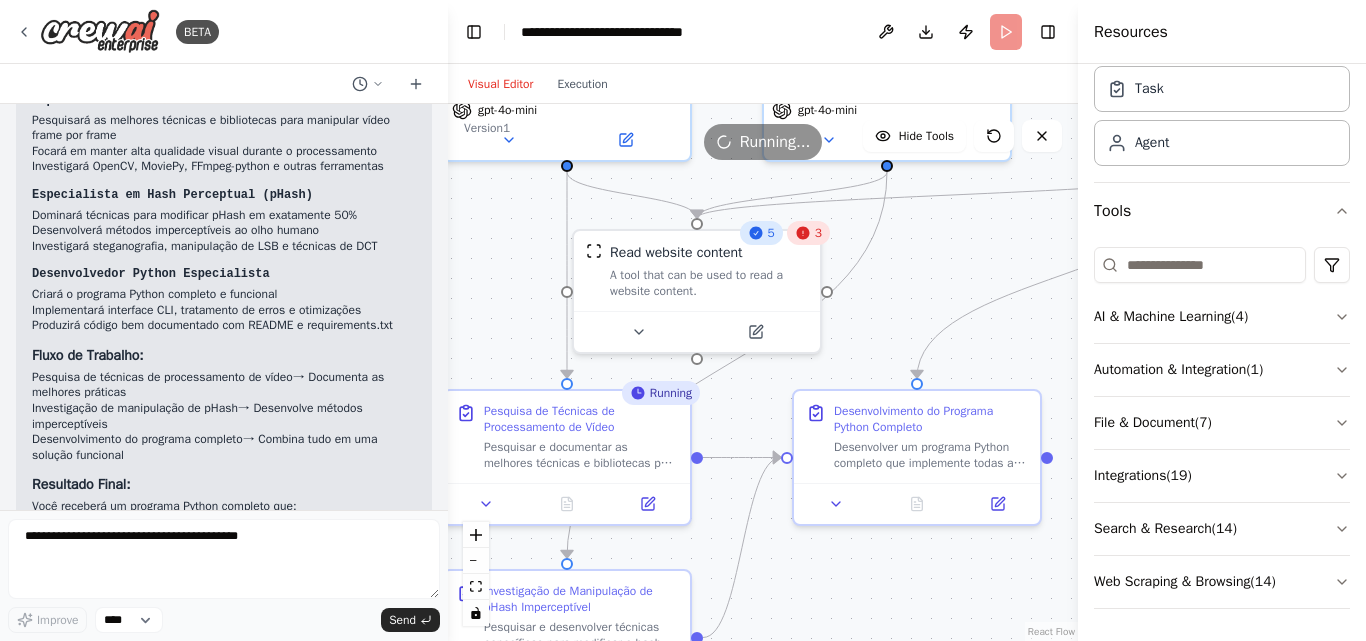 drag, startPoint x: 937, startPoint y: 391, endPoint x: 894, endPoint y: 594, distance: 207.50421 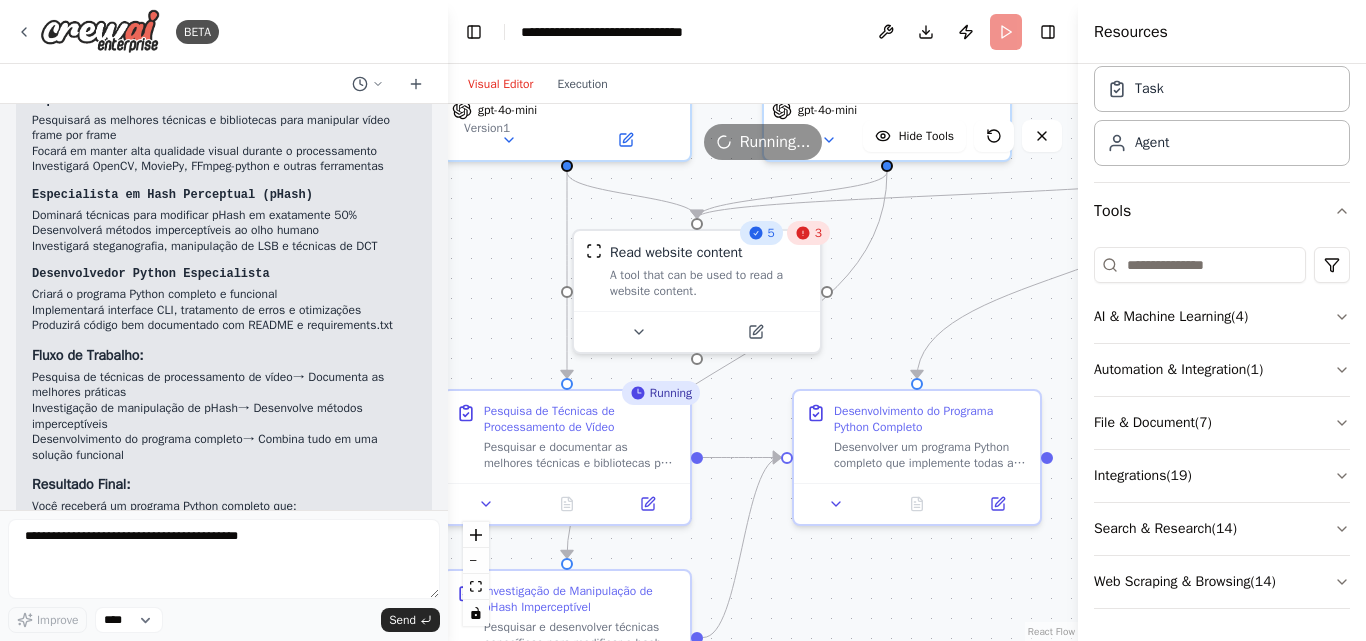 click on ".deletable-edge-delete-btn {
width: 20px;
height: 20px;
border: 0px solid #ffffff;
color: #6b7280;
background-color: #f8fafc;
cursor: pointer;
border-radius: 50%;
font-size: 12px;
padding: 3px;
display: flex;
align-items: center;
justify-content: center;
transition: all 0.2s cubic-bezier(0.4, 0, 0.2, 1);
box-shadow: 0 2px 4px rgba(0, 0, 0, 0.1);
}
.deletable-edge-delete-btn:hover {
background-color: #ef4444;
color: #ffffff;
border-color: #dc2626;
transform: scale(1.1);
box-shadow: 0 4px 12px rgba(239, 68, 68, 0.4);
}
.deletable-edge-delete-btn:active {
transform: scale(0.95);
box-shadow: 0 2px 4px rgba(239, 68, 68, 0.3);
}
Busy Especialista em Processamento de Vídeo gpt-4o-mini 5 3 Running" at bounding box center [763, 372] 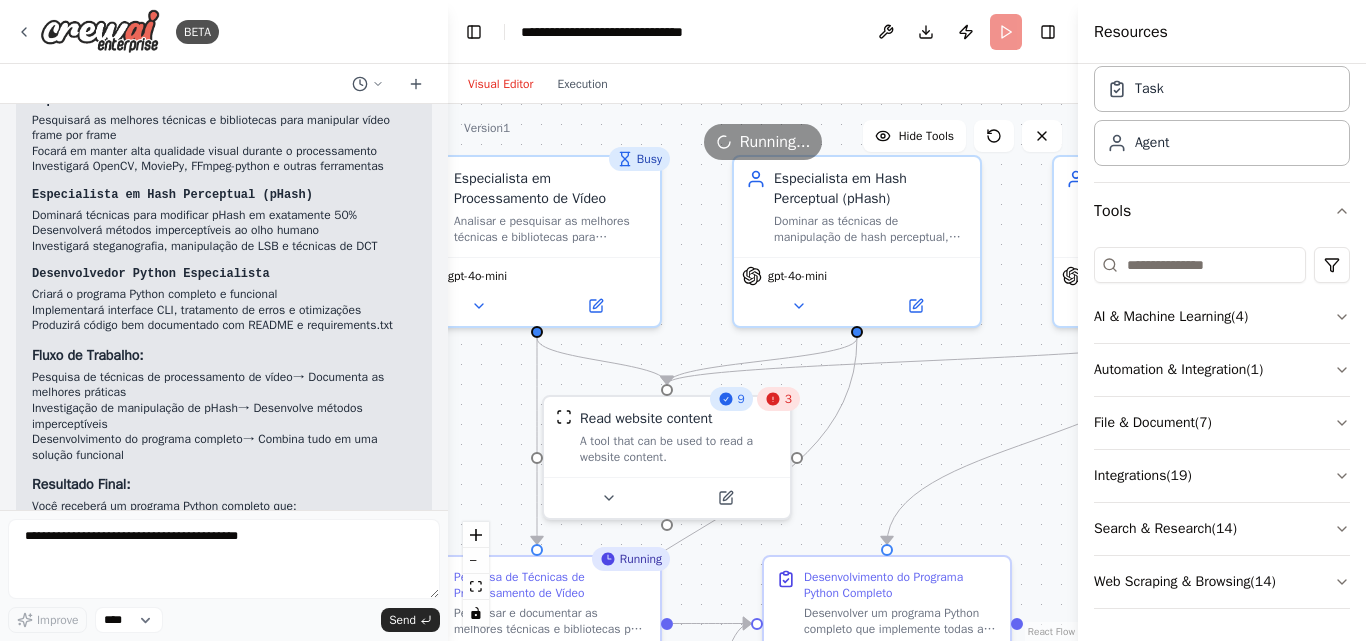 drag, startPoint x: 940, startPoint y: 251, endPoint x: 907, endPoint y: 424, distance: 176.11928 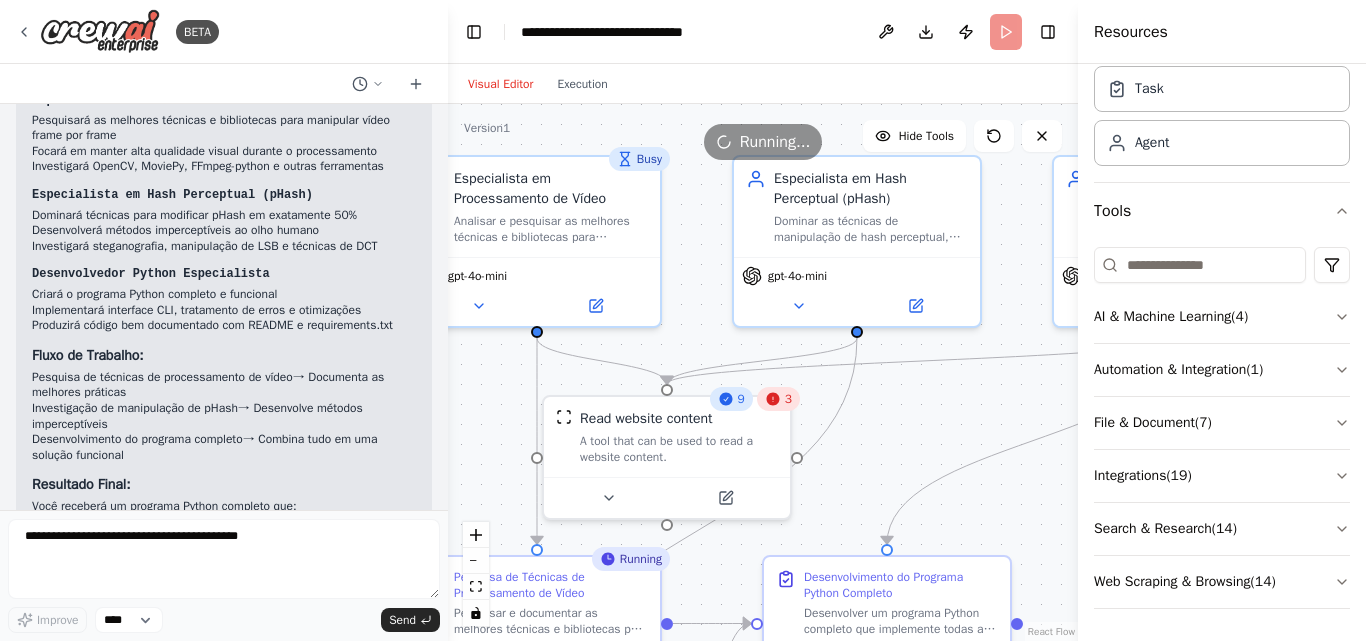 click on ".deletable-edge-delete-btn {
width: 20px;
height: 20px;
border: 0px solid #ffffff;
color: #6b7280;
background-color: #f8fafc;
cursor: pointer;
border-radius: 50%;
font-size: 12px;
padding: 3px;
display: flex;
align-items: center;
justify-content: center;
transition: all 0.2s cubic-bezier(0.4, 0, 0.2, 1);
box-shadow: 0 2px 4px rgba(0, 0, 0, 0.1);
}
.deletable-edge-delete-btn:hover {
background-color: #ef4444;
color: #ffffff;
border-color: #dc2626;
transform: scale(1.1);
box-shadow: 0 4px 12px rgba(239, 68, 68, 0.4);
}
.deletable-edge-delete-btn:active {
transform: scale(0.95);
box-shadow: 0 2px 4px rgba(239, 68, 68, 0.3);
}
Busy Especialista em Processamento de Vídeo gpt-4o-mini 9 3 Running" at bounding box center (763, 372) 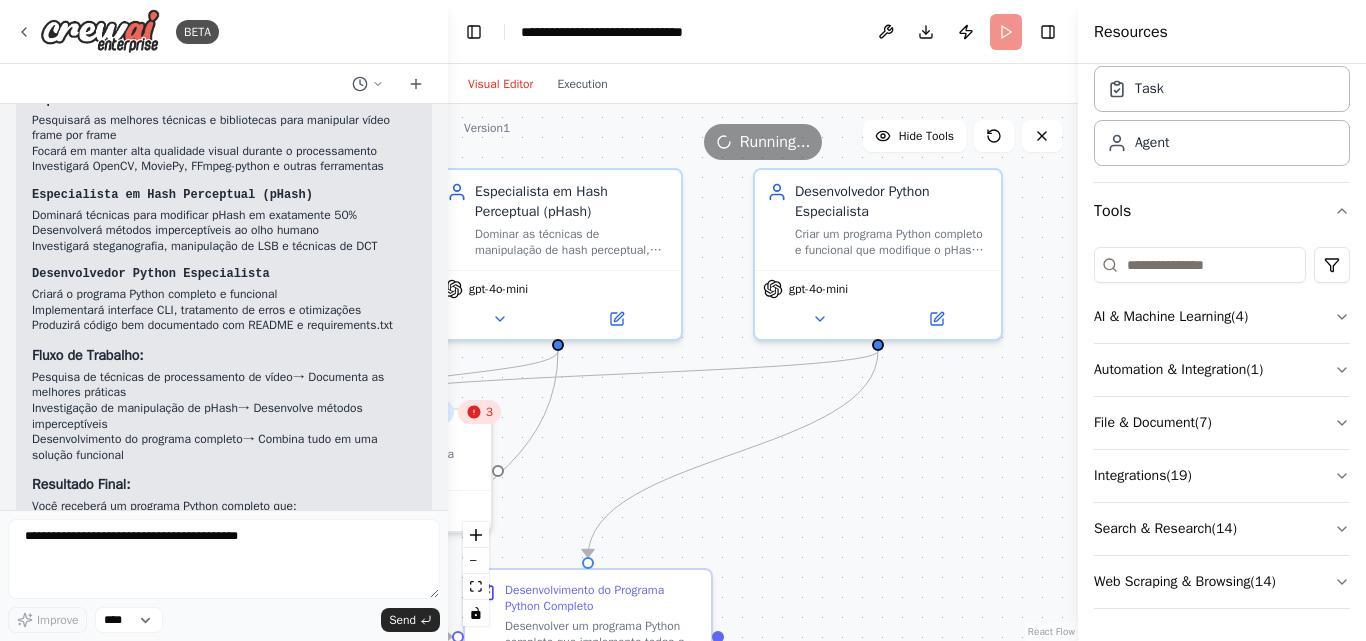 drag, startPoint x: 940, startPoint y: 406, endPoint x: 643, endPoint y: 409, distance: 297.01514 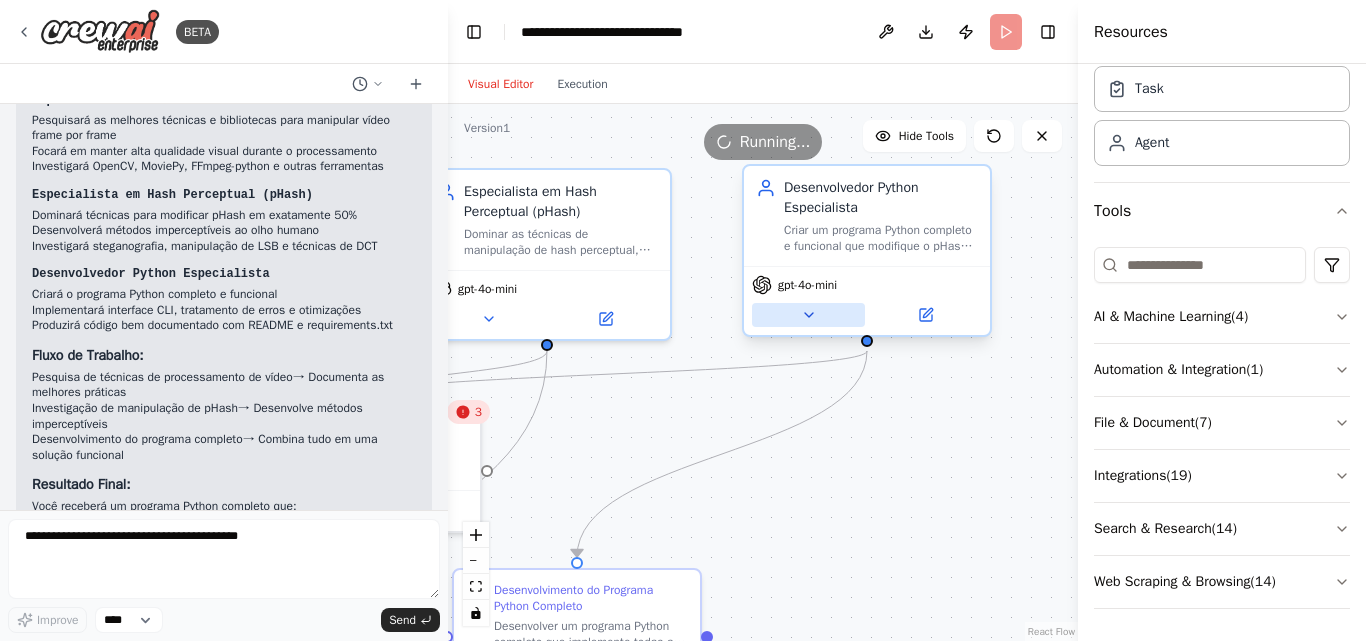click at bounding box center [808, 315] 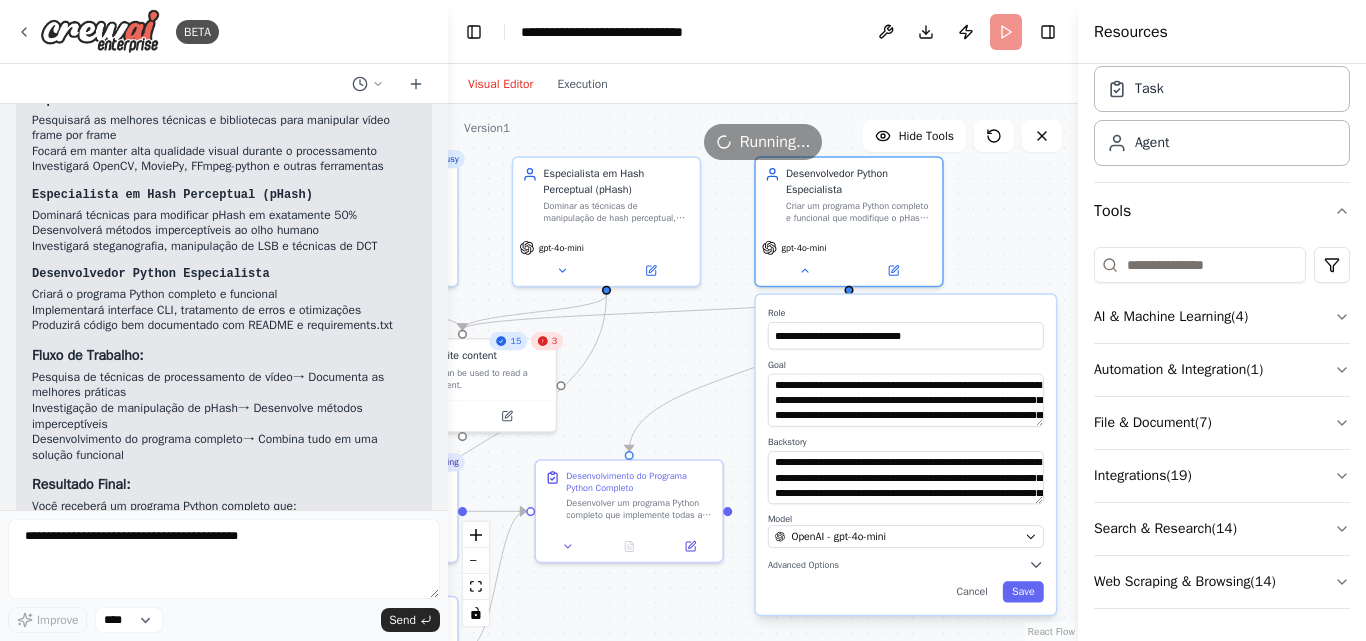 drag, startPoint x: 1001, startPoint y: 331, endPoint x: 1007, endPoint y: 244, distance: 87.20665 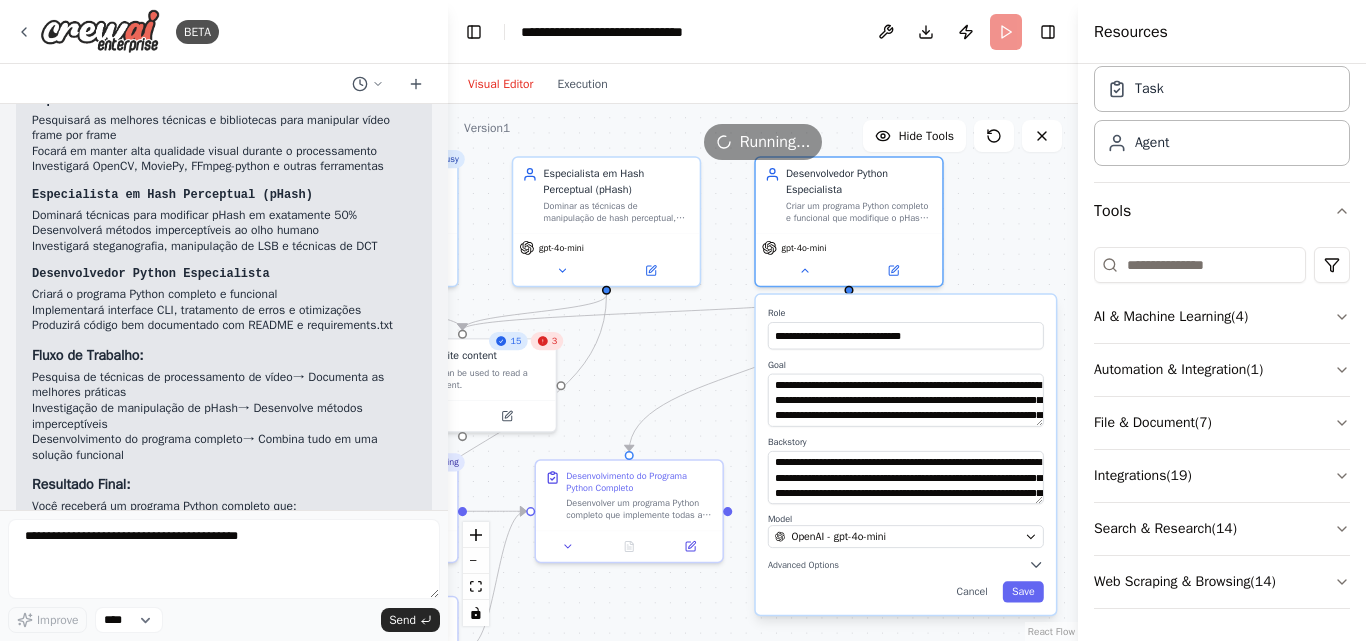 click on ".deletable-edge-delete-btn {
width: 20px;
height: 20px;
border: 0px solid #ffffff;
color: #6b7280;
background-color: #f8fafc;
cursor: pointer;
border-radius: 50%;
font-size: 12px;
padding: 3px;
display: flex;
align-items: center;
justify-content: center;
transition: all 0.2s cubic-bezier(0.4, 0, 0.2, 1);
box-shadow: 0 2px 4px rgba(0, 0, 0, 0.1);
}
.deletable-edge-delete-btn:hover {
background-color: #ef4444;
color: #ffffff;
border-color: #dc2626;
transform: scale(1.1);
box-shadow: 0 4px 12px rgba(239, 68, 68, 0.4);
}
.deletable-edge-delete-btn:active {
transform: scale(0.95);
box-shadow: 0 2px 4px rgba(239, 68, 68, 0.3);
}
Busy Especialista em Processamento de Vídeo gpt-4o-mini 15 3 Role" at bounding box center [763, 372] 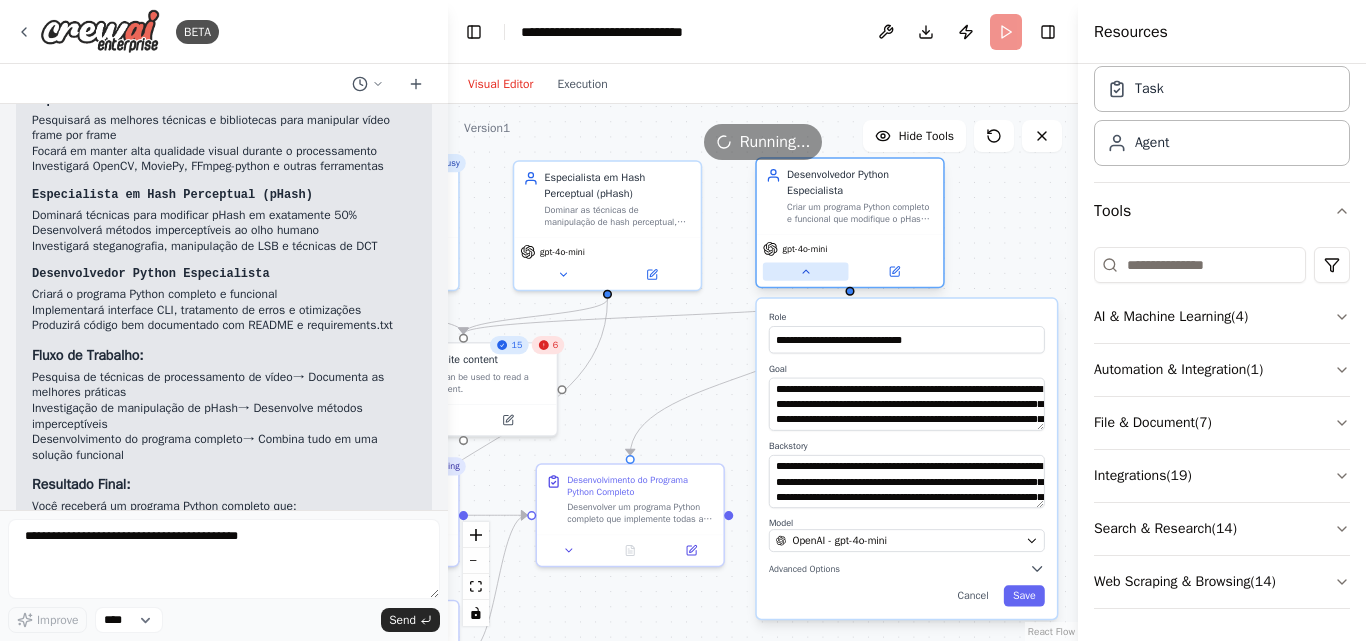 click 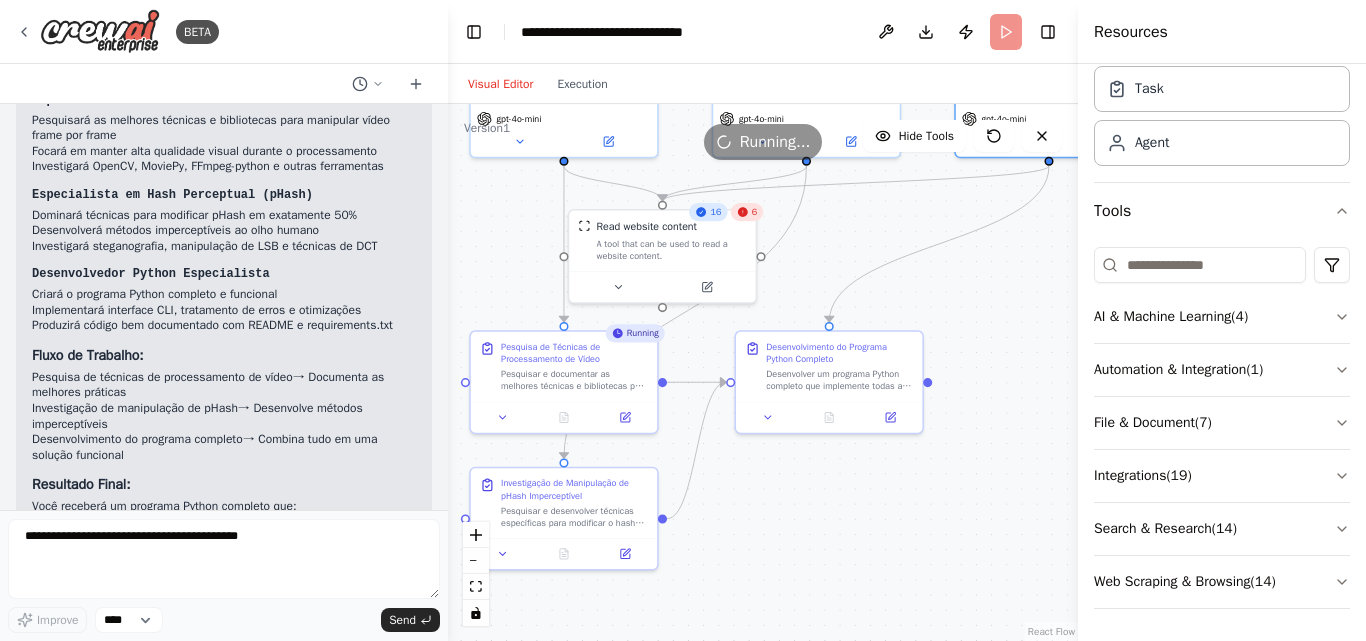 drag, startPoint x: 834, startPoint y: 473, endPoint x: 1076, endPoint y: 316, distance: 288.46664 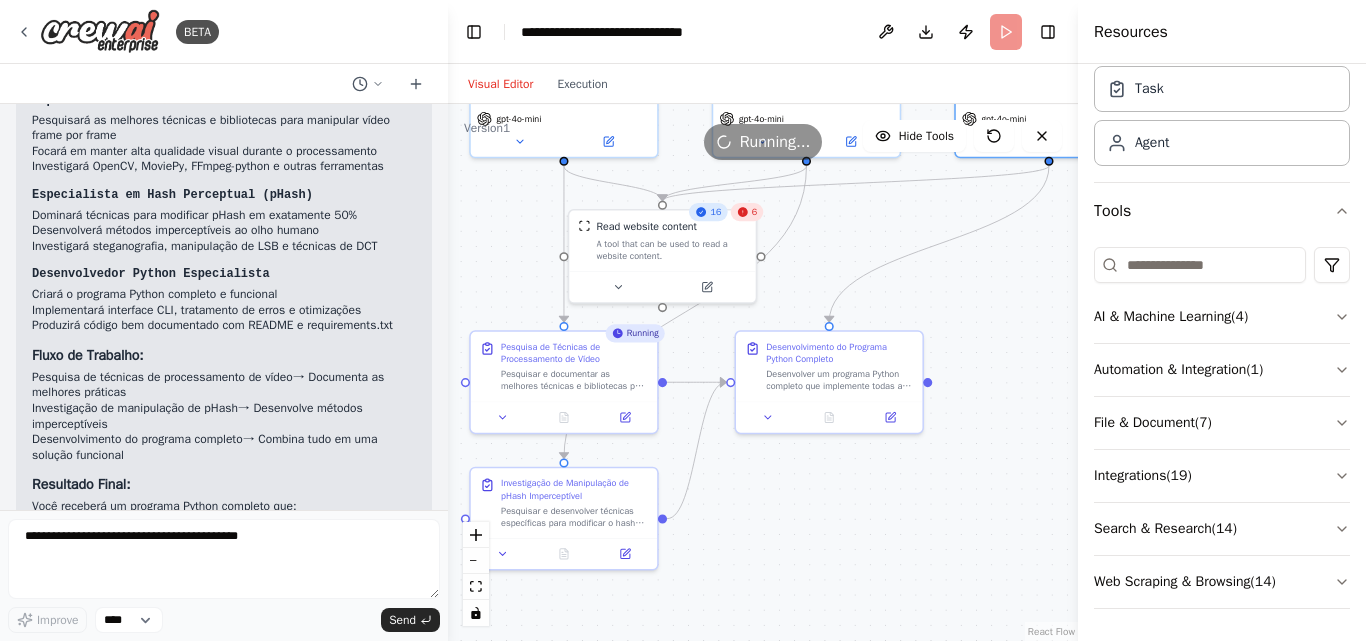 click on "BETA quero um programa que mude o phash de todos os frames de um video fazendo todos os frames ficarem com uma diferença de 50% de phash em relação aos frames originais e ao mesmo tempo ao olho humano o video visualmente continue identico 00:27 ▶ Thought process Vou criar um sistema de automação para desenvolver um programa que modifique o phash dos frames de vídeo mantendo a qualidade visual. Primeiro, deixe-me verificar as ferramentas disponíveis para programação e desenvolvimento. 00:28 Getting the list of ready-to-use tools Agora vou buscar por ferramentas de programação e desenvolvimento: 00:28 Searching tool programming code development python Searching tool file code write create Searching tool FileWriterTool Searching tool file writer write create file Agora vou criar um sistema com especialistas para desenvolver seu programa de manipulação de phash de vídeo. Vou criar três agentes especializados para esta tarefa complexa: 00:28 00:28 Agora vou validar a automação criada: 00:28" at bounding box center [683, 320] 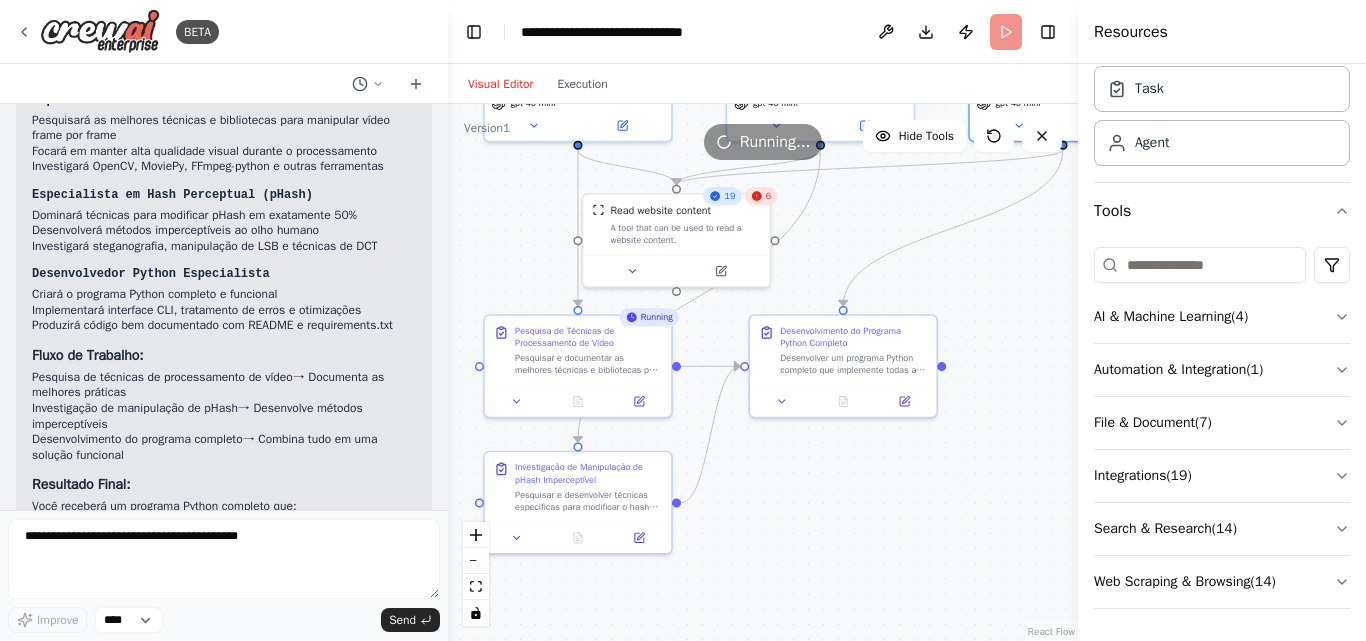 drag, startPoint x: 846, startPoint y: 526, endPoint x: 817, endPoint y: 545, distance: 34.669872 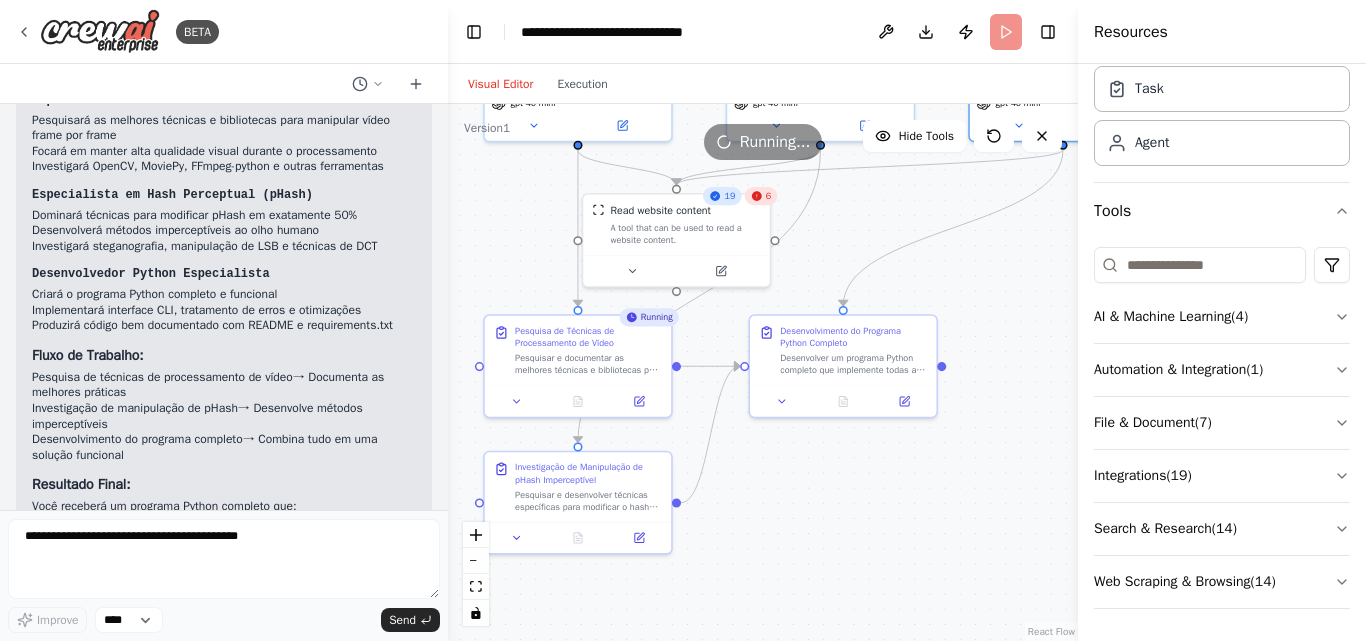 click on ".deletable-edge-delete-btn {
width: 20px;
height: 20px;
border: 0px solid #ffffff;
color: #6b7280;
background-color: #f8fafc;
cursor: pointer;
border-radius: 50%;
font-size: 12px;
padding: 3px;
display: flex;
align-items: center;
justify-content: center;
transition: all 0.2s cubic-bezier(0.4, 0, 0.2, 1);
box-shadow: 0 2px 4px rgba(0, 0, 0, 0.1);
}
.deletable-edge-delete-btn:hover {
background-color: #ef4444;
color: #ffffff;
border-color: #dc2626;
transform: scale(1.1);
box-shadow: 0 4px 12px rgba(239, 68, 68, 0.4);
}
.deletable-edge-delete-btn:active {
transform: scale(0.95);
box-shadow: 0 2px 4px rgba(239, 68, 68, 0.3);
}
Busy Especialista em Processamento de Vídeo gpt-4o-mini 19 6 Running" at bounding box center [763, 372] 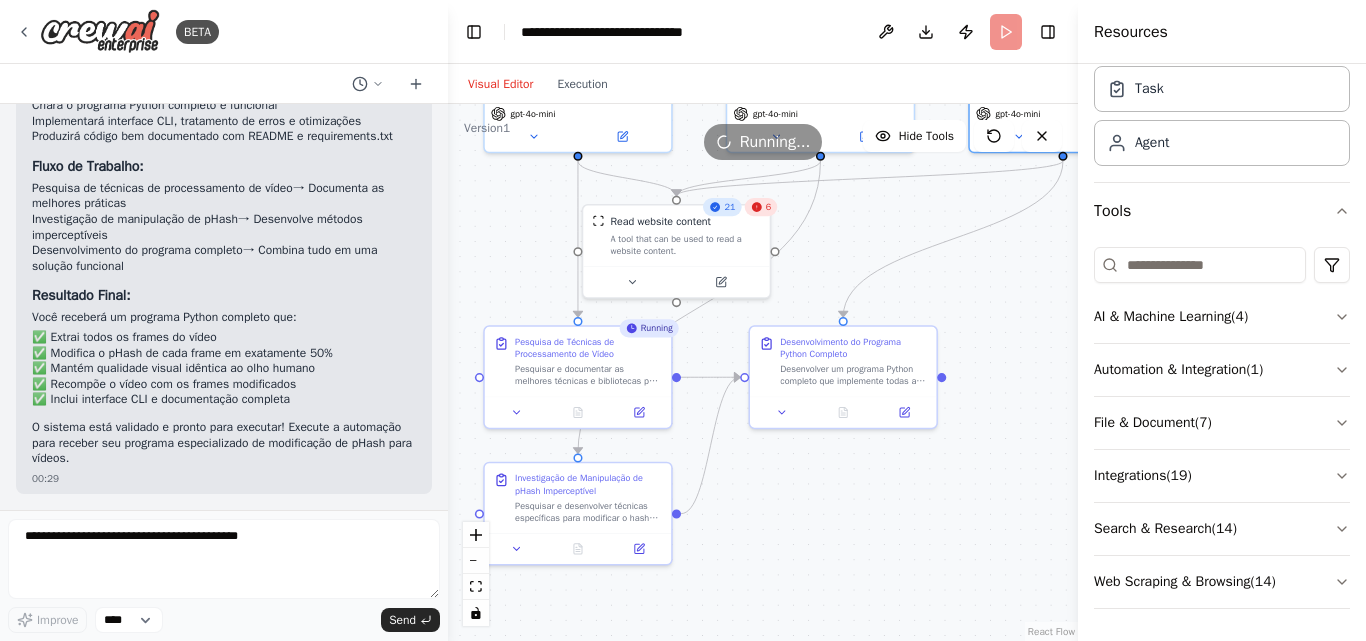 scroll, scrollTop: 2209, scrollLeft: 0, axis: vertical 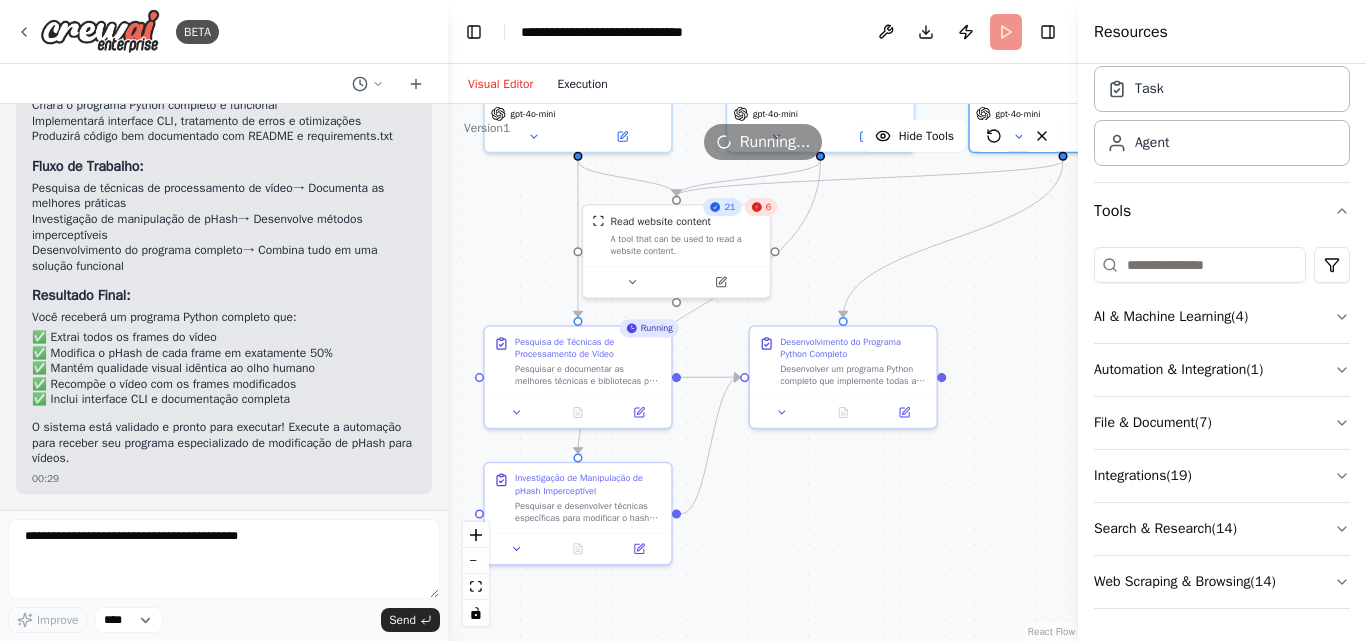 click on "Execution" at bounding box center [582, 84] 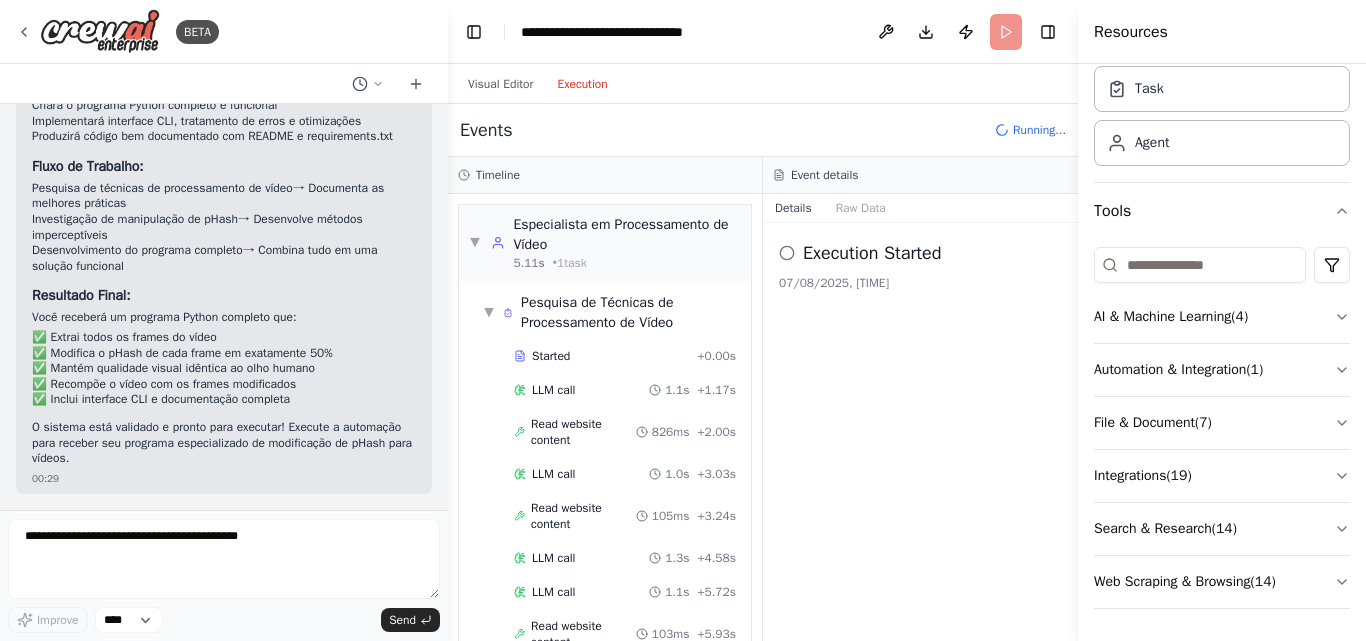 scroll, scrollTop: 1905, scrollLeft: 0, axis: vertical 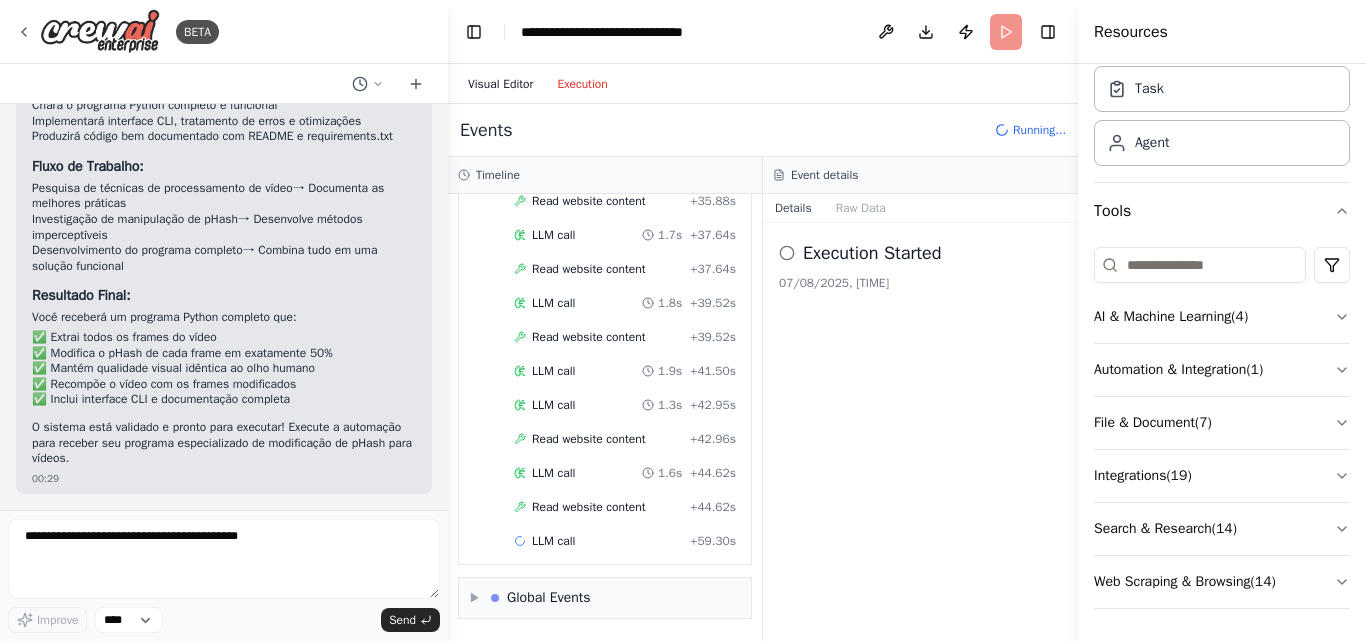 click on "Visual Editor" at bounding box center [500, 84] 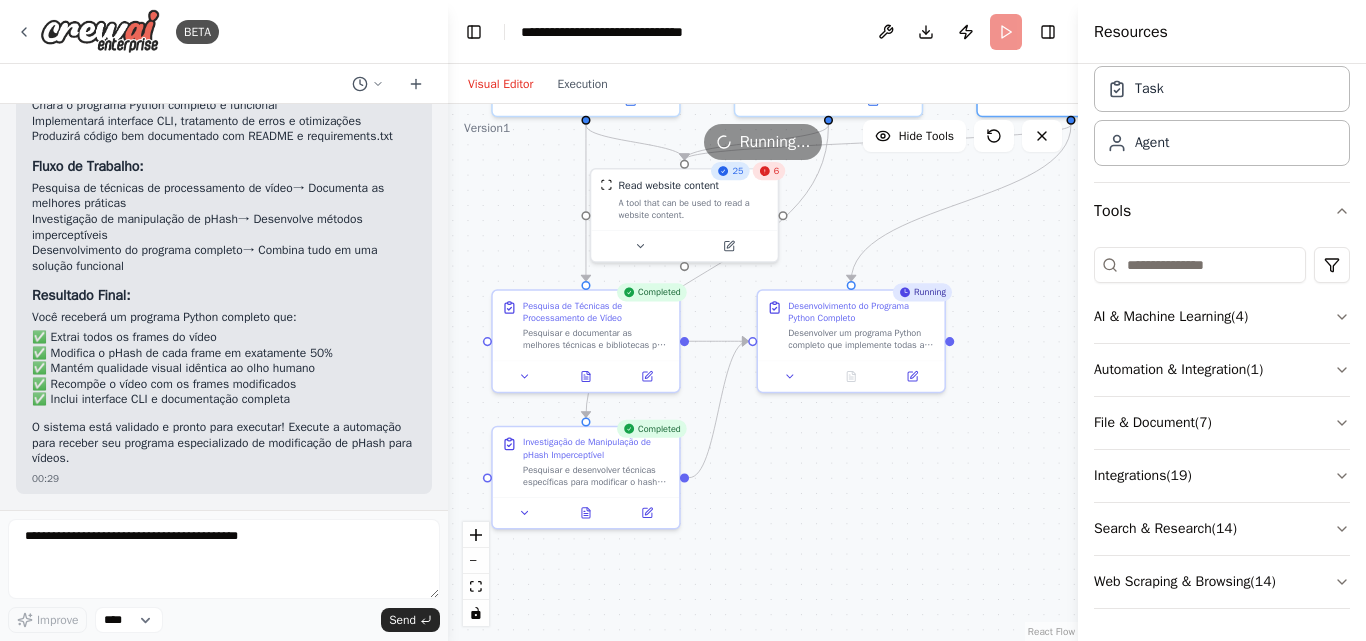 drag, startPoint x: 877, startPoint y: 567, endPoint x: 884, endPoint y: 532, distance: 35.69314 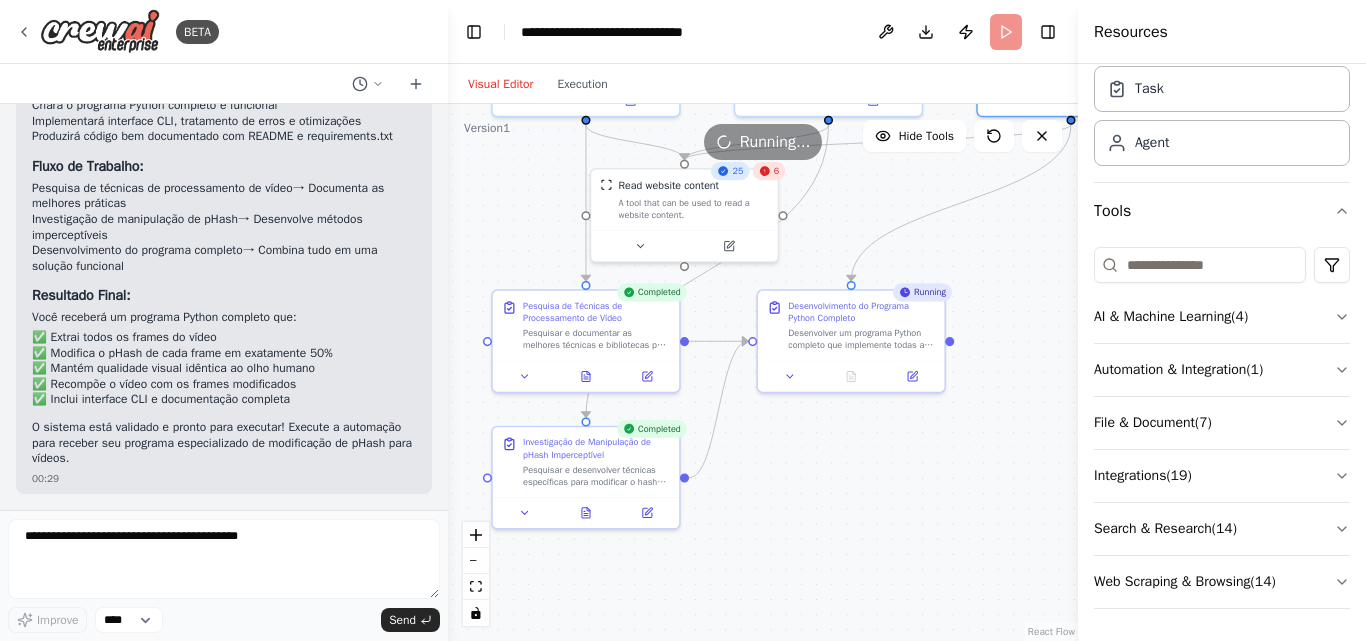 click on ".deletable-edge-delete-btn {
width: 20px;
height: 20px;
border: 0px solid #ffffff;
color: #6b7280;
background-color: #f8fafc;
cursor: pointer;
border-radius: 50%;
font-size: 12px;
padding: 3px;
display: flex;
align-items: center;
justify-content: center;
transition: all 0.2s cubic-bezier(0.4, 0, 0.2, 1);
box-shadow: 0 2px 4px rgba(0, 0, 0, 0.1);
}
.deletable-edge-delete-btn:hover {
background-color: #ef4444;
color: #ffffff;
border-color: #dc2626;
transform: scale(1.1);
box-shadow: 0 4px 12px rgba(239, 68, 68, 0.4);
}
.deletable-edge-delete-btn:active {
transform: scale(0.95);
box-shadow: 0 2px 4px rgba(239, 68, 68, 0.3);
}
Especialista em Processamento de Vídeo gpt-4o-mini 25 6 gpt-4o-mini" at bounding box center (763, 372) 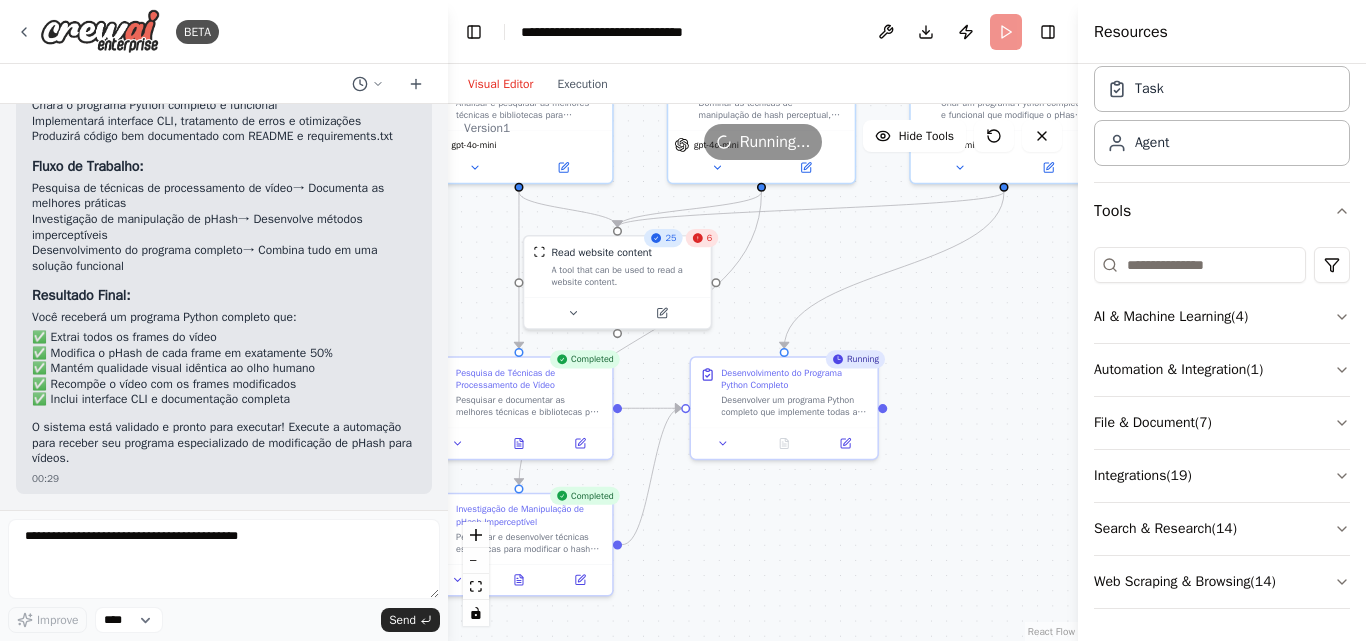 drag, startPoint x: 884, startPoint y: 532, endPoint x: 816, endPoint y: 599, distance: 95.462036 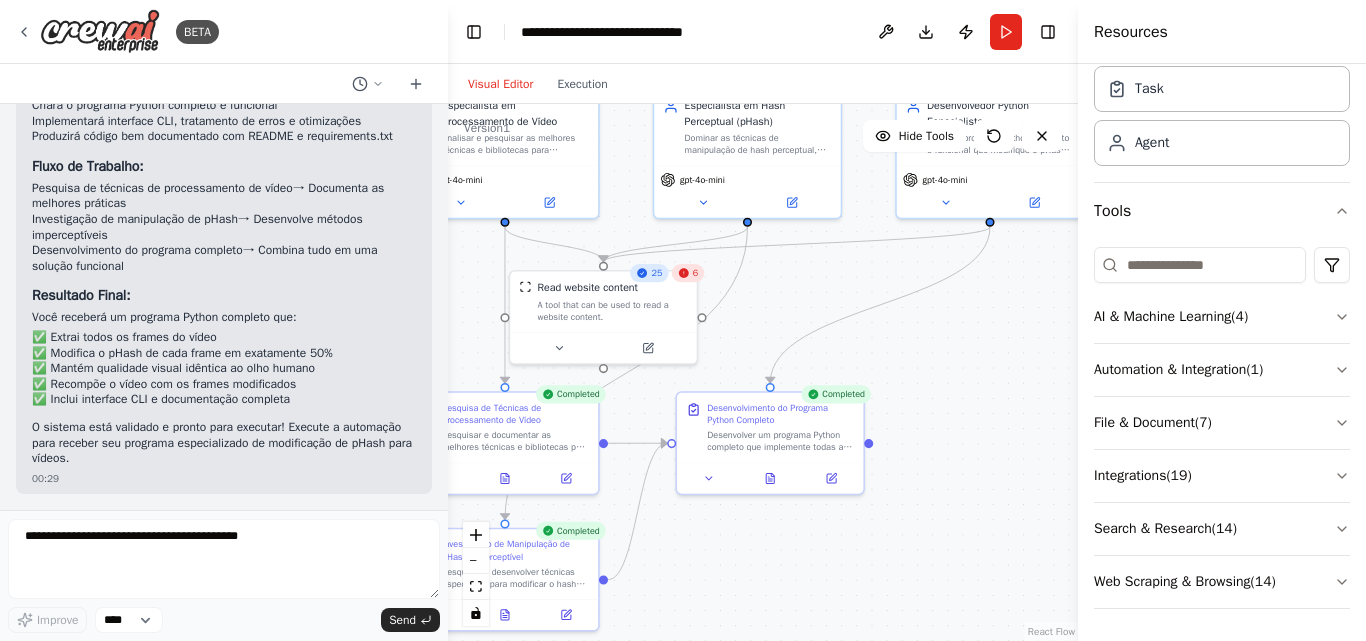 drag, startPoint x: 950, startPoint y: 313, endPoint x: 936, endPoint y: 348, distance: 37.696156 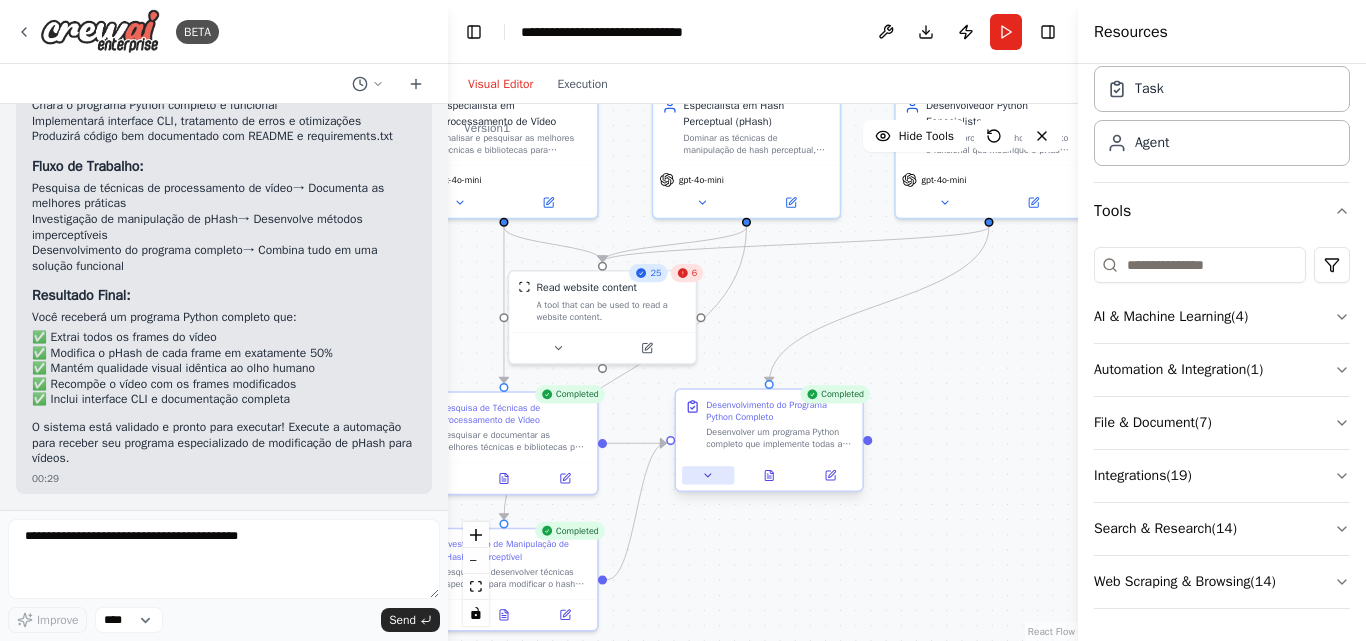 click 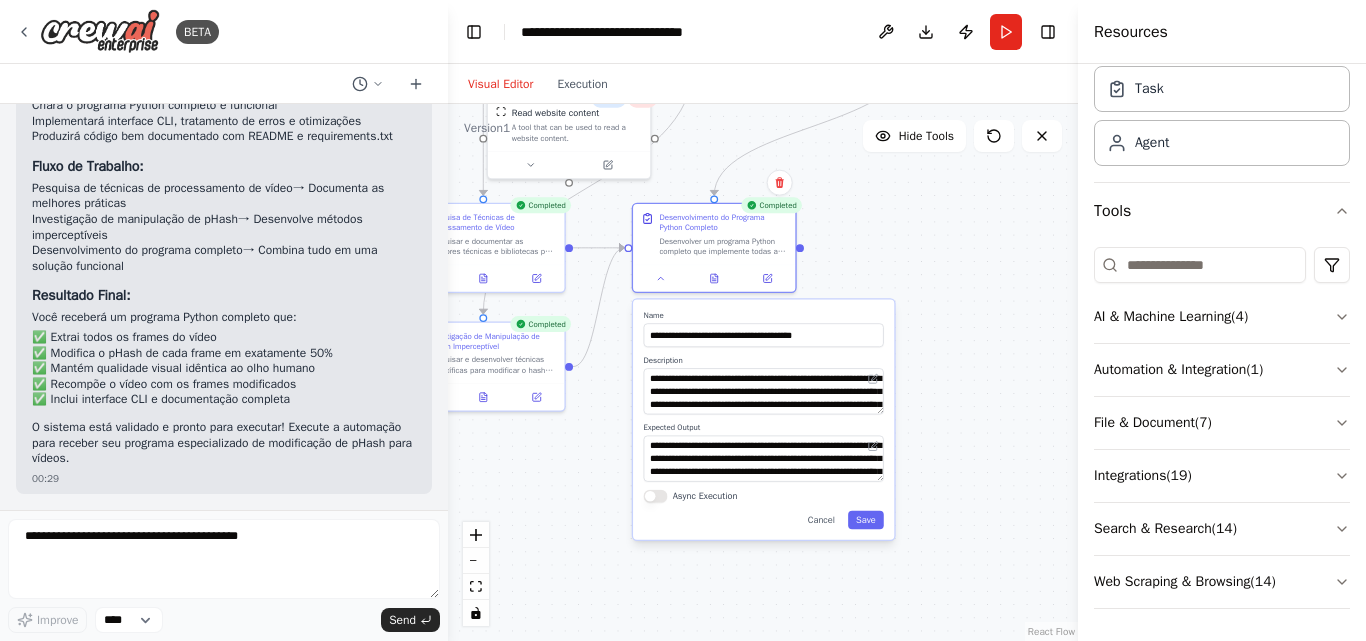 drag, startPoint x: 1012, startPoint y: 538, endPoint x: 921, endPoint y: 319, distance: 237.15396 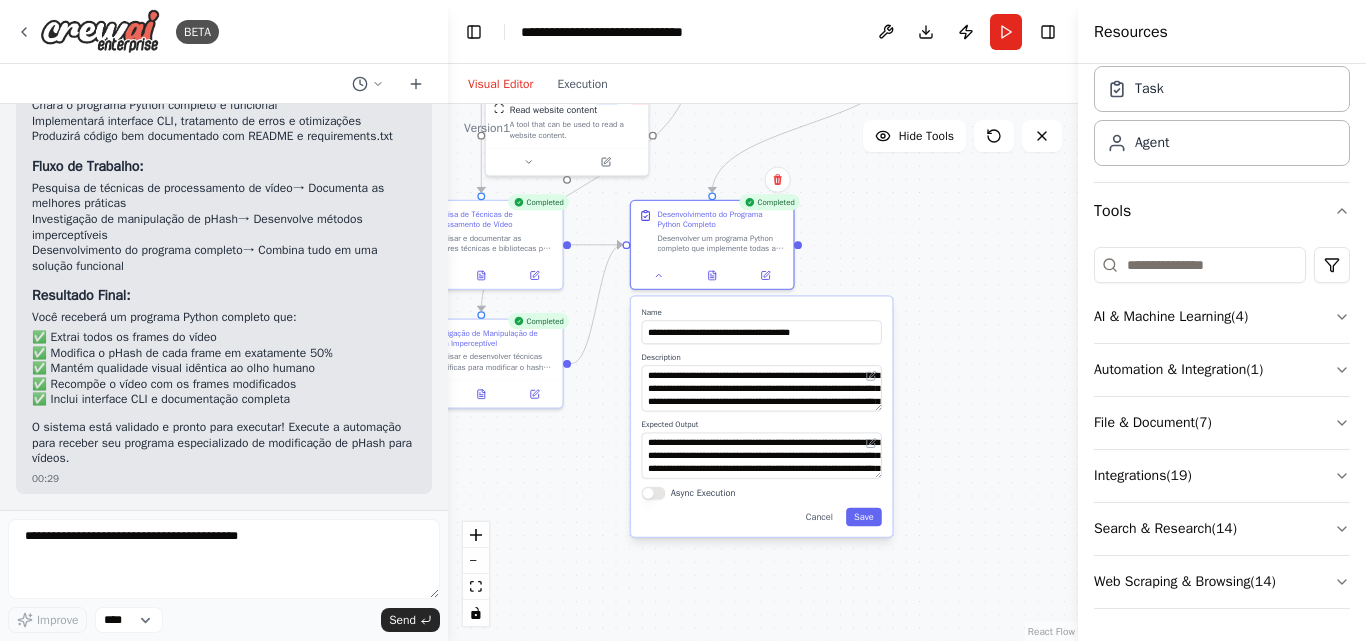 click on ".deletable-edge-delete-btn {
width: 20px;
height: 20px;
border: 0px solid #ffffff;
color: #6b7280;
background-color: #f8fafc;
cursor: pointer;
border-radius: 50%;
font-size: 12px;
padding: 3px;
display: flex;
align-items: center;
justify-content: center;
transition: all 0.2s cubic-bezier(0.4, 0, 0.2, 1);
box-shadow: 0 2px 4px rgba(0, 0, 0, 0.1);
}
.deletable-edge-delete-btn:hover {
background-color: #ef4444;
color: #ffffff;
border-color: #dc2626;
transform: scale(1.1);
box-shadow: 0 4px 12px rgba(239, 68, 68, 0.4);
}
.deletable-edge-delete-btn:active {
transform: scale(0.95);
box-shadow: 0 2px 4px rgba(239, 68, 68, 0.3);
}
Especialista em Processamento de Vídeo gpt-4o-mini 25 6 gpt-4o-mini" at bounding box center [763, 372] 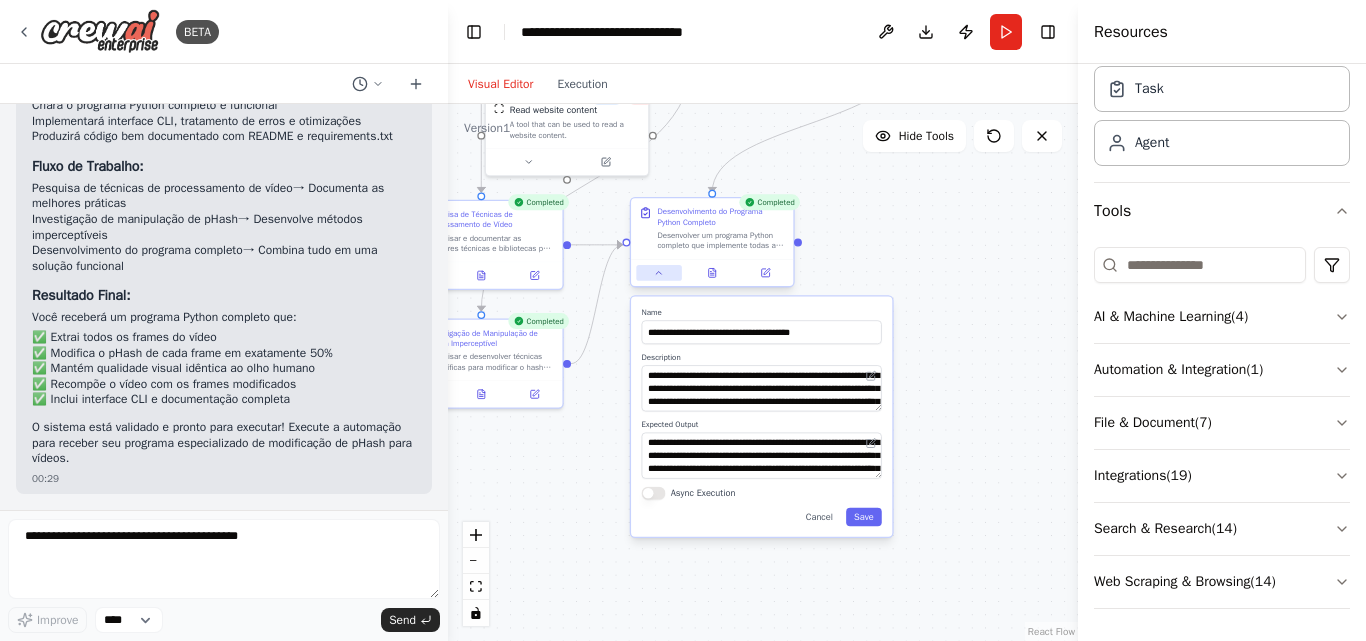 click 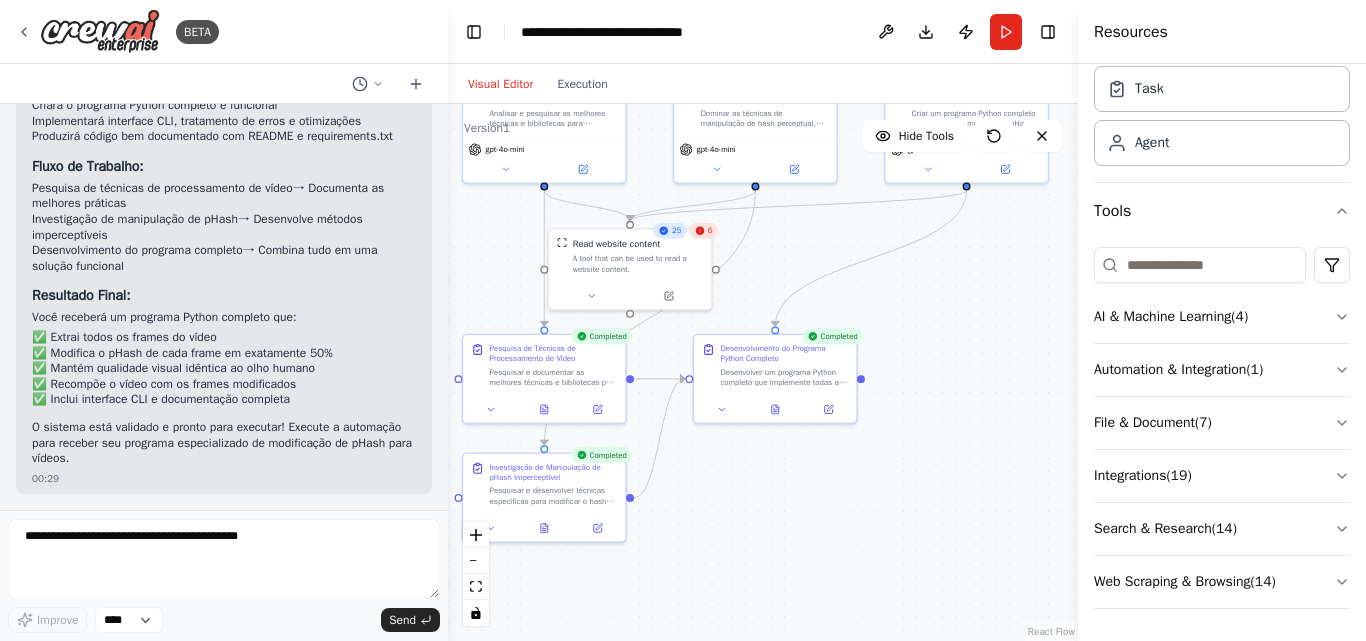 drag, startPoint x: 723, startPoint y: 420, endPoint x: 782, endPoint y: 559, distance: 151.00331 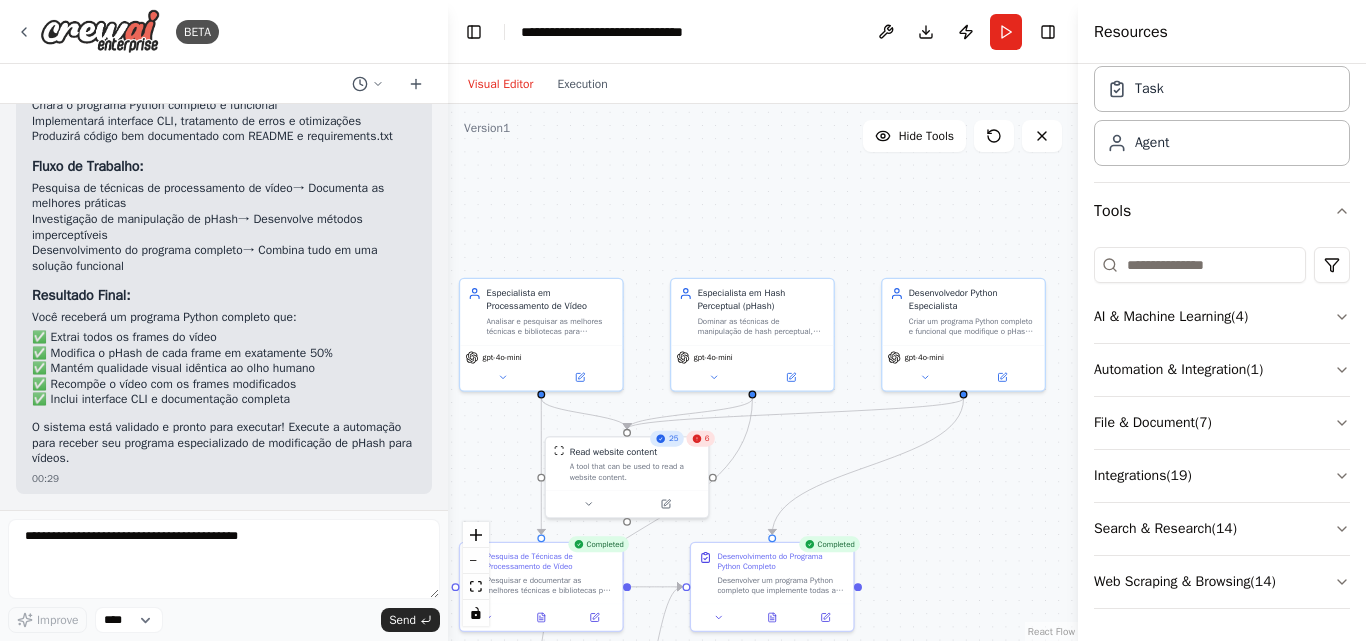 drag, startPoint x: 937, startPoint y: 309, endPoint x: 958, endPoint y: 512, distance: 204.08331 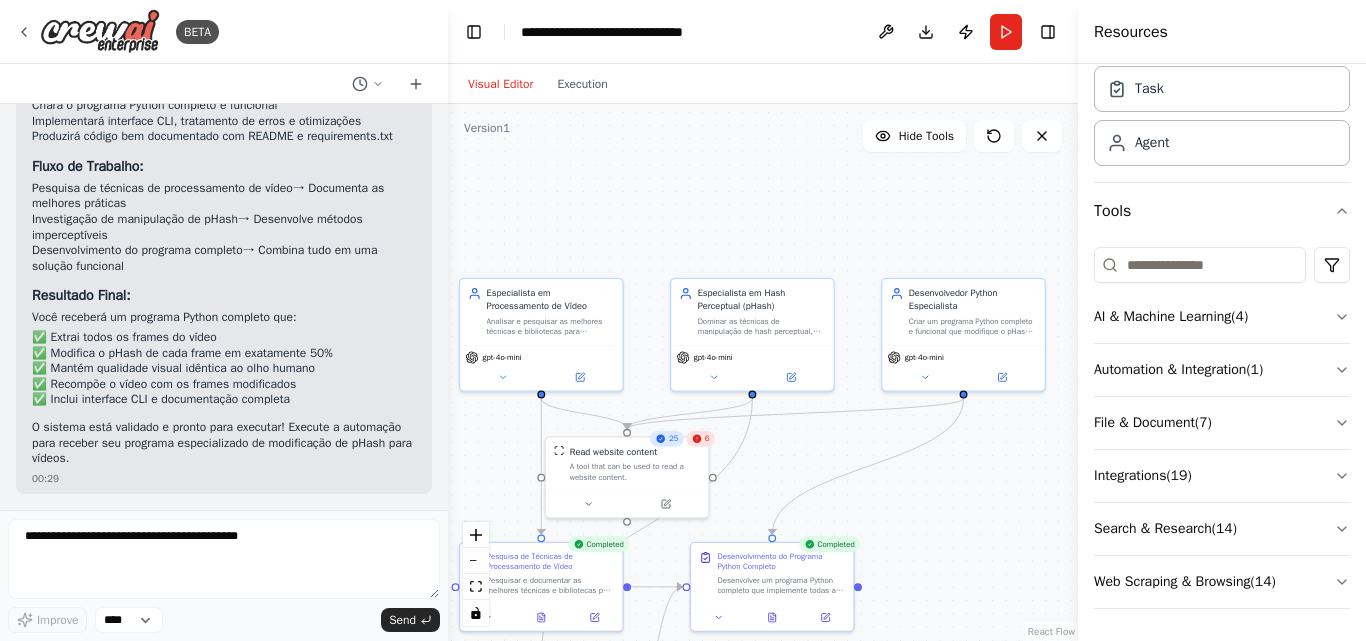 click on ".deletable-edge-delete-btn {
width: 20px;
height: 20px;
border: 0px solid #ffffff;
color: #6b7280;
background-color: #f8fafc;
cursor: pointer;
border-radius: 50%;
font-size: 12px;
padding: 3px;
display: flex;
align-items: center;
justify-content: center;
transition: all 0.2s cubic-bezier(0.4, 0, 0.2, 1);
box-shadow: 0 2px 4px rgba(0, 0, 0, 0.1);
}
.deletable-edge-delete-btn:hover {
background-color: #ef4444;
color: #ffffff;
border-color: #dc2626;
transform: scale(1.1);
box-shadow: 0 4px 12px rgba(239, 68, 68, 0.4);
}
.deletable-edge-delete-btn:active {
transform: scale(0.95);
box-shadow: 0 2px 4px rgba(239, 68, 68, 0.3);
}
Especialista em Processamento de Vídeo gpt-4o-mini 25 6 gpt-4o-mini" at bounding box center [763, 372] 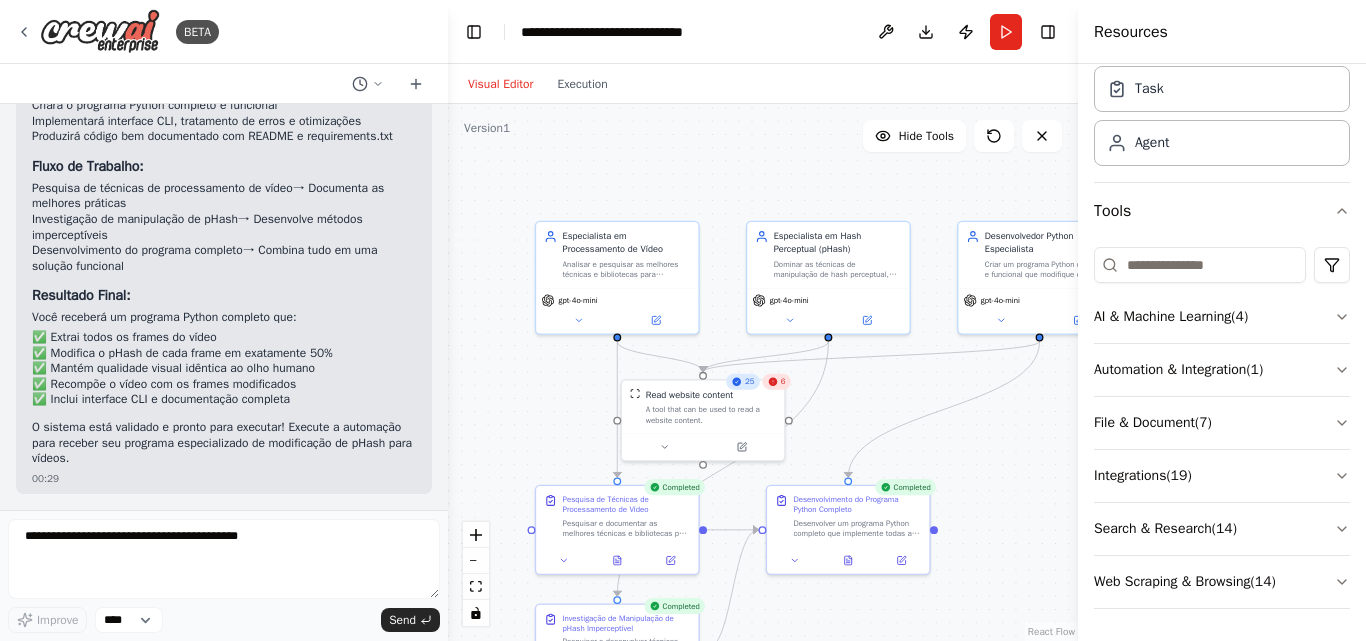 drag, startPoint x: 745, startPoint y: 241, endPoint x: 801, endPoint y: 179, distance: 83.546394 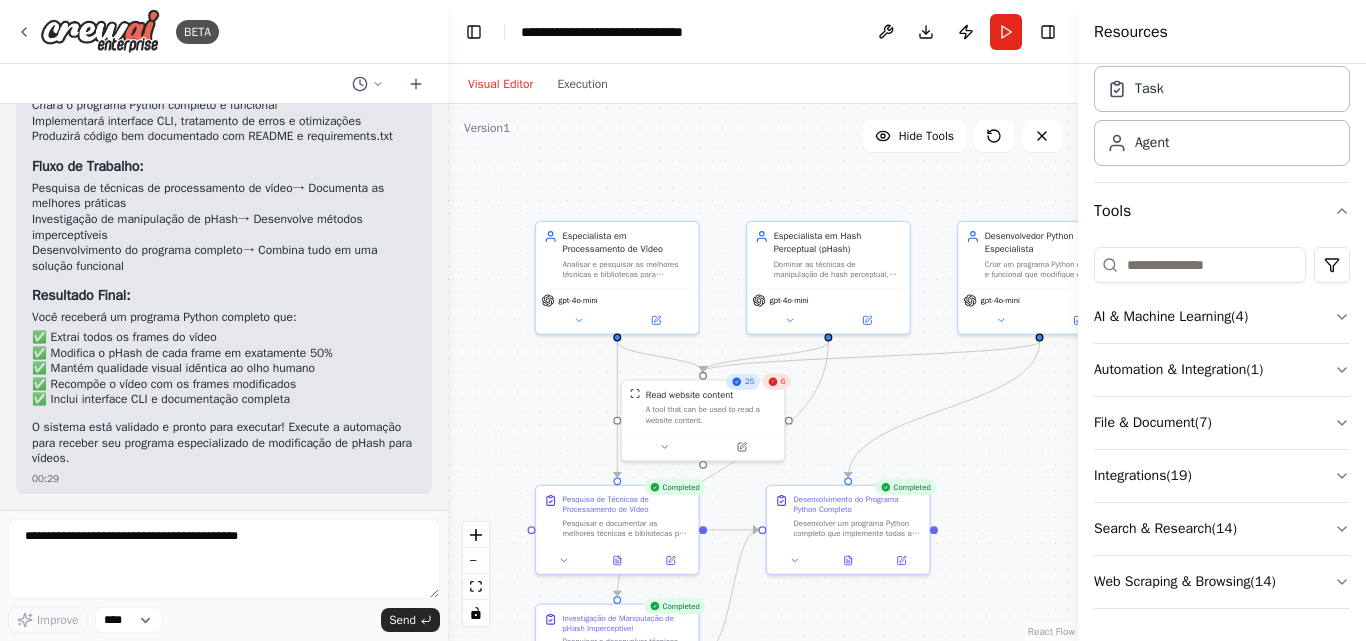 click on ".deletable-edge-delete-btn {
width: 20px;
height: 20px;
border: 0px solid #ffffff;
color: #6b7280;
background-color: #f8fafc;
cursor: pointer;
border-radius: 50%;
font-size: 12px;
padding: 3px;
display: flex;
align-items: center;
justify-content: center;
transition: all 0.2s cubic-bezier(0.4, 0, 0.2, 1);
box-shadow: 0 2px 4px rgba(0, 0, 0, 0.1);
}
.deletable-edge-delete-btn:hover {
background-color: #ef4444;
color: #ffffff;
border-color: #dc2626;
transform: scale(1.1);
box-shadow: 0 4px 12px rgba(239, 68, 68, 0.4);
}
.deletable-edge-delete-btn:active {
transform: scale(0.95);
box-shadow: 0 2px 4px rgba(239, 68, 68, 0.3);
}
Especialista em Processamento de Vídeo gpt-4o-mini 25 6 gpt-4o-mini" at bounding box center [763, 372] 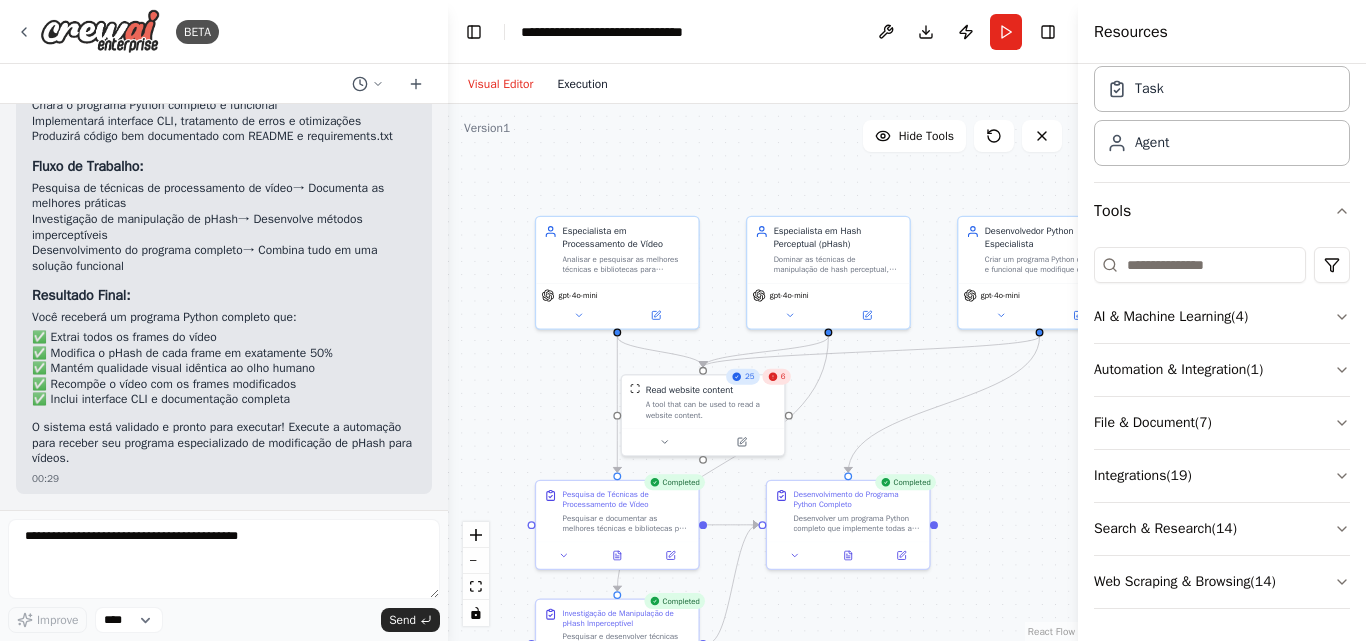 click on "Execution" at bounding box center [582, 84] 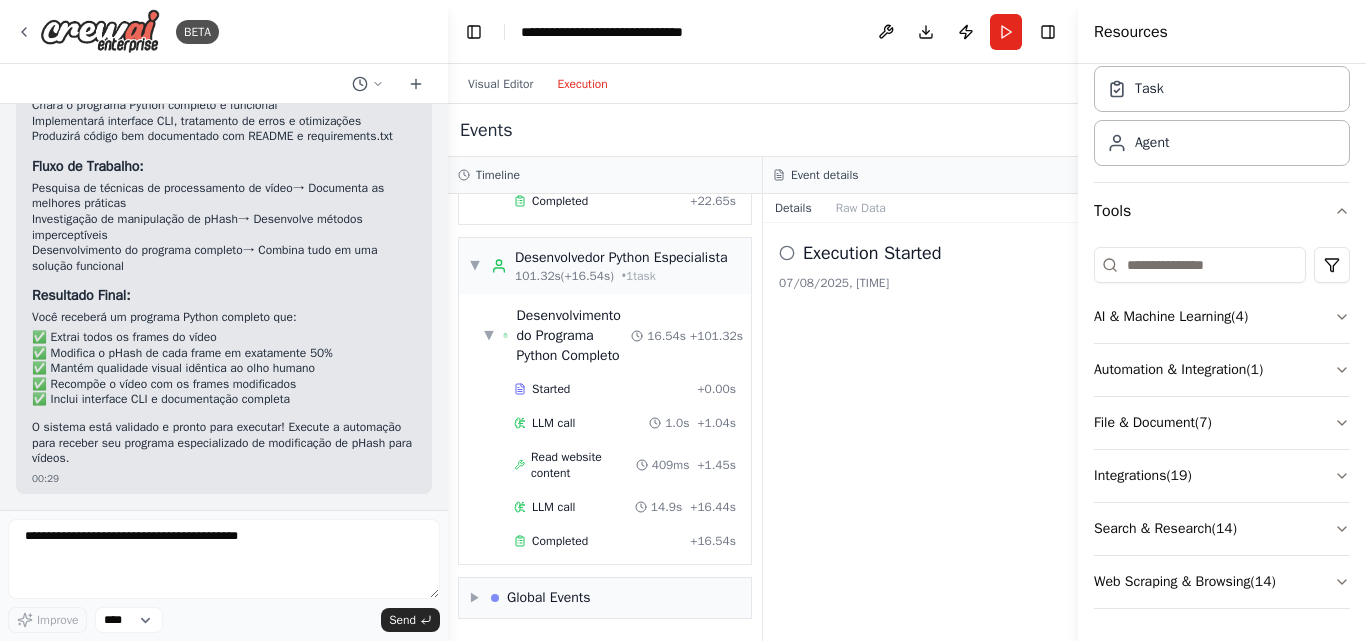 scroll, scrollTop: 2887, scrollLeft: 0, axis: vertical 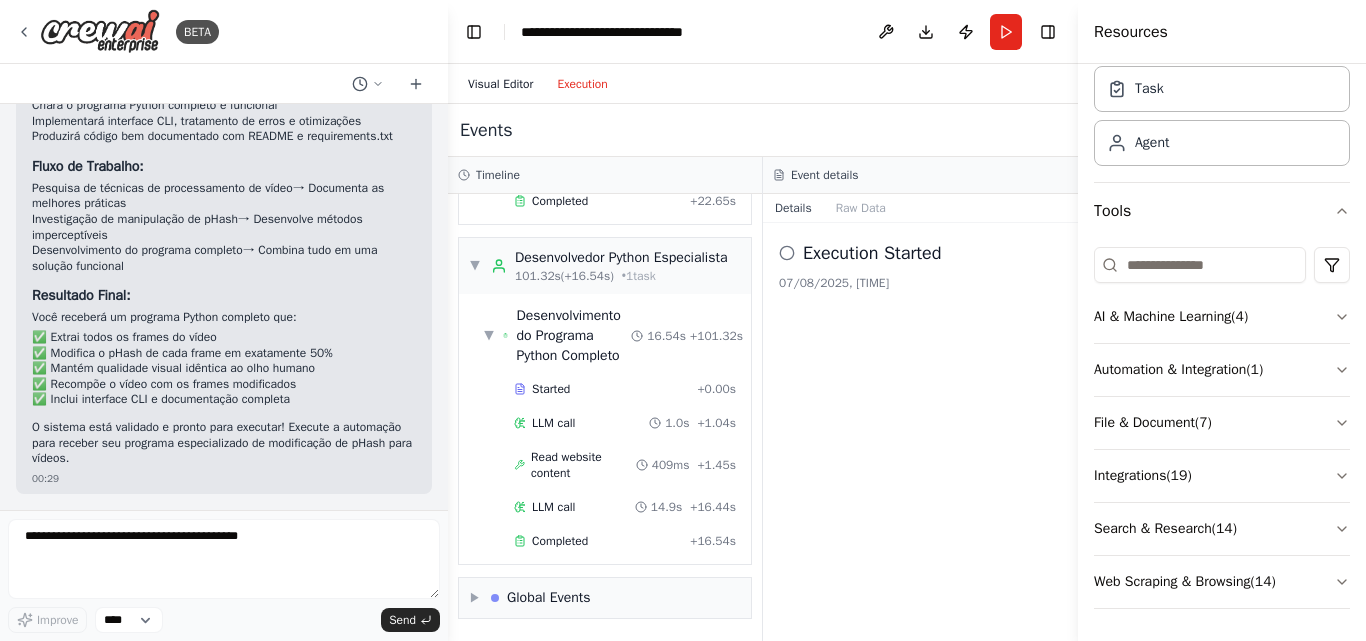 click on "Visual Editor" at bounding box center (500, 84) 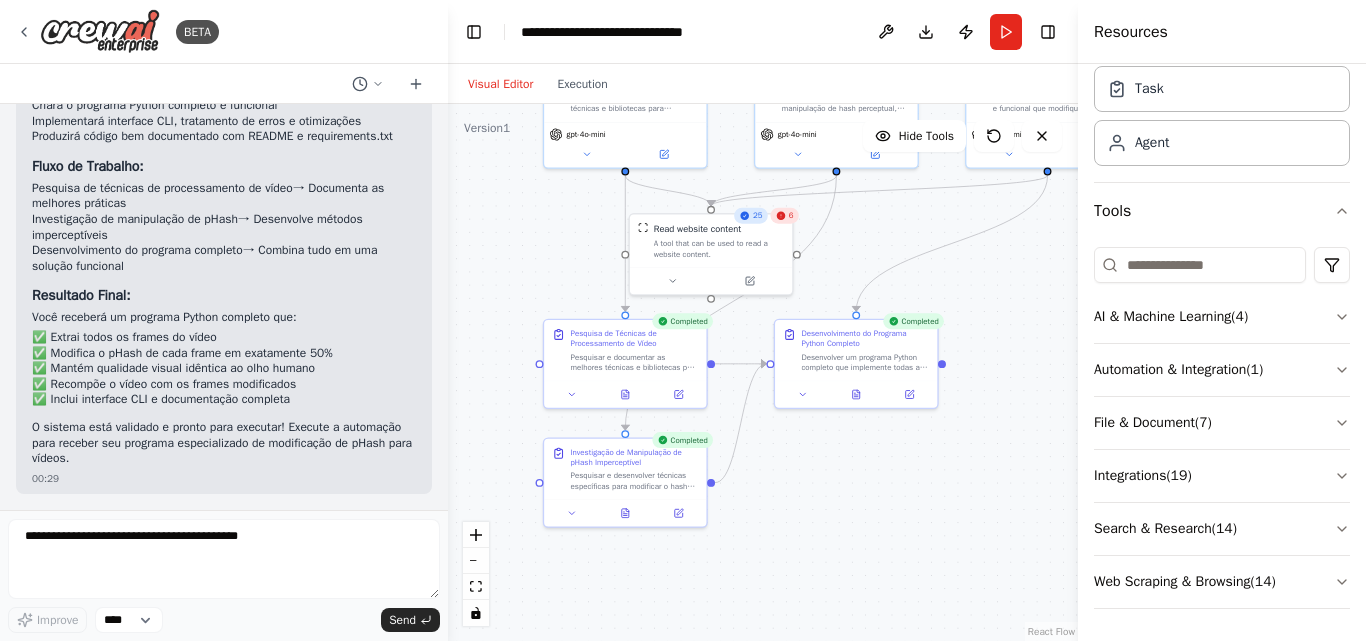 drag, startPoint x: 548, startPoint y: 411, endPoint x: 556, endPoint y: 253, distance: 158.20241 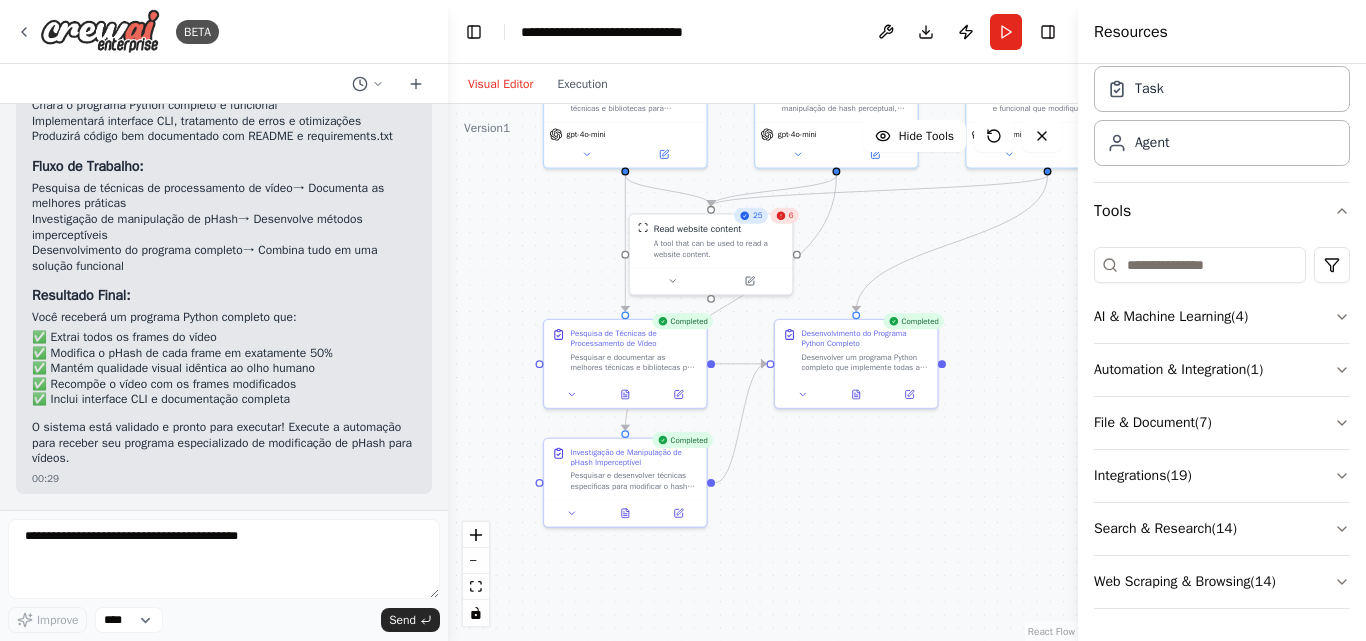 click on ".deletable-edge-delete-btn {
width: 20px;
height: 20px;
border: 0px solid #ffffff;
color: #6b7280;
background-color: #f8fafc;
cursor: pointer;
border-radius: 50%;
font-size: 12px;
padding: 3px;
display: flex;
align-items: center;
justify-content: center;
transition: all 0.2s cubic-bezier(0.4, 0, 0.2, 1);
box-shadow: 0 2px 4px rgba(0, 0, 0, 0.1);
}
.deletable-edge-delete-btn:hover {
background-color: #ef4444;
color: #ffffff;
border-color: #dc2626;
transform: scale(1.1);
box-shadow: 0 4px 12px rgba(239, 68, 68, 0.4);
}
.deletable-edge-delete-btn:active {
transform: scale(0.95);
box-shadow: 0 2px 4px rgba(239, 68, 68, 0.3);
}
Especialista em Processamento de Vídeo gpt-4o-mini 25 6 gpt-4o-mini" at bounding box center (763, 372) 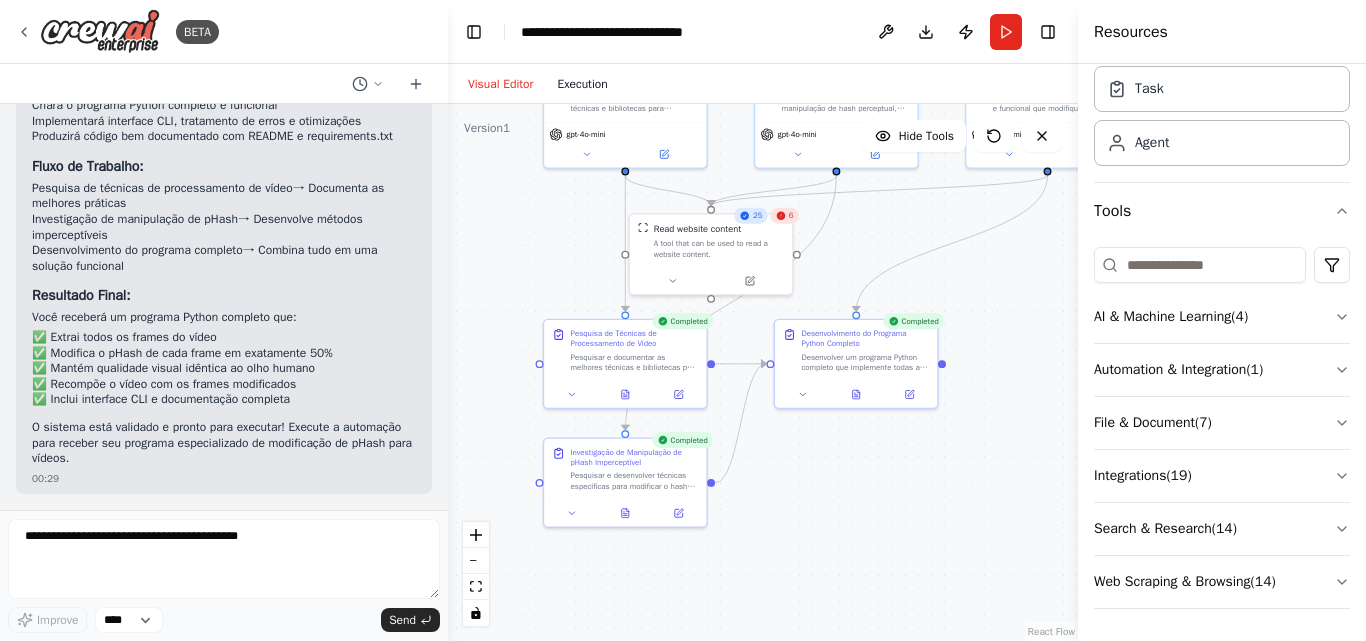 click on "Execution" at bounding box center (582, 84) 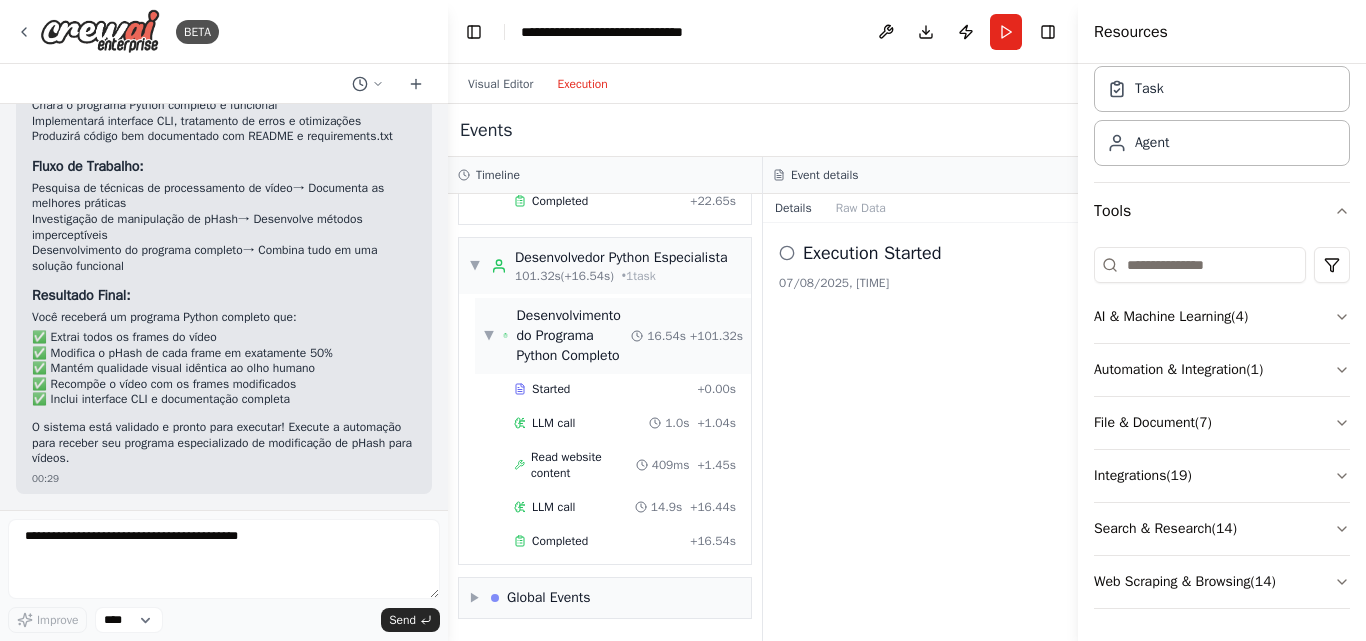 click on "Desenvolvimento do Programa Python Completo" at bounding box center [573, 336] 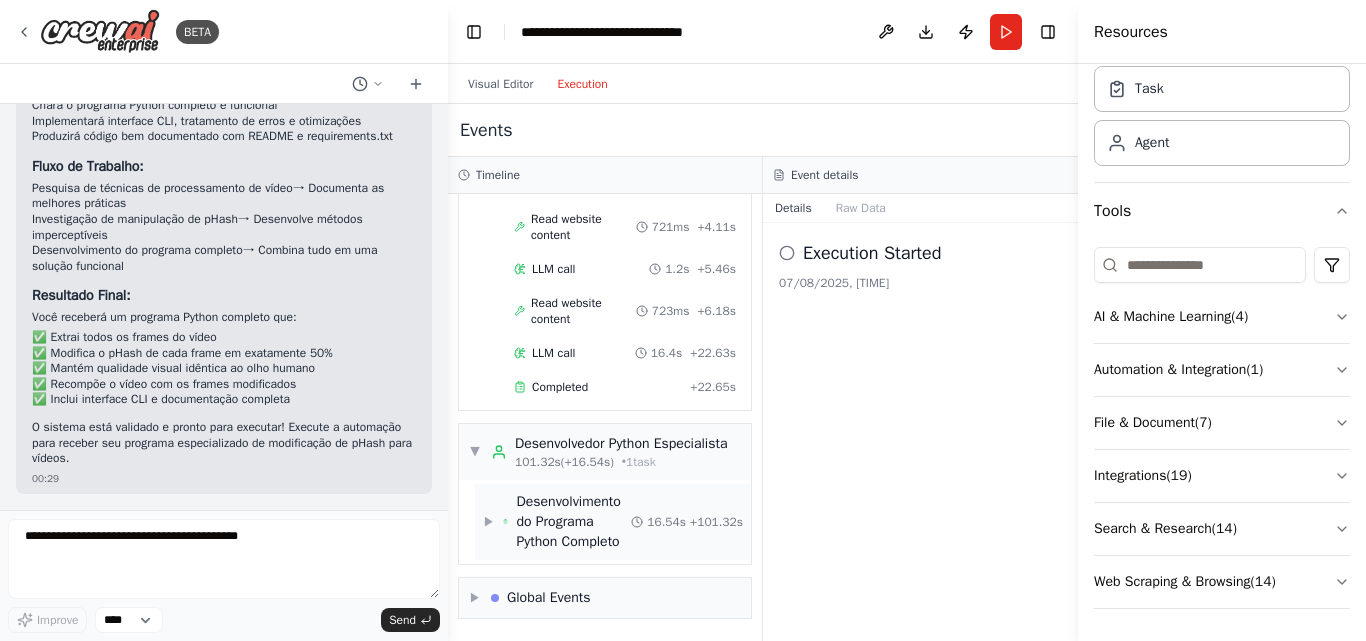 scroll, scrollTop: 2701, scrollLeft: 0, axis: vertical 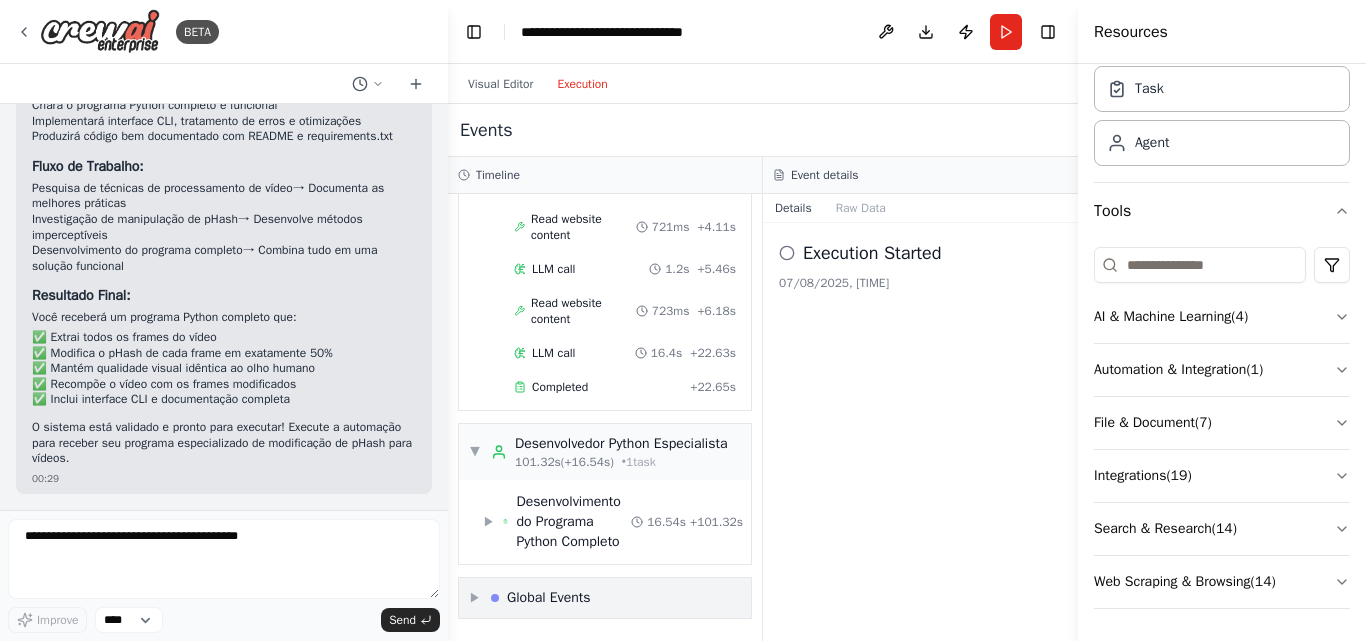 click on "Global Events" at bounding box center (549, 598) 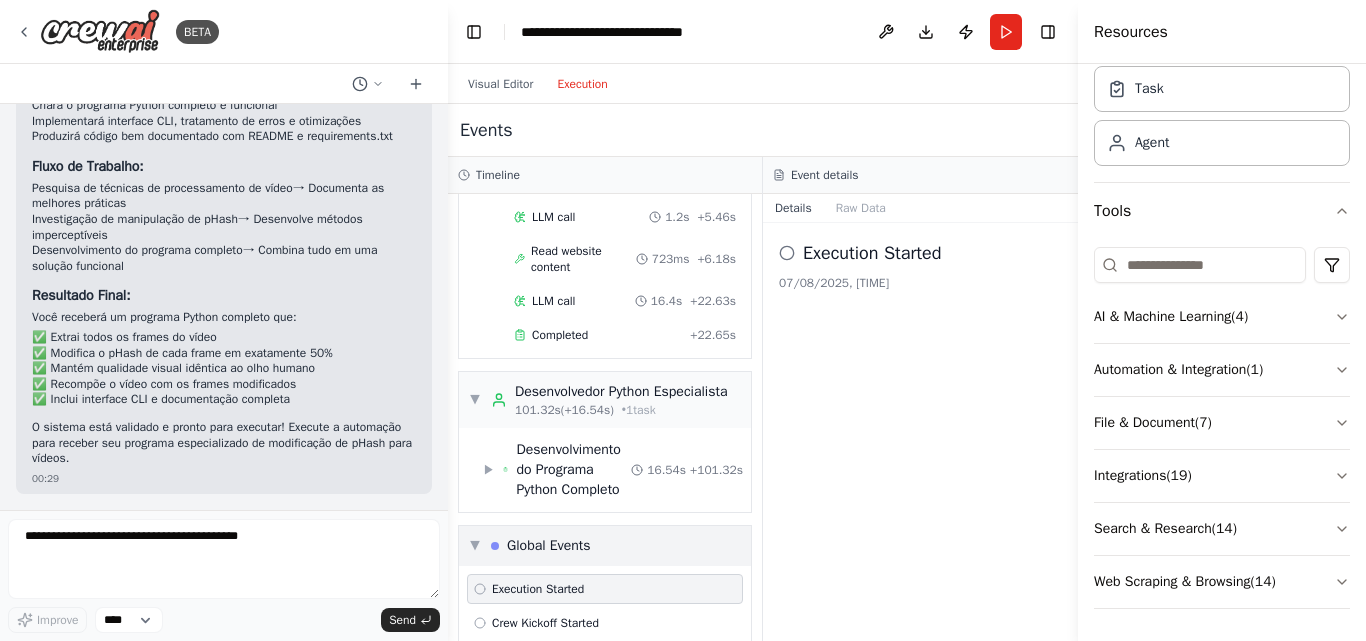 scroll, scrollTop: 2883, scrollLeft: 0, axis: vertical 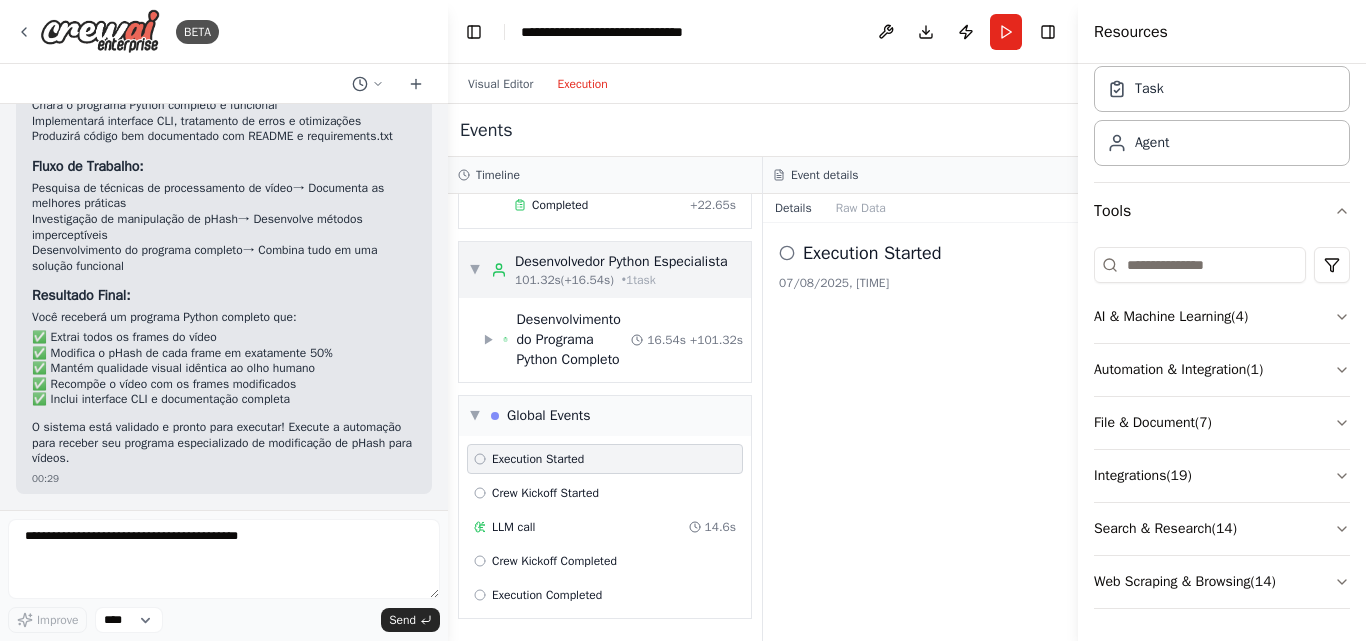 click on "Desenvolvedor Python Especialista" at bounding box center [621, 262] 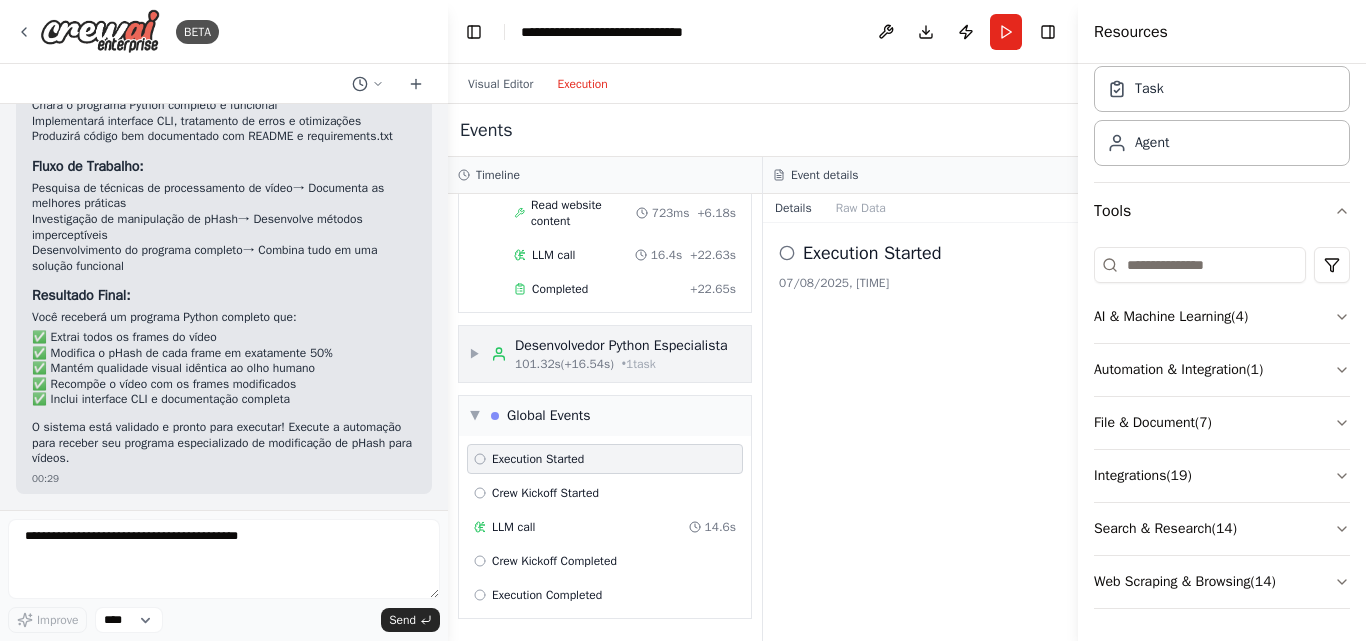 click on "101.32s  (+16.54s)" at bounding box center (564, 364) 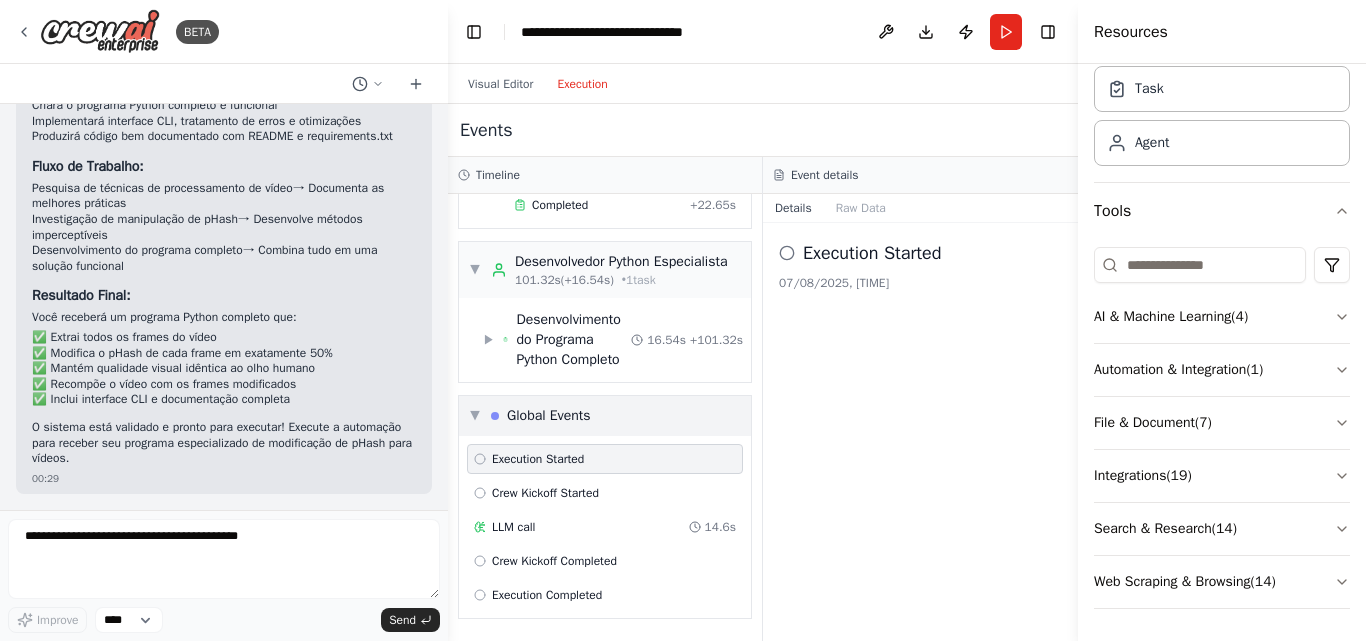 click on "Global Events" at bounding box center [549, 416] 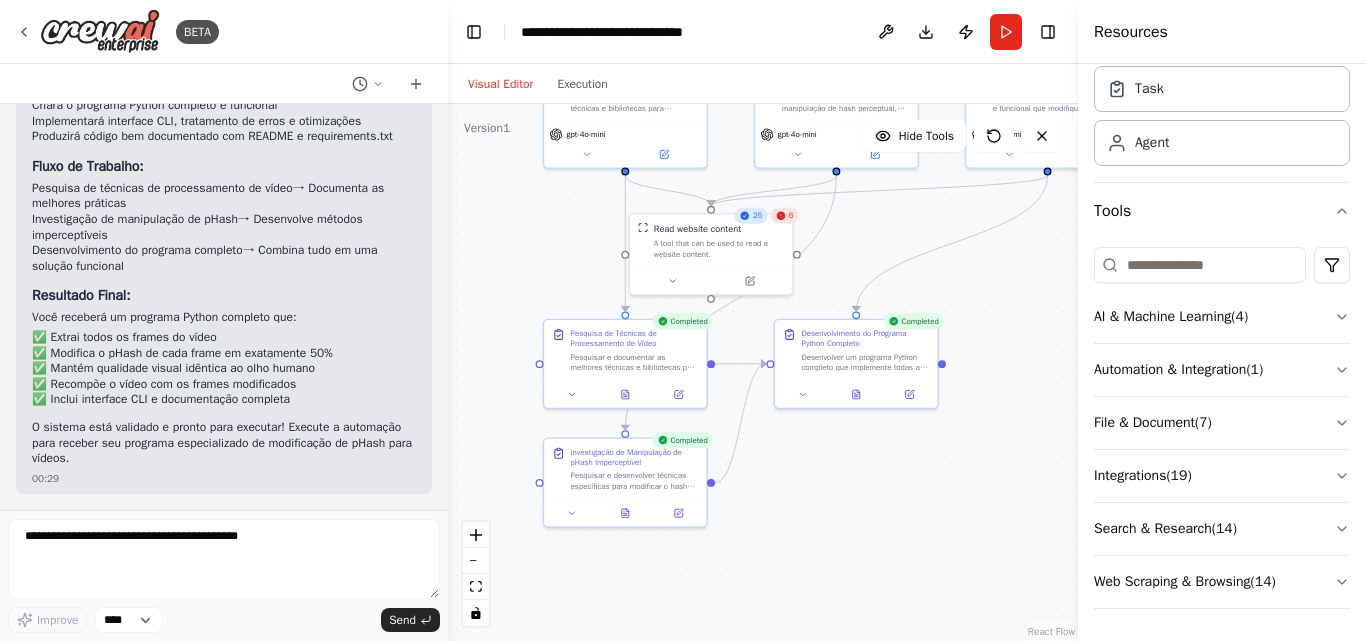 click on "Visual Editor" at bounding box center [500, 84] 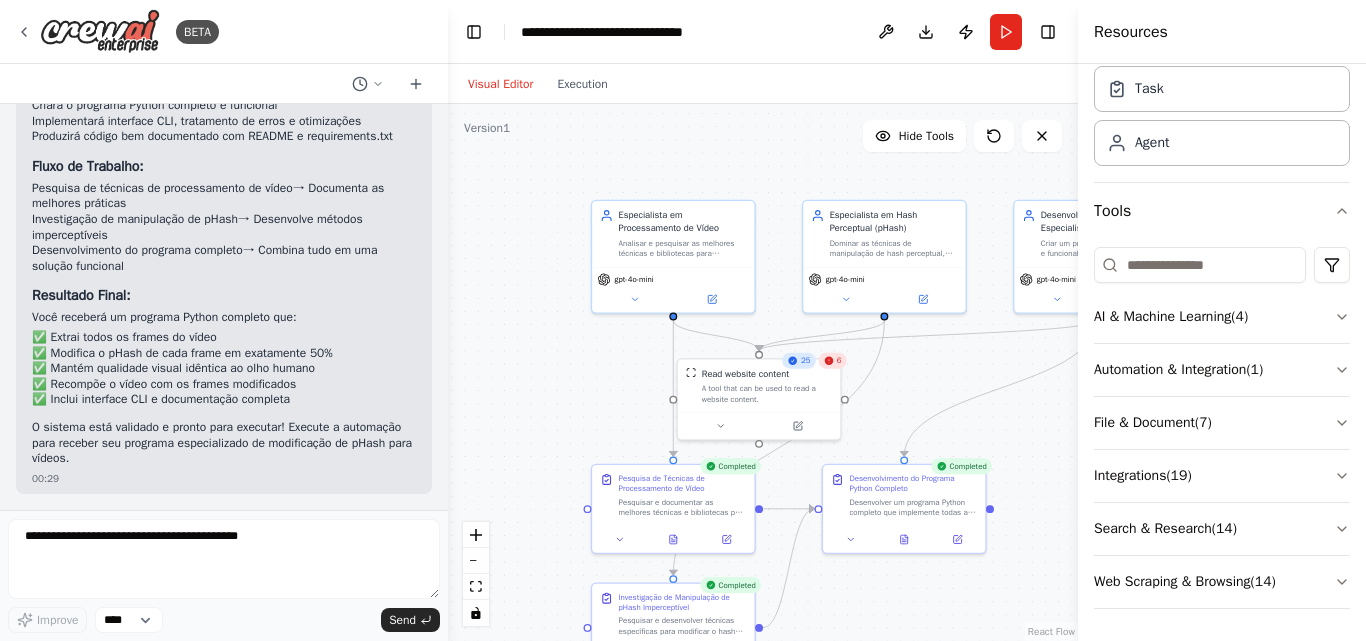 drag, startPoint x: 1016, startPoint y: 317, endPoint x: 1064, endPoint y: 462, distance: 152.73834 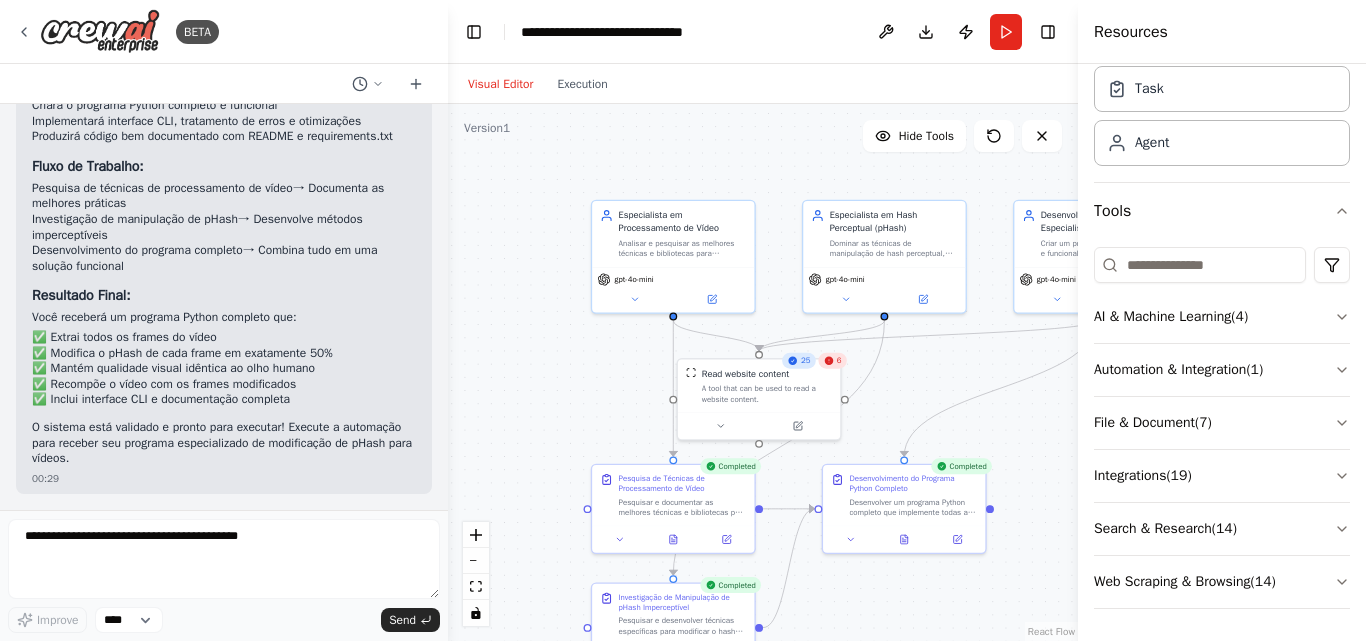 click on ".deletable-edge-delete-btn {
width: 20px;
height: 20px;
border: 0px solid #ffffff;
color: #6b7280;
background-color: #f8fafc;
cursor: pointer;
border-radius: 50%;
font-size: 12px;
padding: 3px;
display: flex;
align-items: center;
justify-content: center;
transition: all 0.2s cubic-bezier(0.4, 0, 0.2, 1);
box-shadow: 0 2px 4px rgba(0, 0, 0, 0.1);
}
.deletable-edge-delete-btn:hover {
background-color: #ef4444;
color: #ffffff;
border-color: #dc2626;
transform: scale(1.1);
box-shadow: 0 4px 12px rgba(239, 68, 68, 0.4);
}
.deletable-edge-delete-btn:active {
transform: scale(0.95);
box-shadow: 0 2px 4px rgba(239, 68, 68, 0.3);
}
Especialista em Processamento de Vídeo gpt-4o-mini 25 6 gpt-4o-mini" at bounding box center [763, 372] 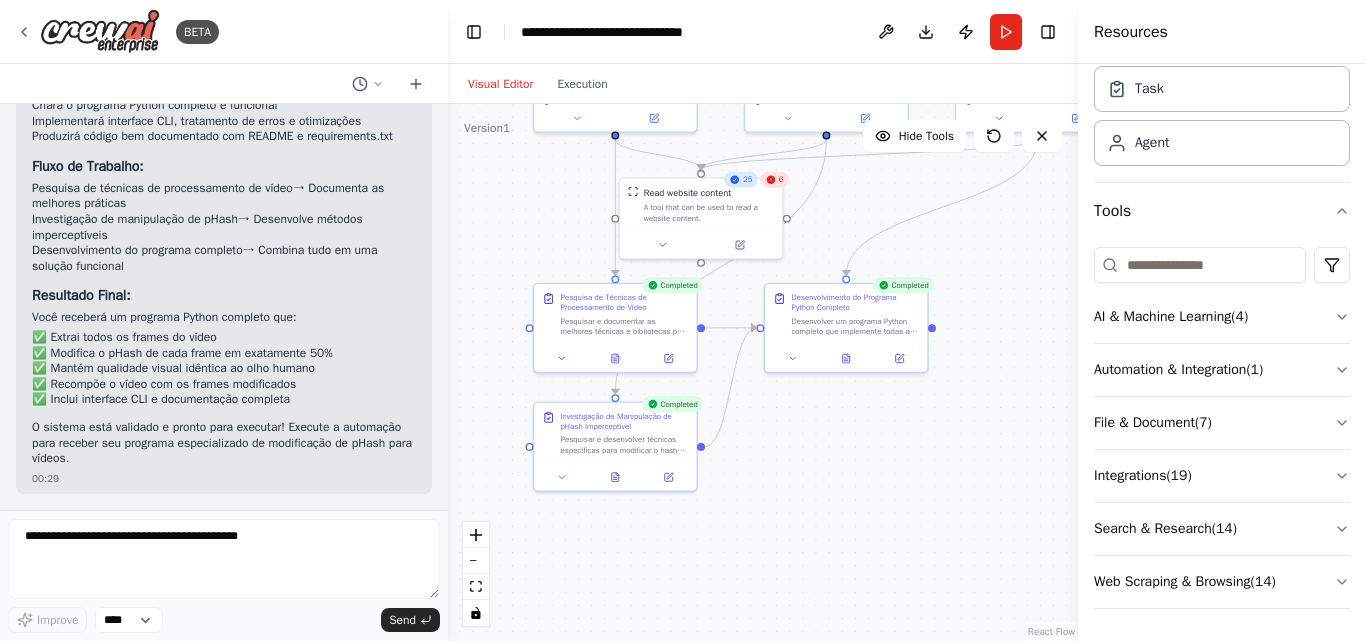 drag, startPoint x: 1036, startPoint y: 419, endPoint x: 1002, endPoint y: 181, distance: 240.4163 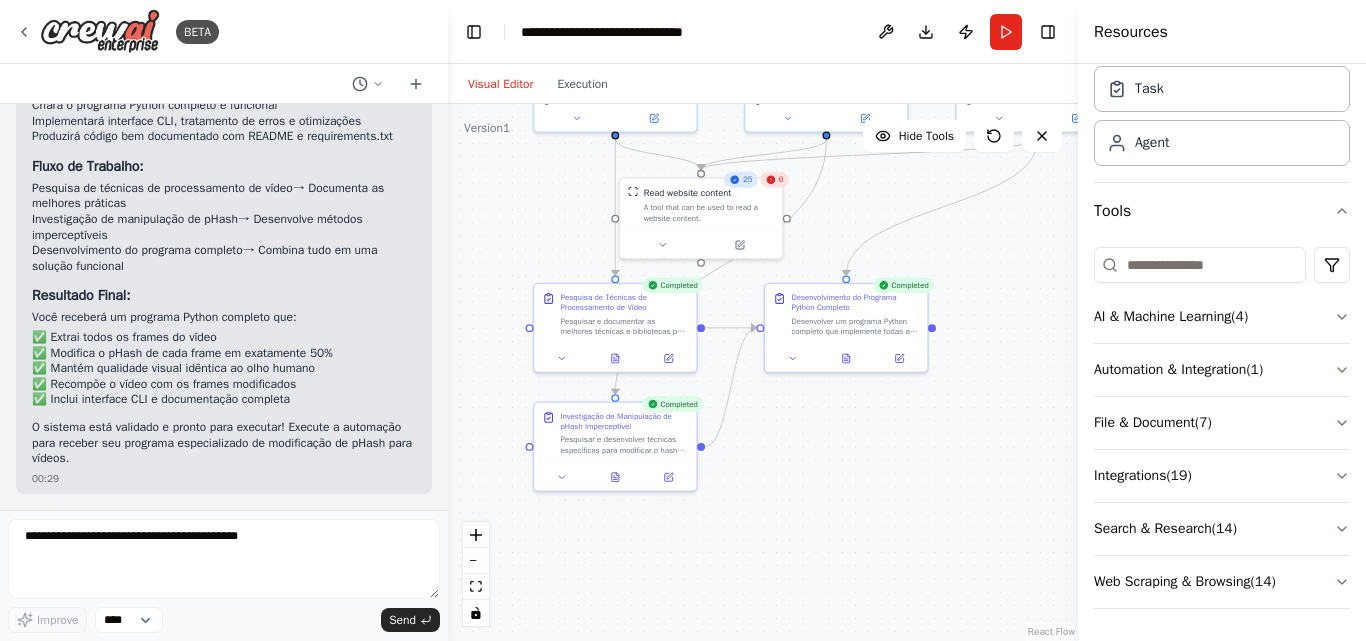 click on ".deletable-edge-delete-btn {
width: 20px;
height: 20px;
border: 0px solid #ffffff;
color: #6b7280;
background-color: #f8fafc;
cursor: pointer;
border-radius: 50%;
font-size: 12px;
padding: 3px;
display: flex;
align-items: center;
justify-content: center;
transition: all 0.2s cubic-bezier(0.4, 0, 0.2, 1);
box-shadow: 0 2px 4px rgba(0, 0, 0, 0.1);
}
.deletable-edge-delete-btn:hover {
background-color: #ef4444;
color: #ffffff;
border-color: #dc2626;
transform: scale(1.1);
box-shadow: 0 4px 12px rgba(239, 68, 68, 0.4);
}
.deletable-edge-delete-btn:active {
transform: scale(0.95);
box-shadow: 0 2px 4px rgba(239, 68, 68, 0.3);
}
Especialista em Processamento de Vídeo gpt-4o-mini 25 6 gpt-4o-mini" at bounding box center [763, 372] 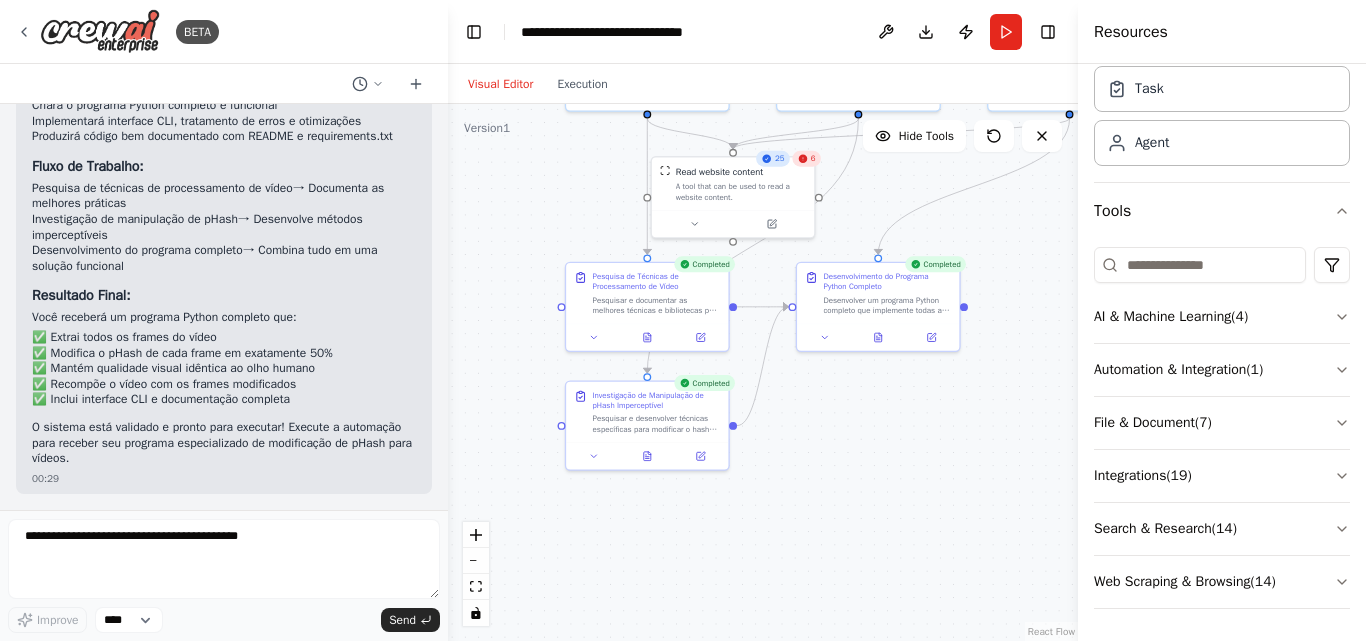 drag, startPoint x: 928, startPoint y: 496, endPoint x: 923, endPoint y: 577, distance: 81.154175 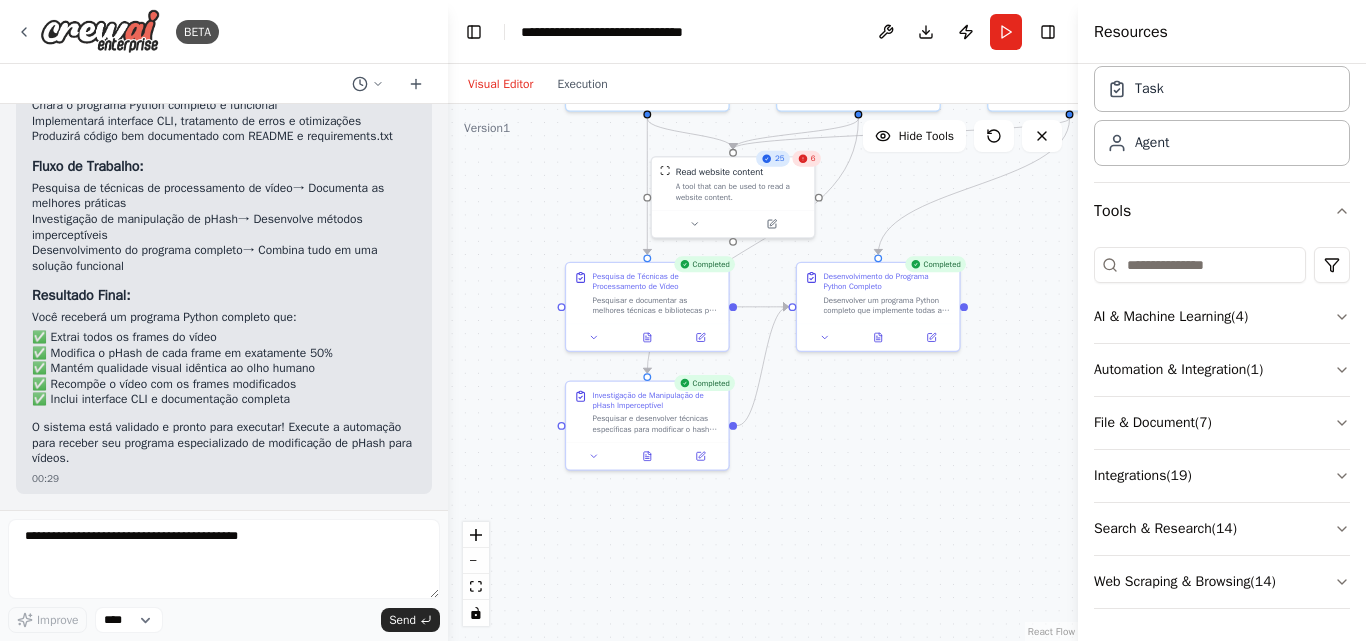 click on ".deletable-edge-delete-btn {
width: 20px;
height: 20px;
border: 0px solid #ffffff;
color: #6b7280;
background-color: #f8fafc;
cursor: pointer;
border-radius: 50%;
font-size: 12px;
padding: 3px;
display: flex;
align-items: center;
justify-content: center;
transition: all 0.2s cubic-bezier(0.4, 0, 0.2, 1);
box-shadow: 0 2px 4px rgba(0, 0, 0, 0.1);
}
.deletable-edge-delete-btn:hover {
background-color: #ef4444;
color: #ffffff;
border-color: #dc2626;
transform: scale(1.1);
box-shadow: 0 4px 12px rgba(239, 68, 68, 0.4);
}
.deletable-edge-delete-btn:active {
transform: scale(0.95);
box-shadow: 0 2px 4px rgba(239, 68, 68, 0.3);
}
Especialista em Processamento de Vídeo gpt-4o-mini 25 6 gpt-4o-mini" at bounding box center (763, 372) 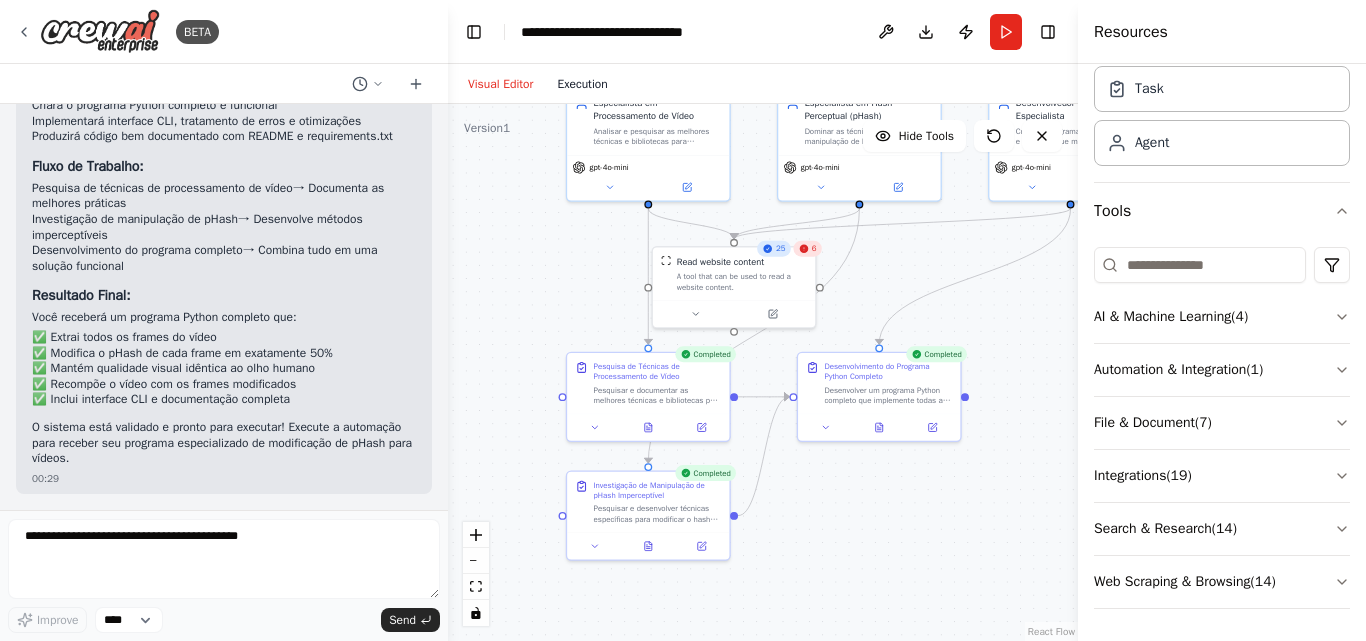 click on "Execution" at bounding box center (582, 84) 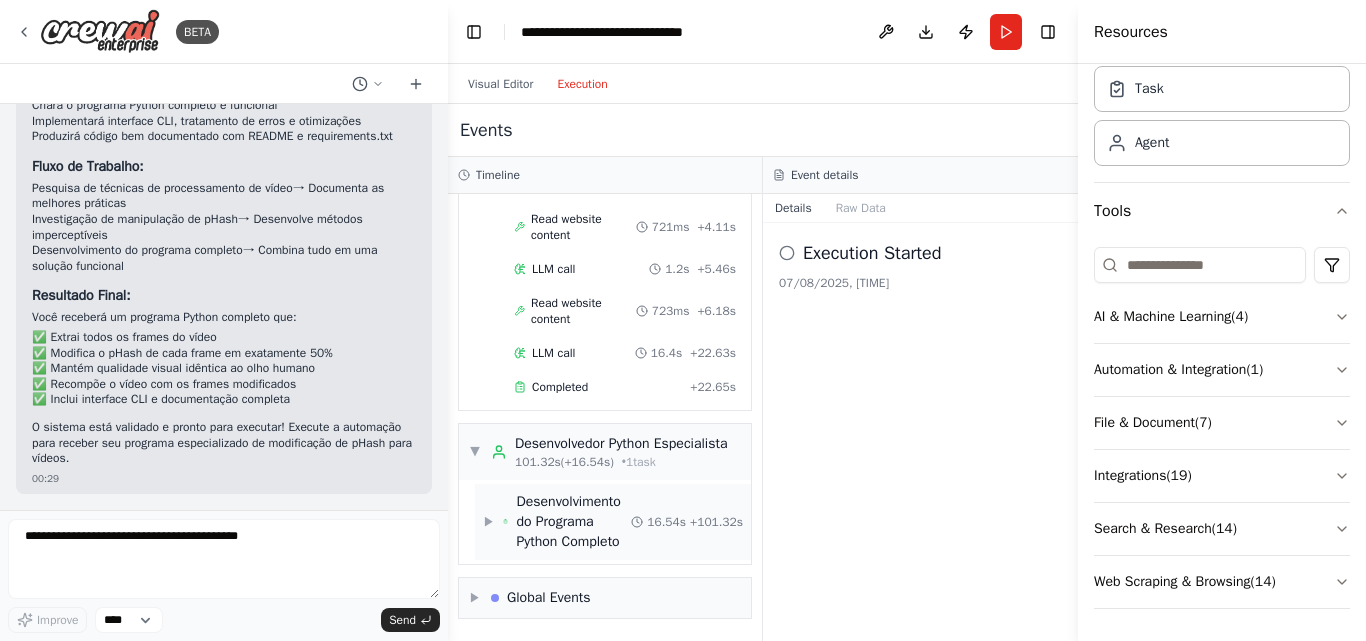 click on "Desenvolvimento do Programa Python Completo" at bounding box center [573, 522] 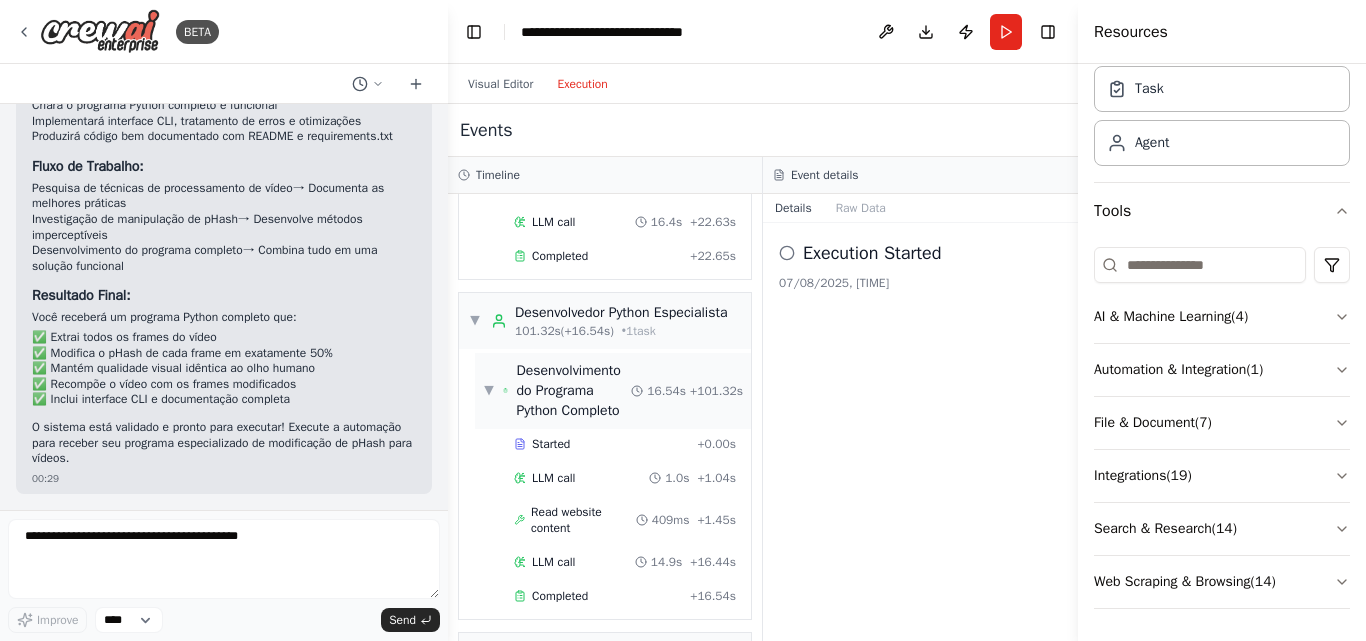 scroll, scrollTop: 2887, scrollLeft: 0, axis: vertical 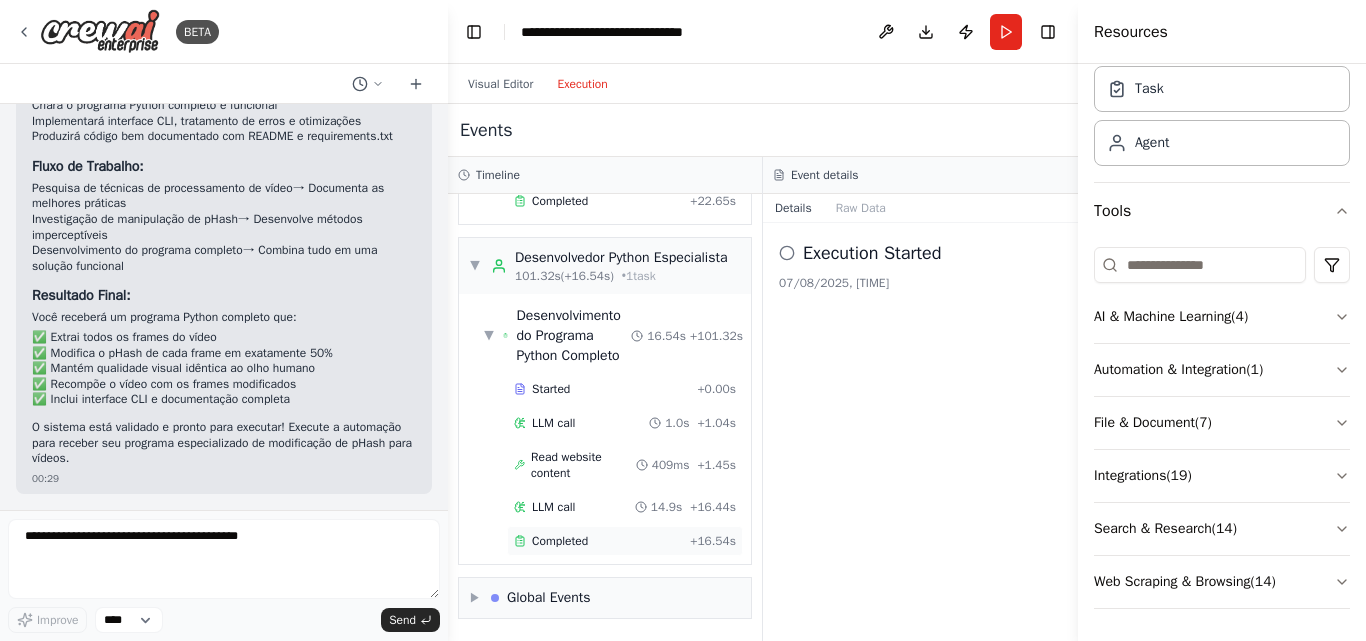 click on "Completed" at bounding box center (598, 541) 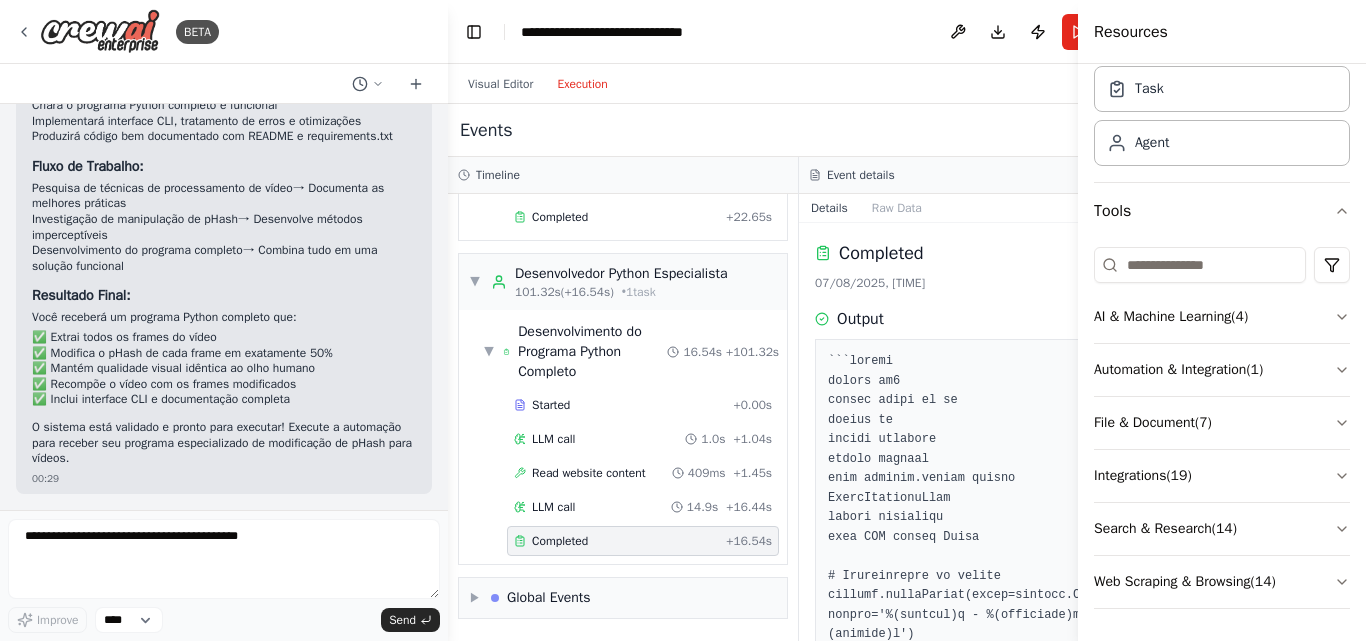 drag, startPoint x: 1001, startPoint y: 135, endPoint x: 921, endPoint y: 124, distance: 80.75271 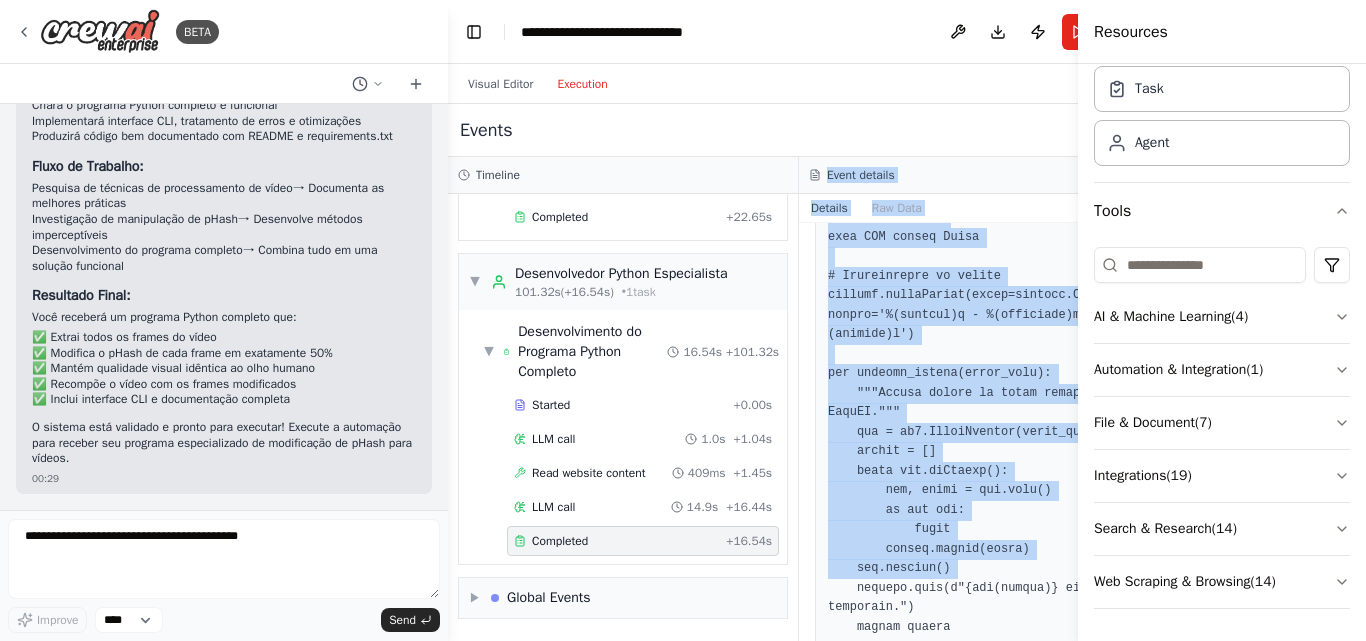 scroll, scrollTop: 0, scrollLeft: 0, axis: both 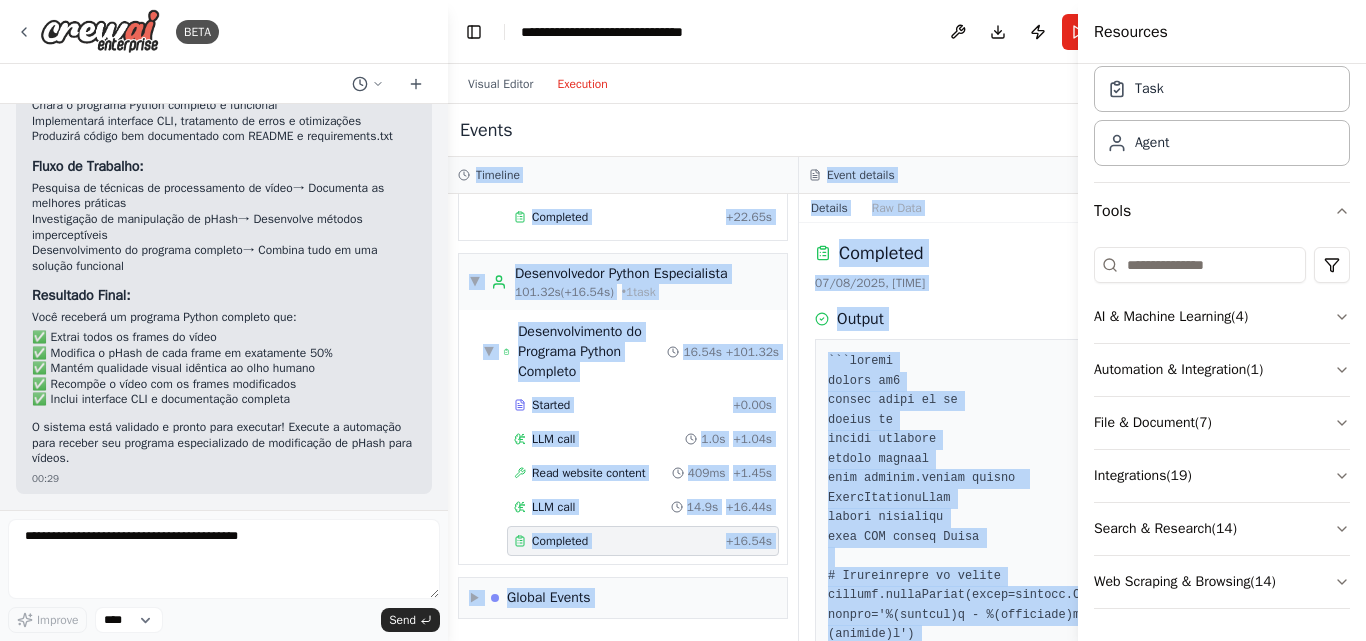 drag, startPoint x: 801, startPoint y: 592, endPoint x: 800, endPoint y: 143, distance: 449.0011 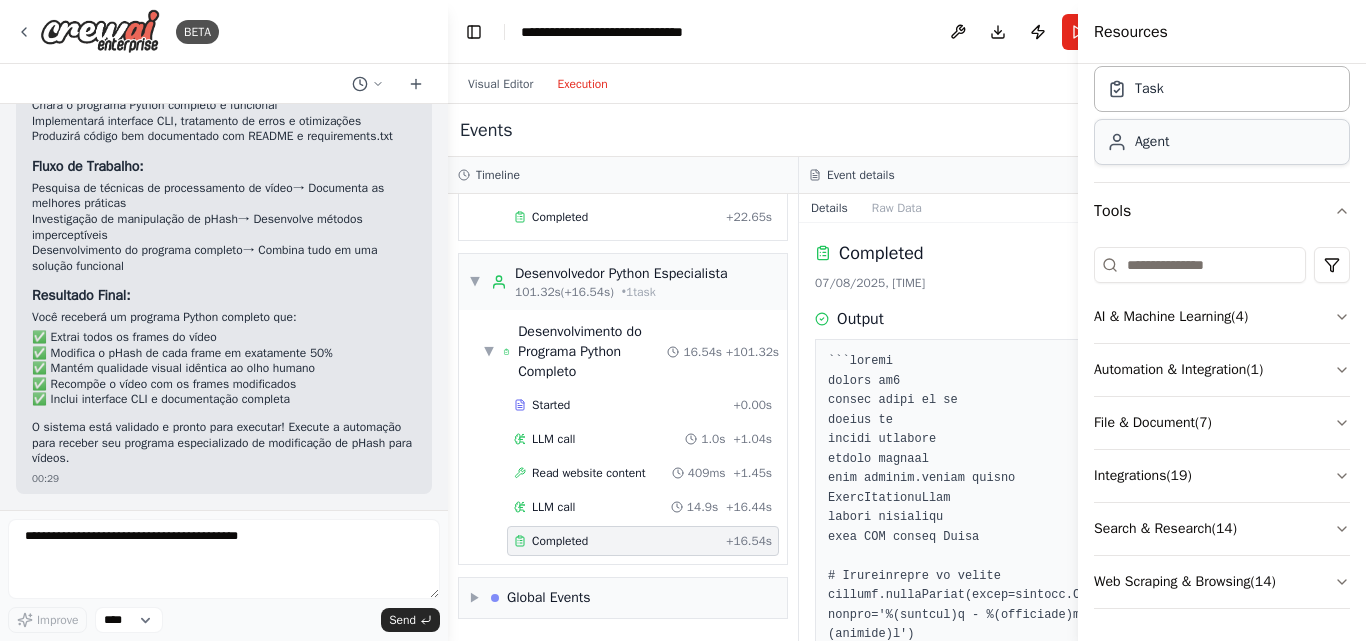 click on "Agent" at bounding box center (1152, 142) 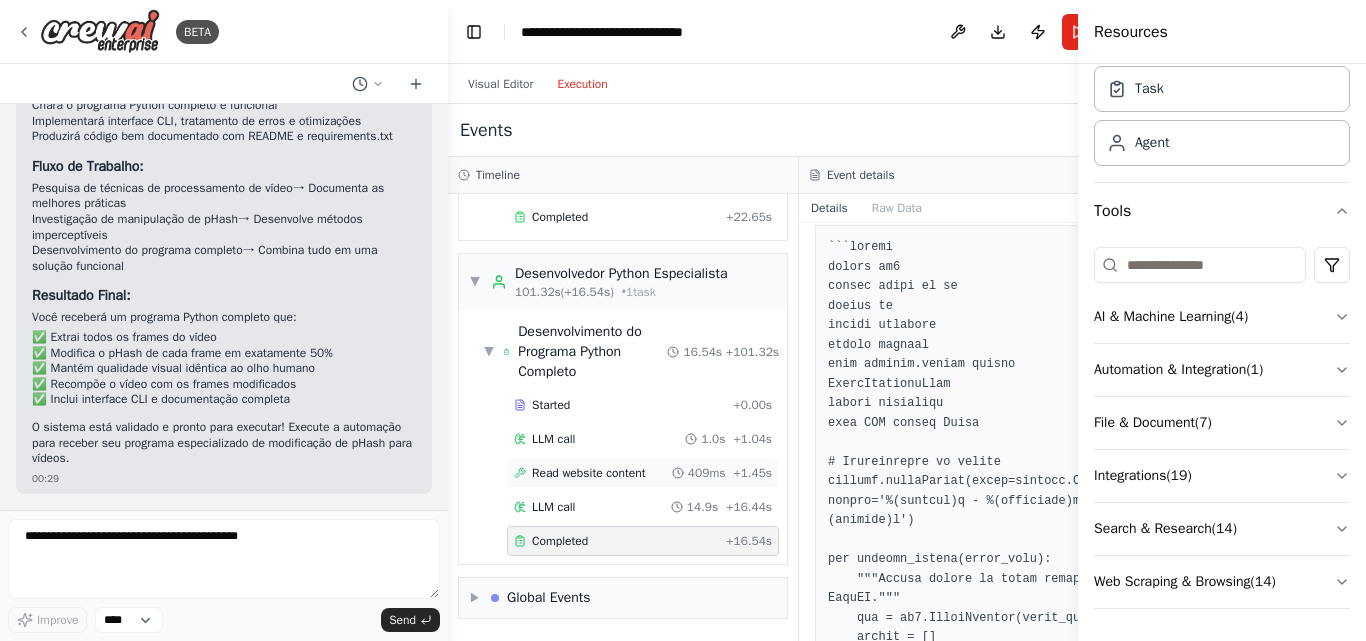 scroll, scrollTop: 200, scrollLeft: 0, axis: vertical 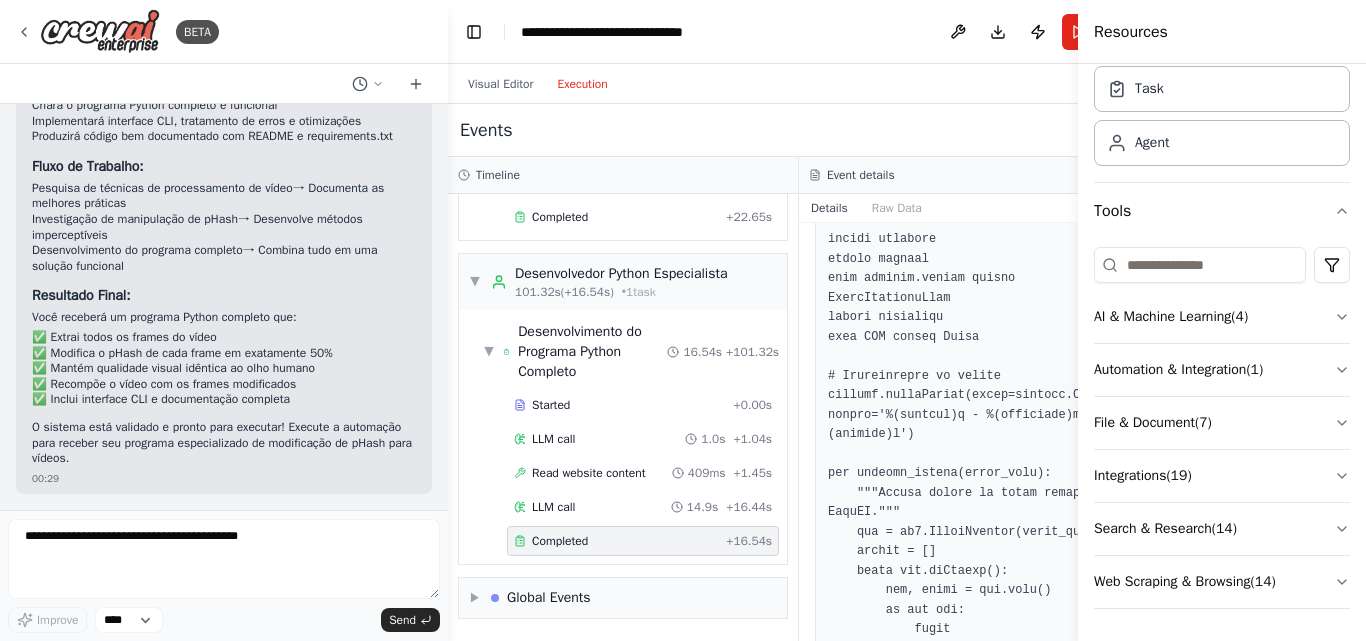 drag, startPoint x: 649, startPoint y: 543, endPoint x: 470, endPoint y: 538, distance: 179.06982 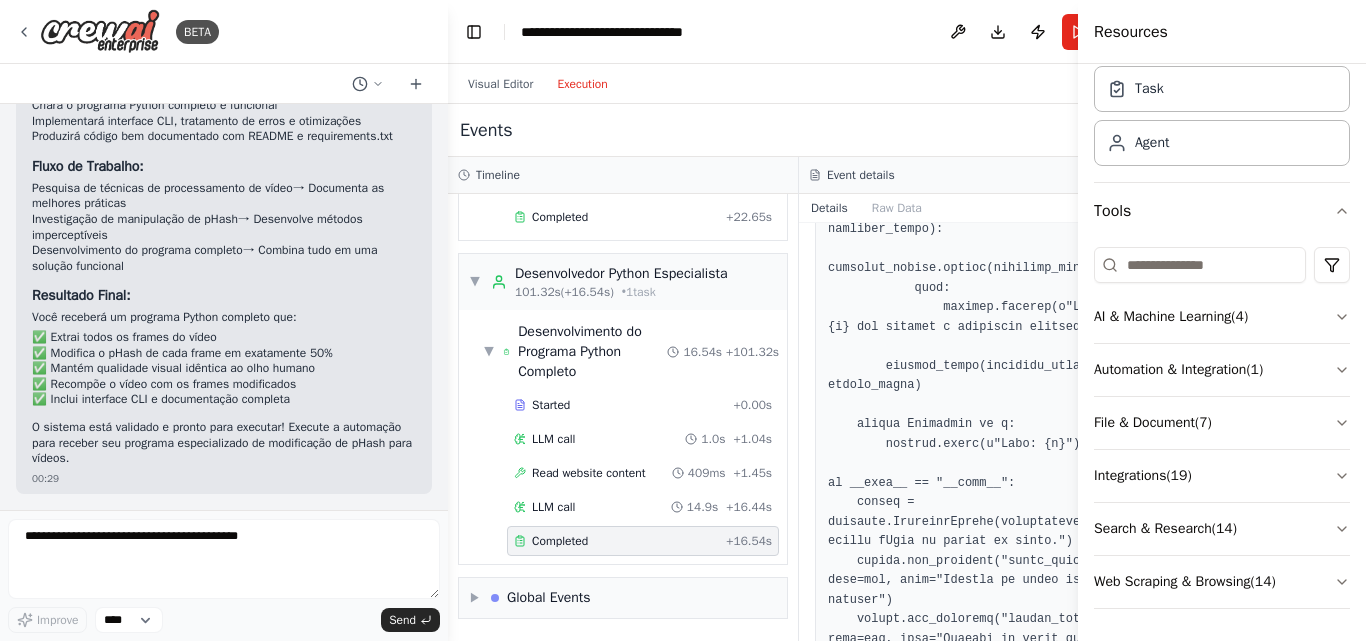 scroll, scrollTop: 1957, scrollLeft: 0, axis: vertical 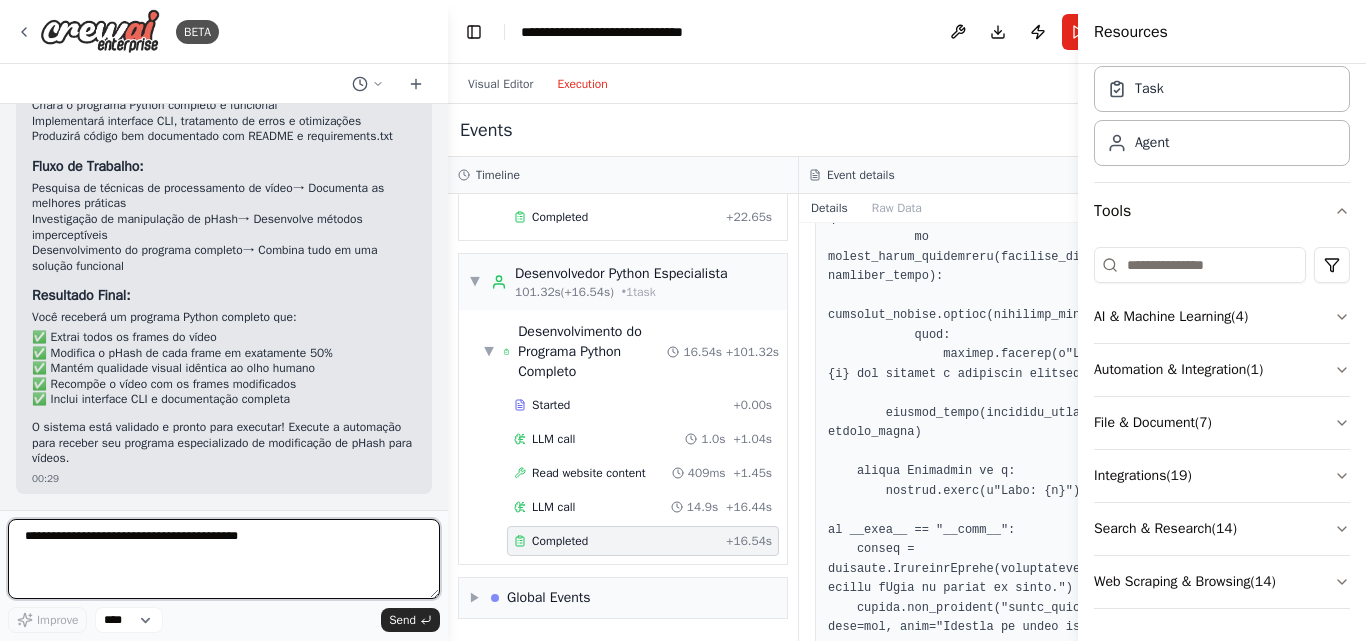 click at bounding box center [224, 559] 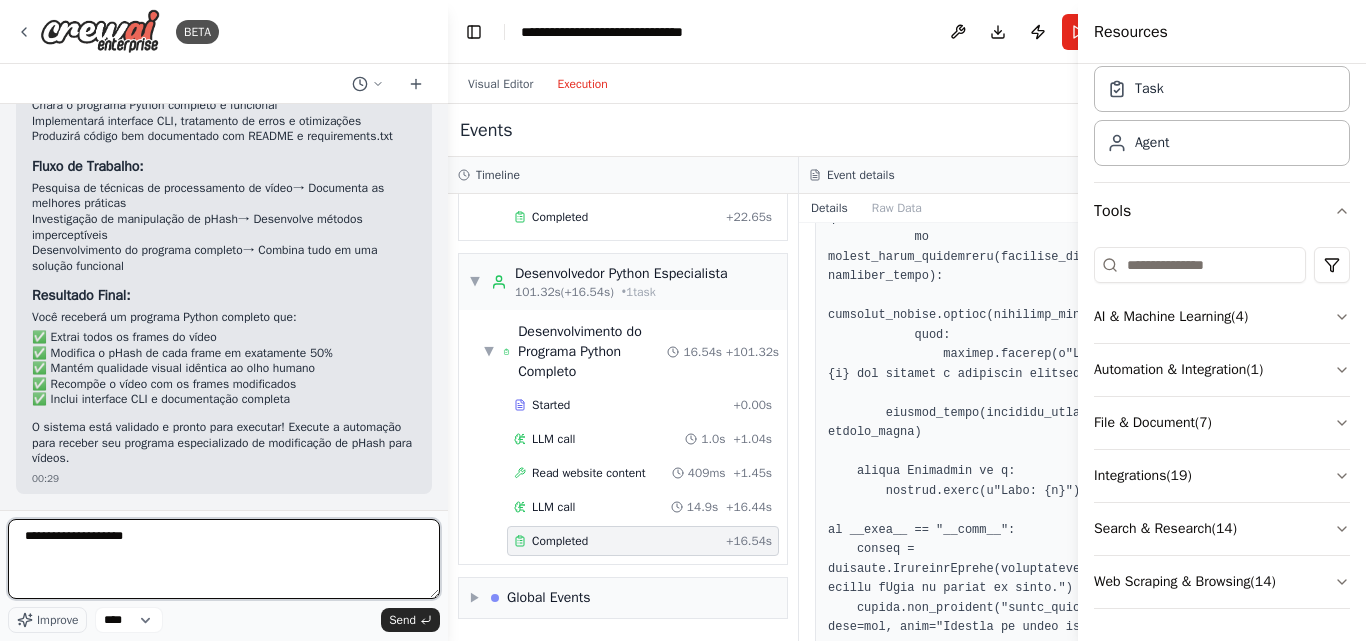 type on "**********" 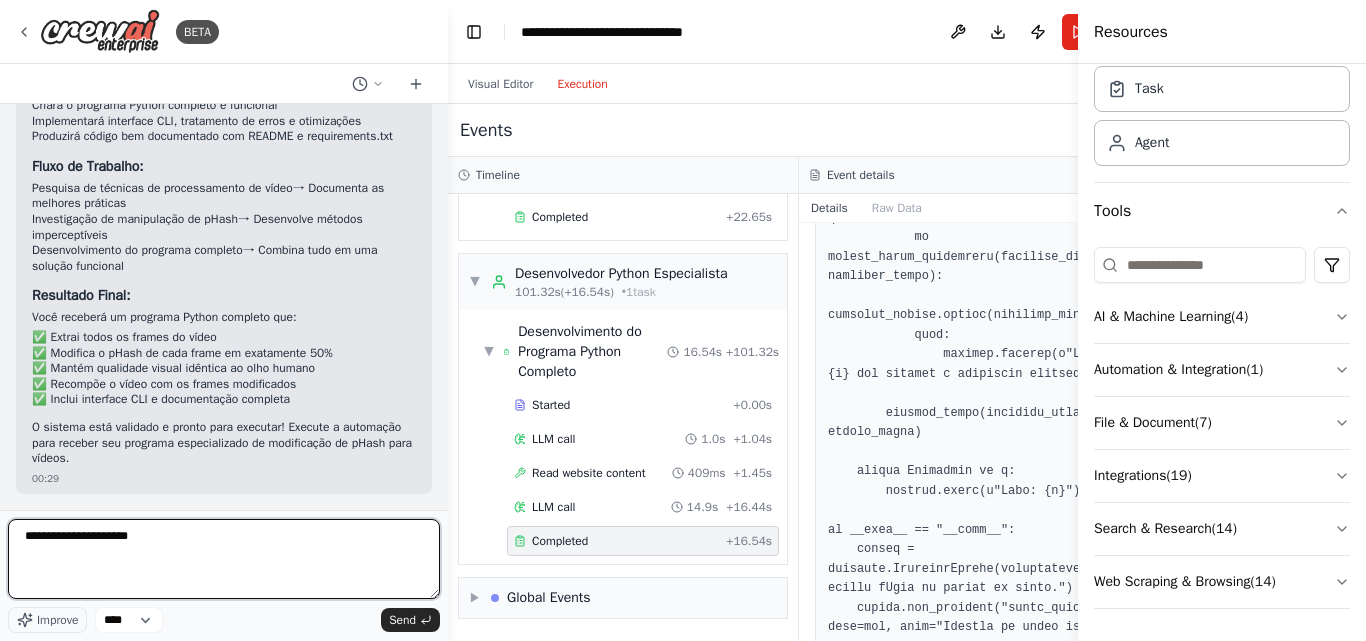 type 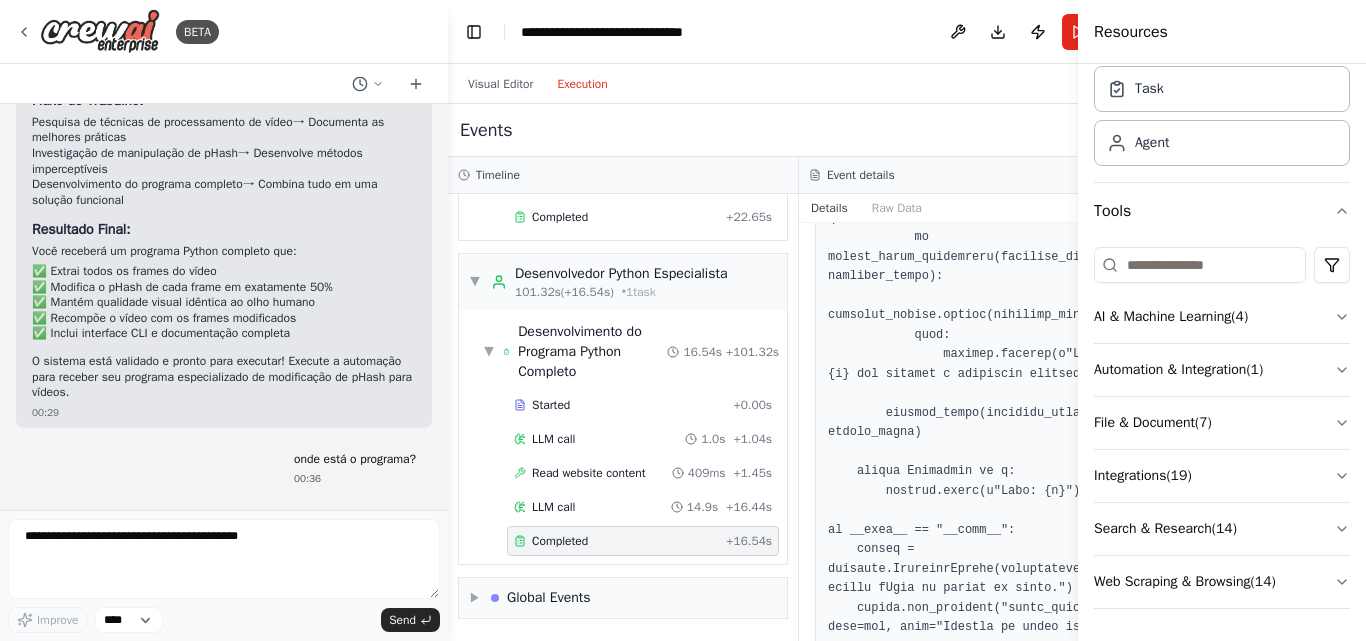 scroll, scrollTop: 2327, scrollLeft: 0, axis: vertical 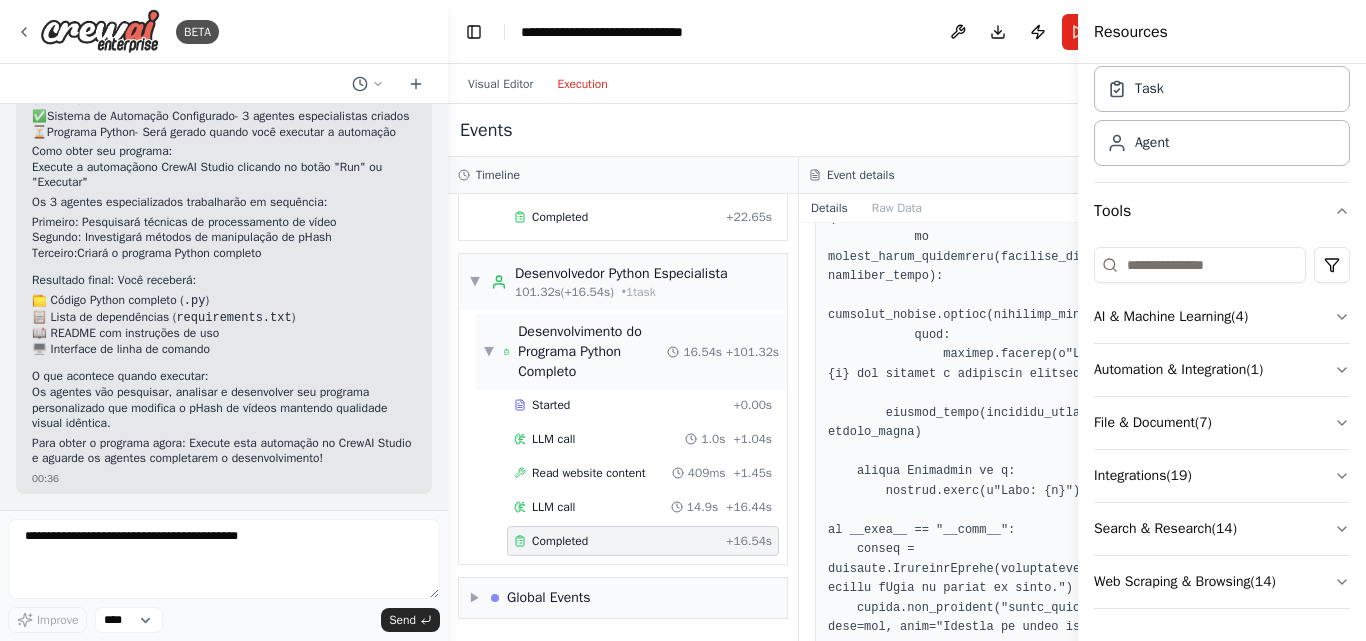 click on "Desenvolvimento do Programa Python Completo" at bounding box center (592, 352) 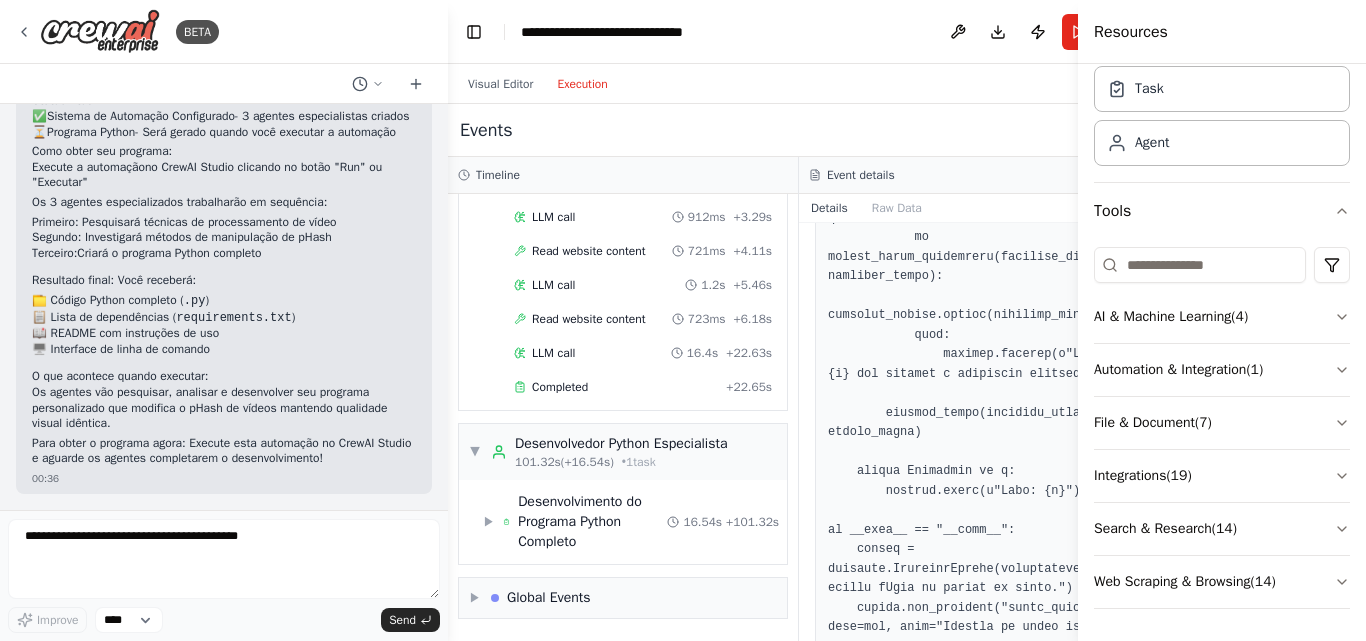 click at bounding box center [1078, 320] 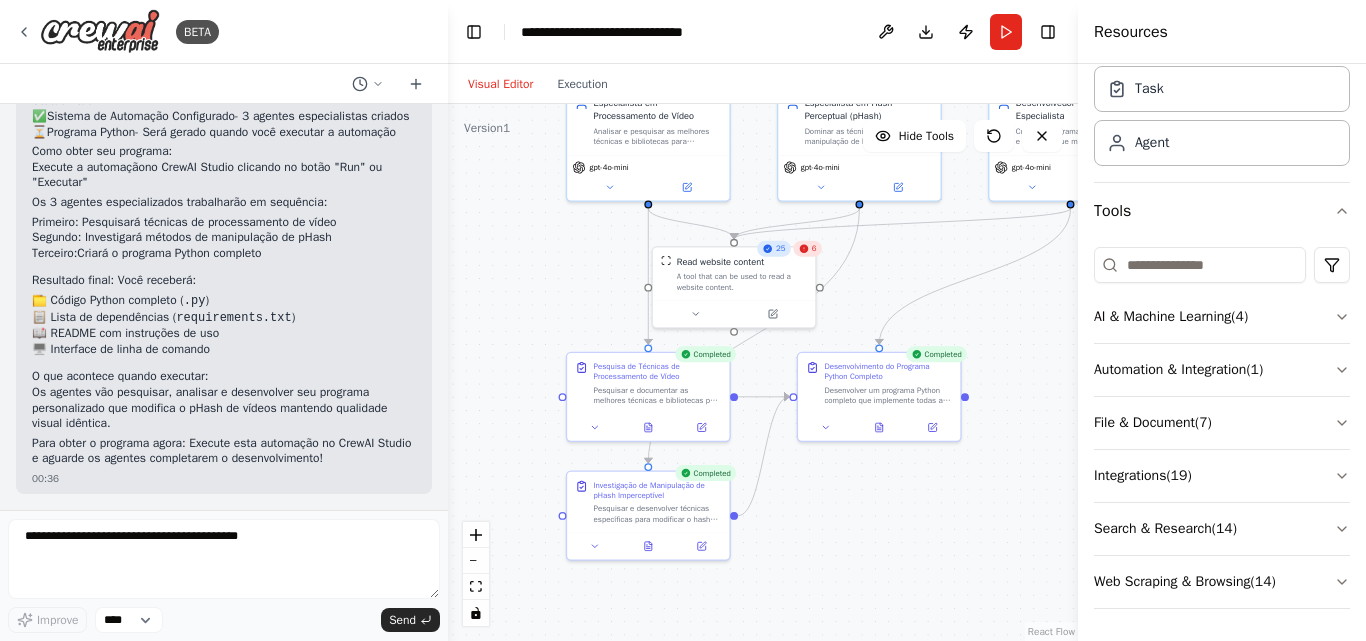 click on "Visual Editor" at bounding box center (500, 84) 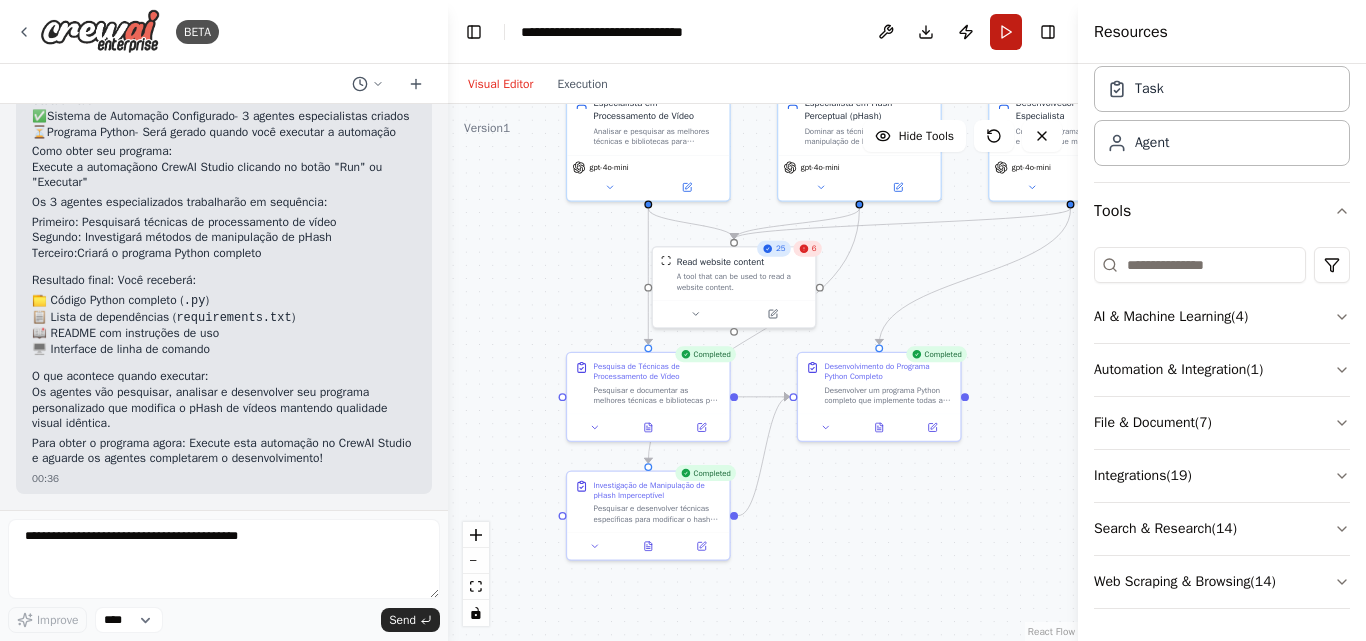 click on "Run" at bounding box center (1006, 32) 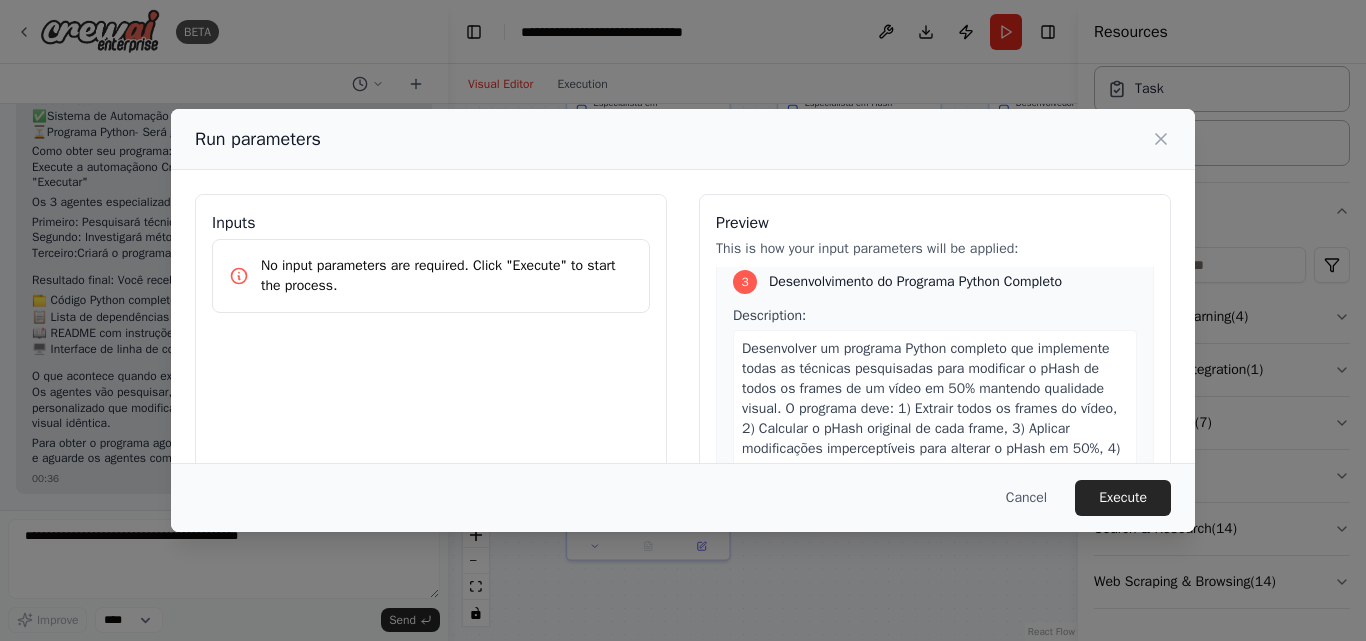 scroll, scrollTop: 1066, scrollLeft: 0, axis: vertical 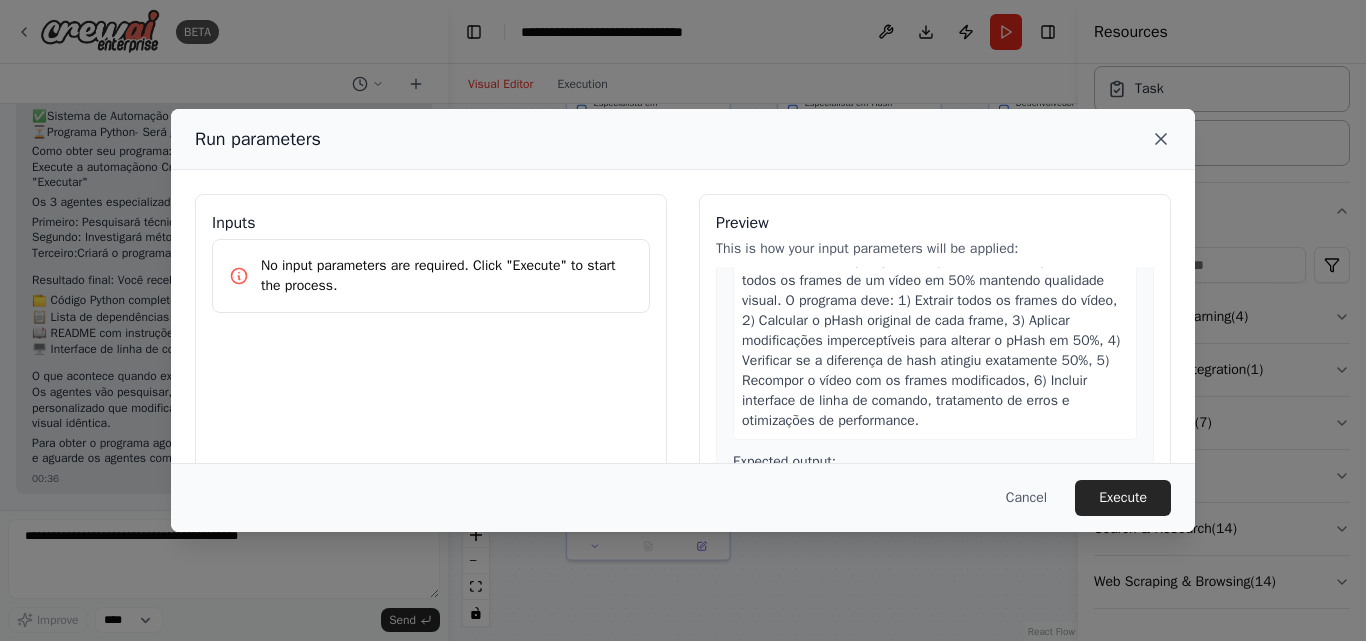 click 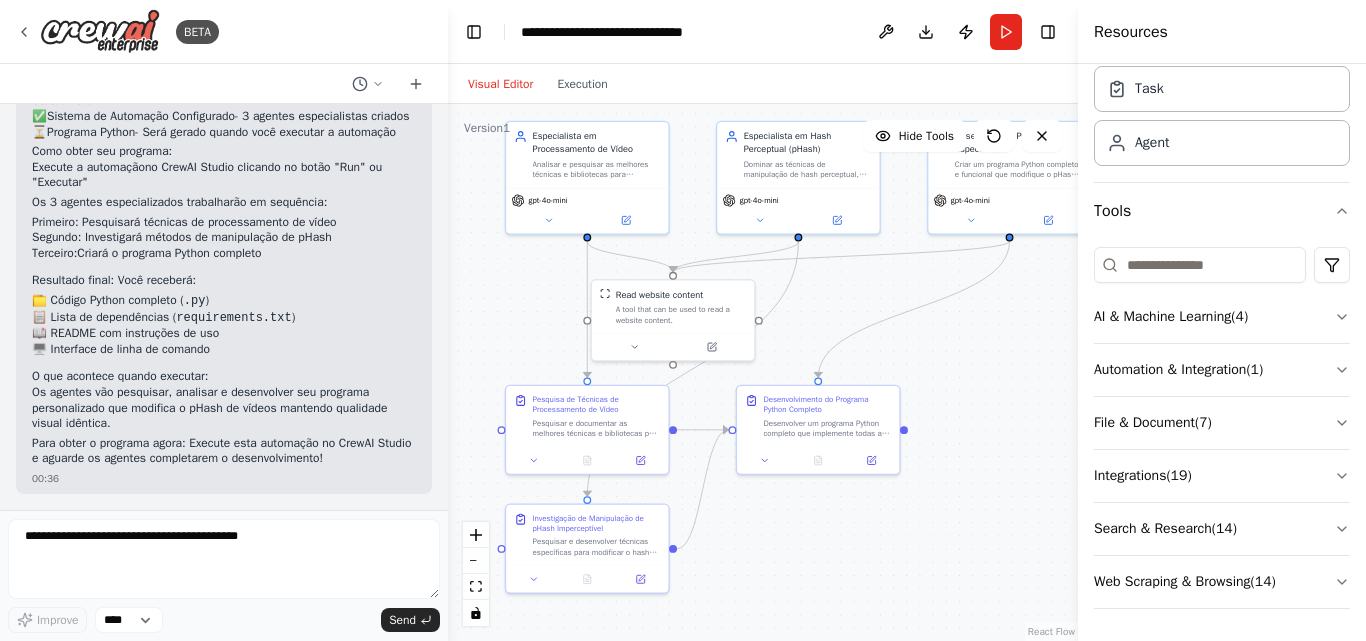 drag, startPoint x: 1017, startPoint y: 341, endPoint x: 966, endPoint y: 355, distance: 52.886673 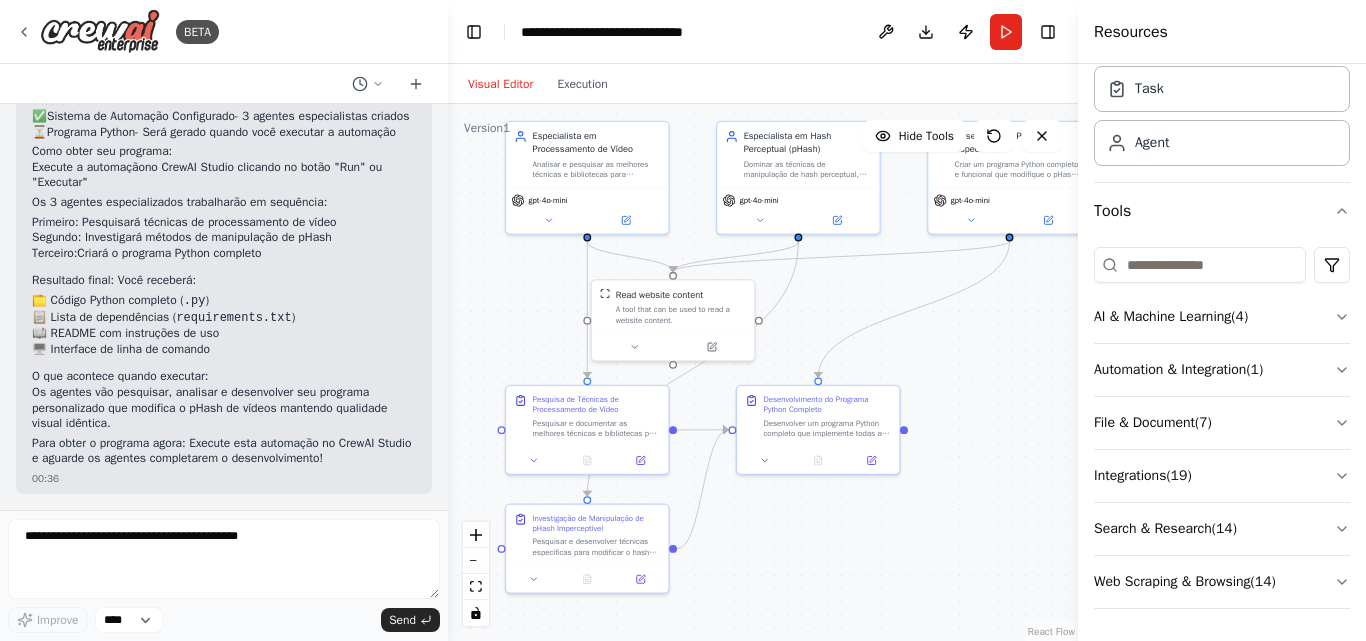 click on ".deletable-edge-delete-btn {
width: 20px;
height: 20px;
border: 0px solid #ffffff;
color: #6b7280;
background-color: #f8fafc;
cursor: pointer;
border-radius: 50%;
font-size: 12px;
padding: 3px;
display: flex;
align-items: center;
justify-content: center;
transition: all 0.2s cubic-bezier(0.4, 0, 0.2, 1);
box-shadow: 0 2px 4px rgba(0, 0, 0, 0.1);
}
.deletable-edge-delete-btn:hover {
background-color: #ef4444;
color: #ffffff;
border-color: #dc2626;
transform: scale(1.1);
box-shadow: 0 4px 12px rgba(239, 68, 68, 0.4);
}
.deletable-edge-delete-btn:active {
transform: scale(0.95);
box-shadow: 0 2px 4px rgba(239, 68, 68, 0.3);
}
Especialista em Processamento de Vídeo gpt-4o-mini gpt-4o-mini" at bounding box center [763, 372] 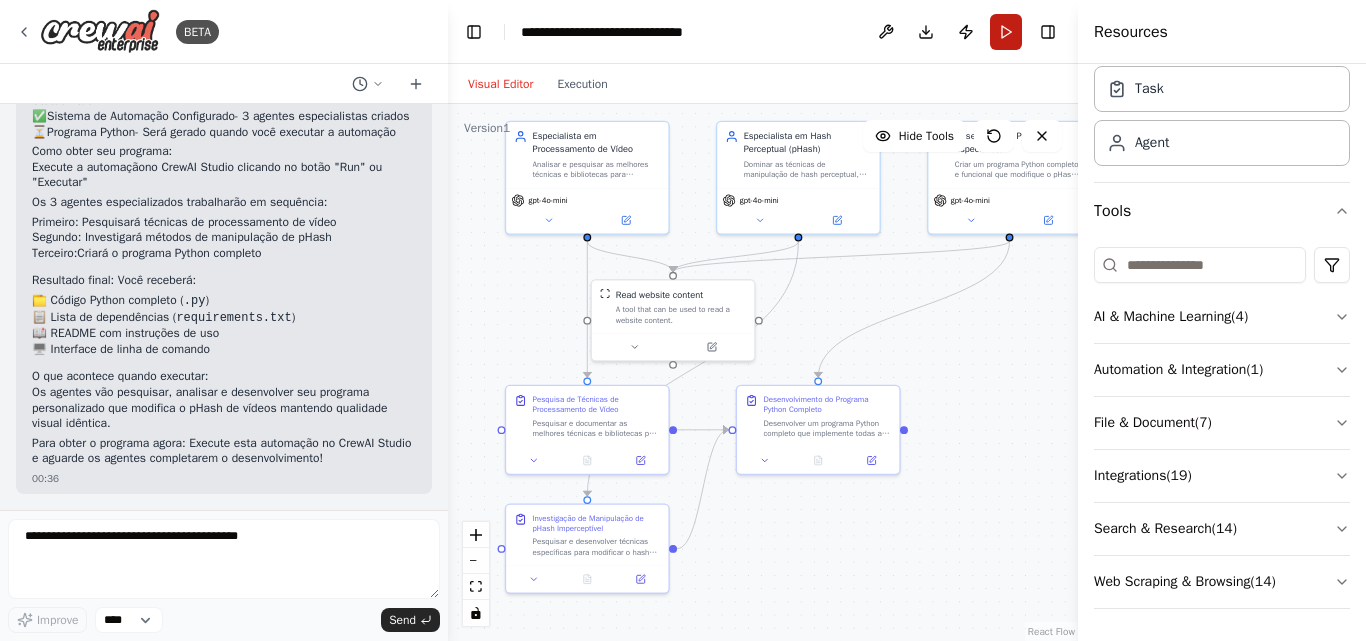 click on "Run" at bounding box center (1006, 32) 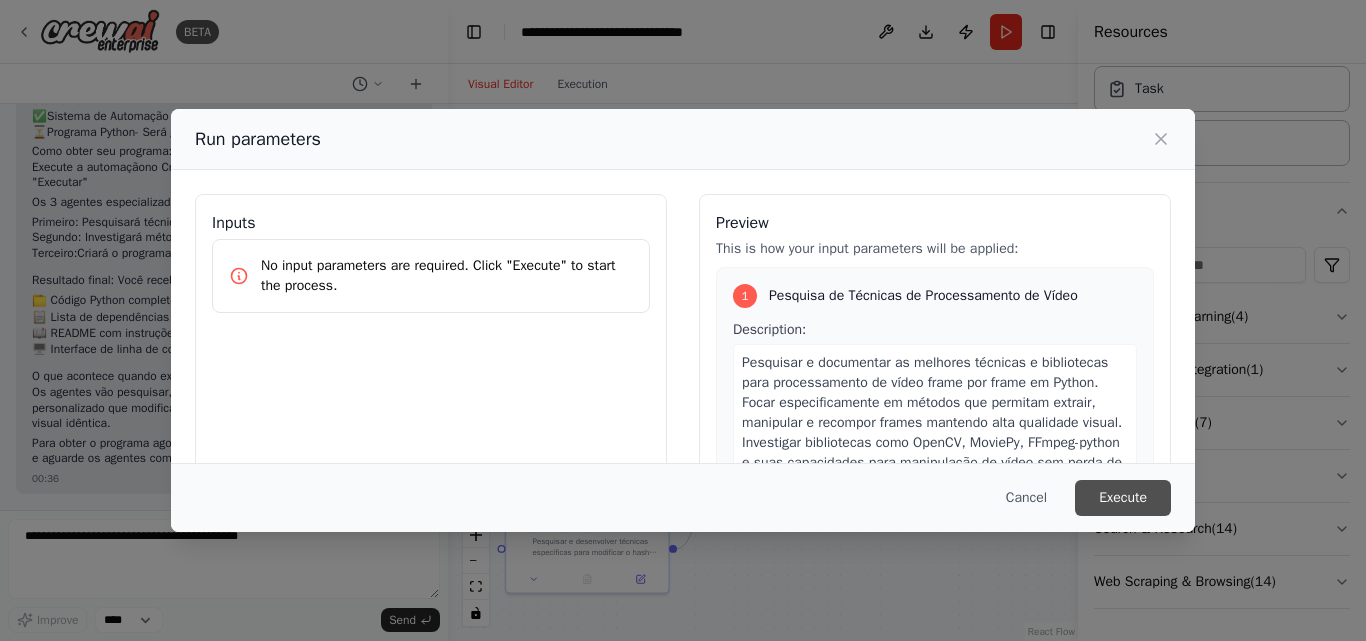 click on "Execute" at bounding box center (1123, 498) 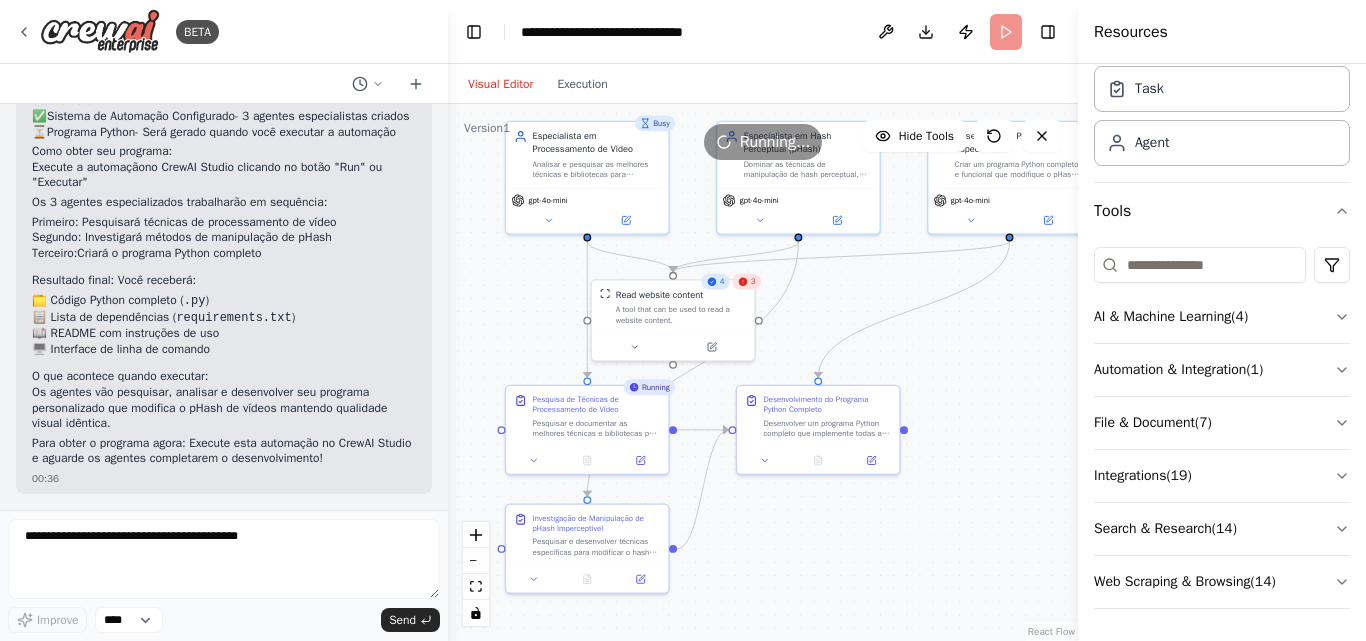 click on "3" at bounding box center (746, 282) 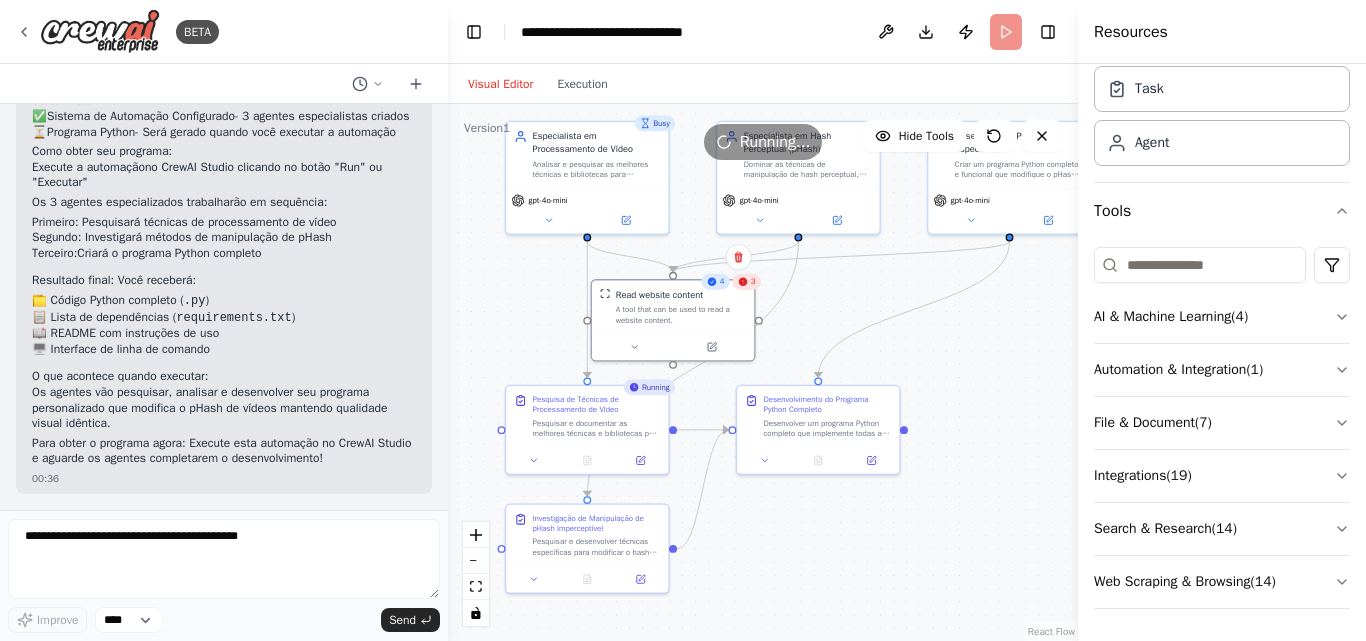 click on ".deletable-edge-delete-btn {
width: 20px;
height: 20px;
border: 0px solid #ffffff;
color: #6b7280;
background-color: #f8fafc;
cursor: pointer;
border-radius: 50%;
font-size: 12px;
padding: 3px;
display: flex;
align-items: center;
justify-content: center;
transition: all 0.2s cubic-bezier(0.4, 0, 0.2, 1);
box-shadow: 0 2px 4px rgba(0, 0, 0, 0.1);
}
.deletable-edge-delete-btn:hover {
background-color: #ef4444;
color: #ffffff;
border-color: #dc2626;
transform: scale(1.1);
box-shadow: 0 4px 12px rgba(239, 68, 68, 0.4);
}
.deletable-edge-delete-btn:active {
transform: scale(0.95);
box-shadow: 0 2px 4px rgba(239, 68, 68, 0.3);
}
Busy Especialista em Processamento de Vídeo gpt-4o-mini 4 3 Running" at bounding box center [763, 372] 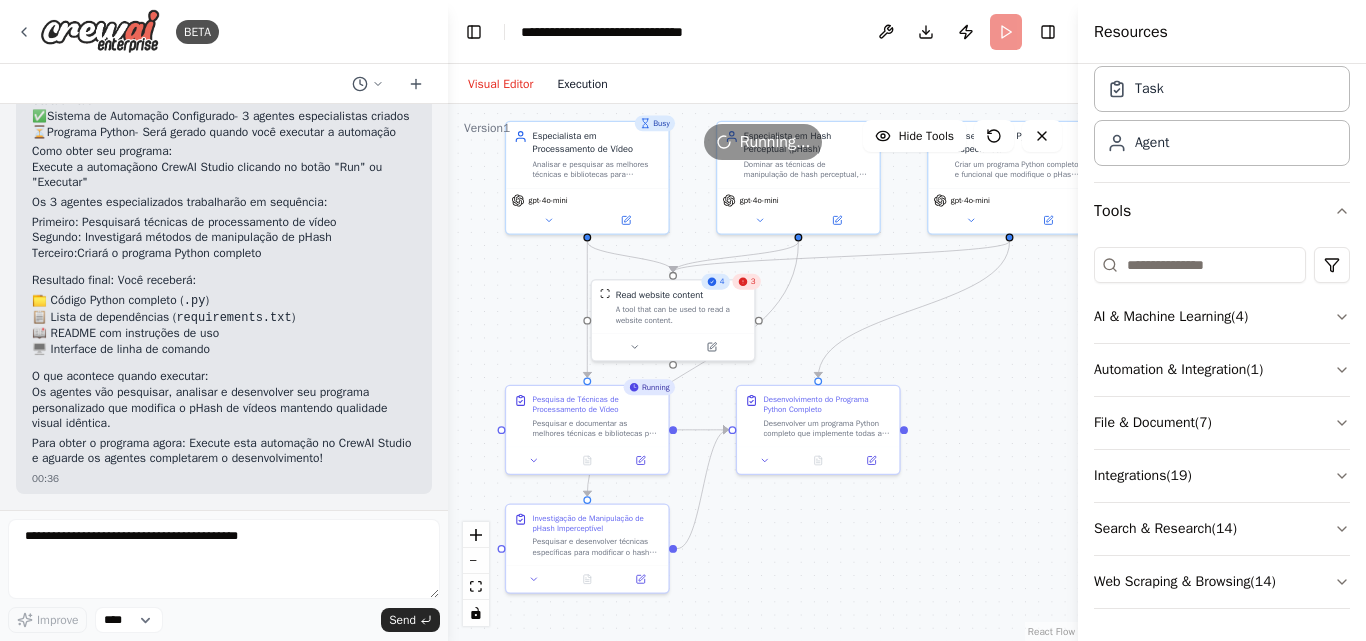 click on "Execution" at bounding box center (582, 84) 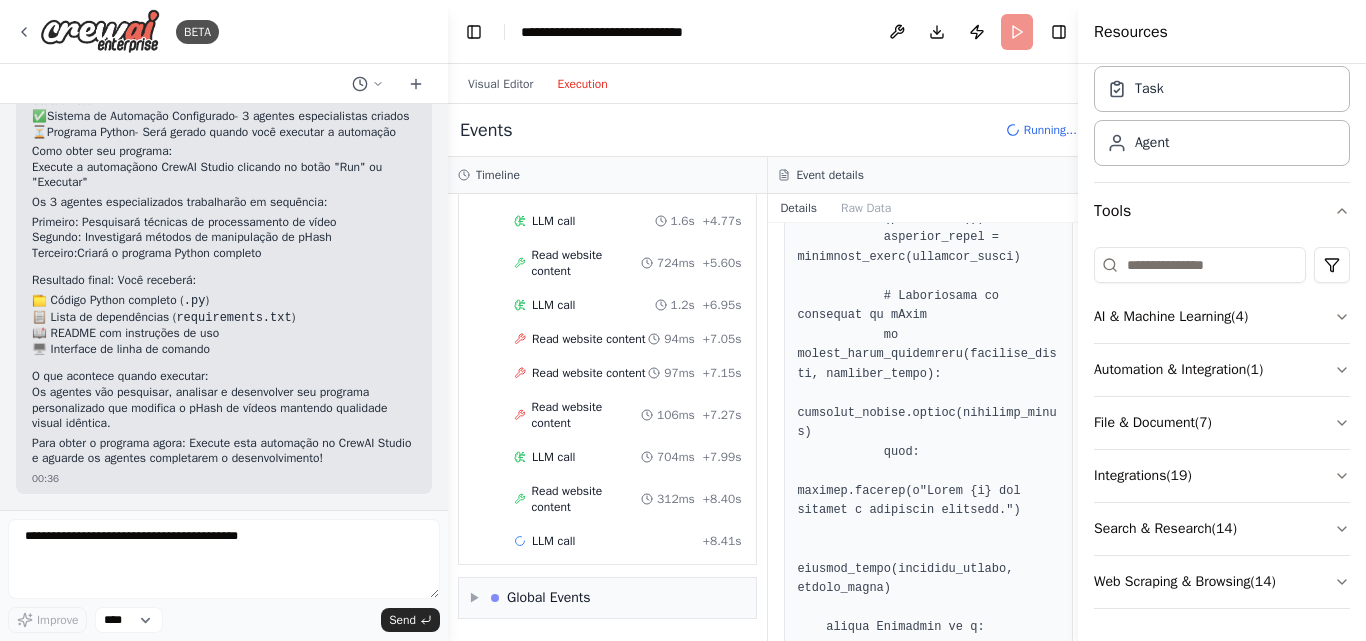 scroll, scrollTop: 369, scrollLeft: 0, axis: vertical 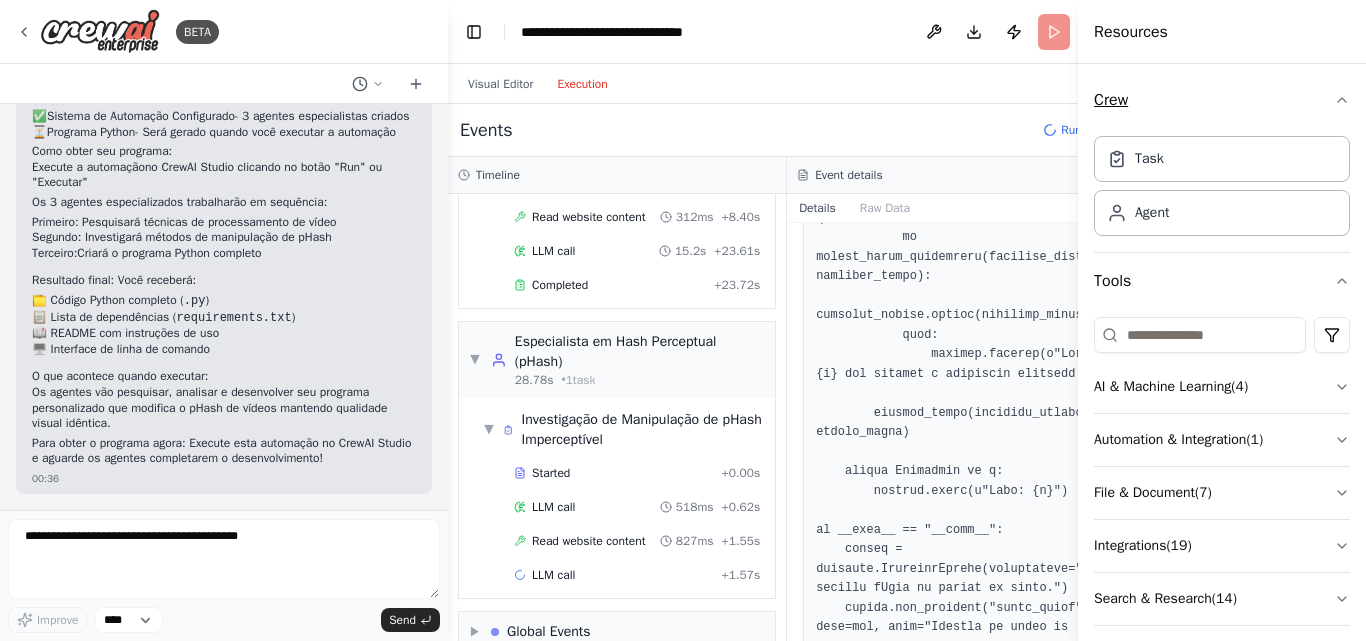 click 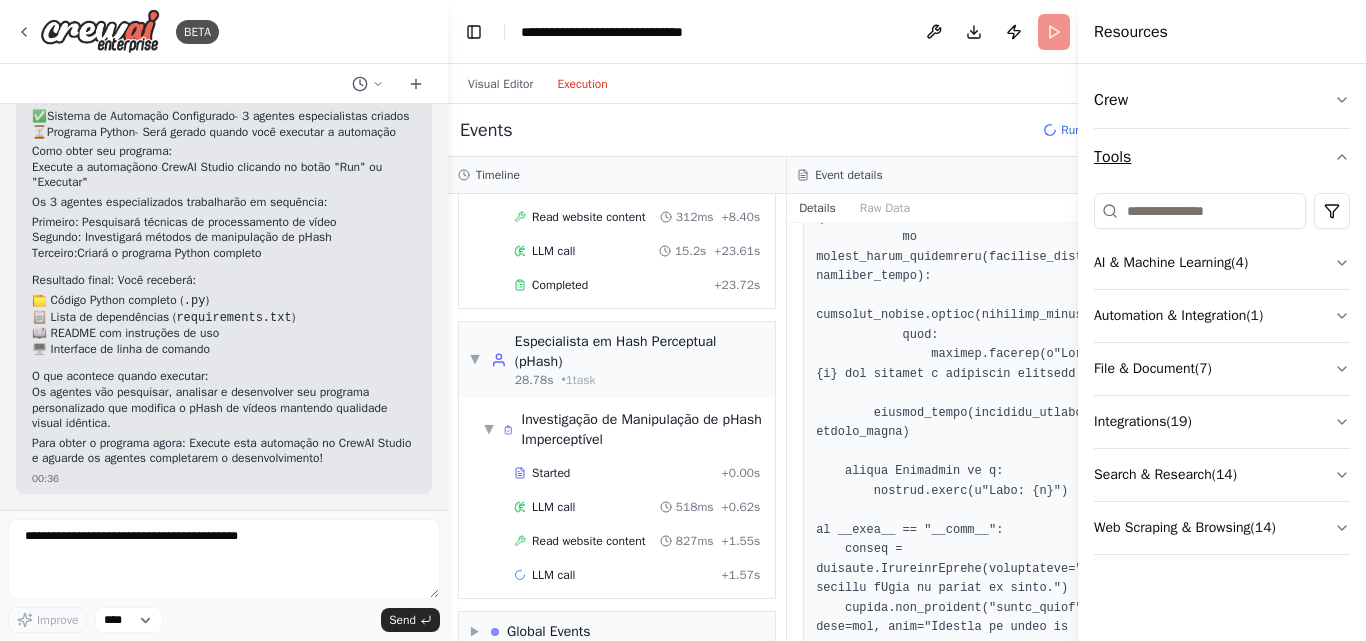 click 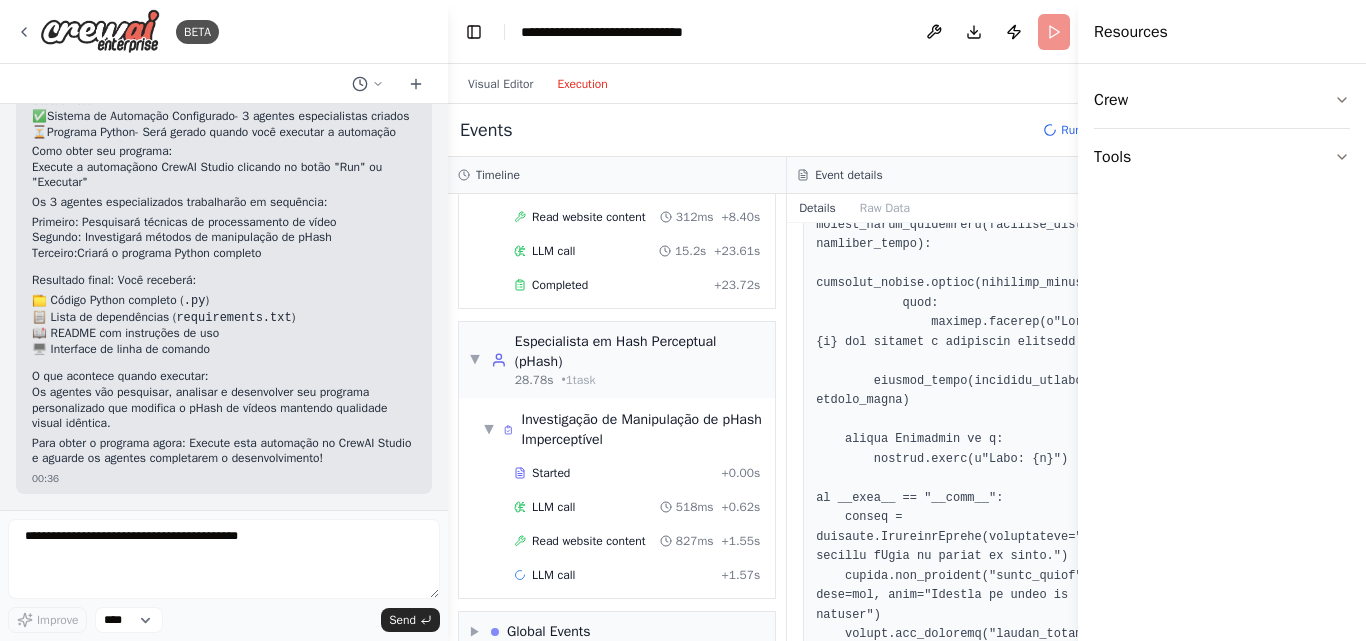 scroll, scrollTop: 1957, scrollLeft: 0, axis: vertical 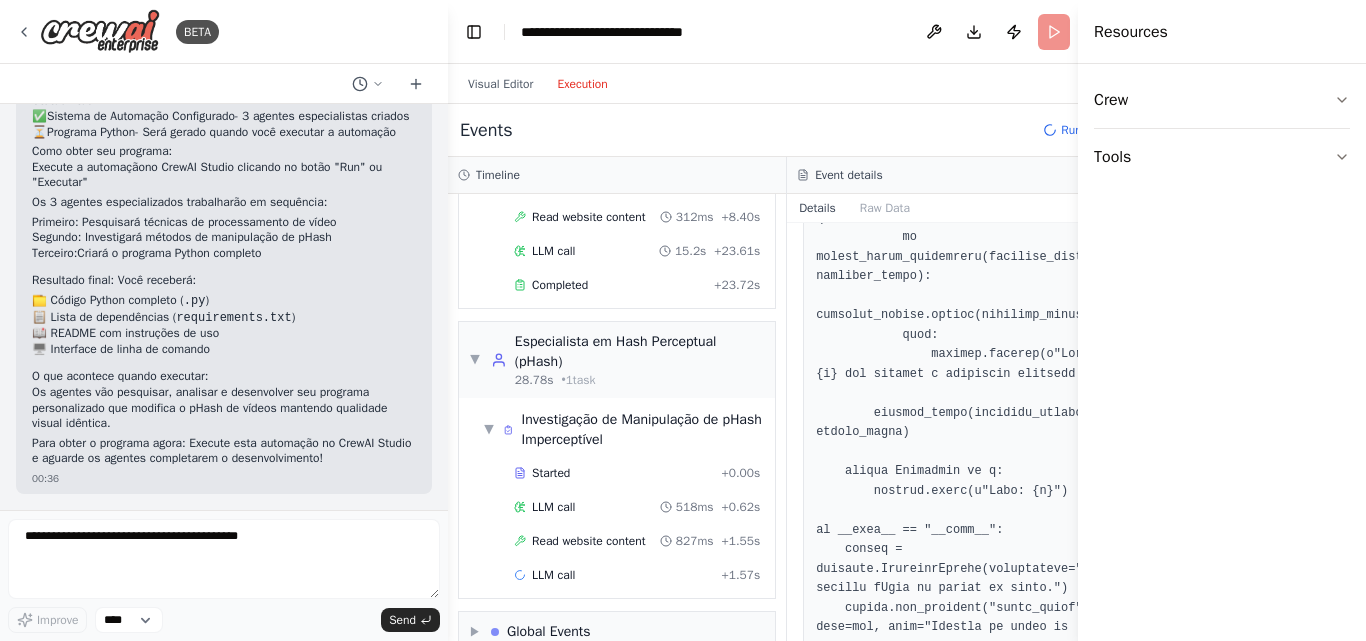 click on "Events Running..." at bounding box center (787, 130) 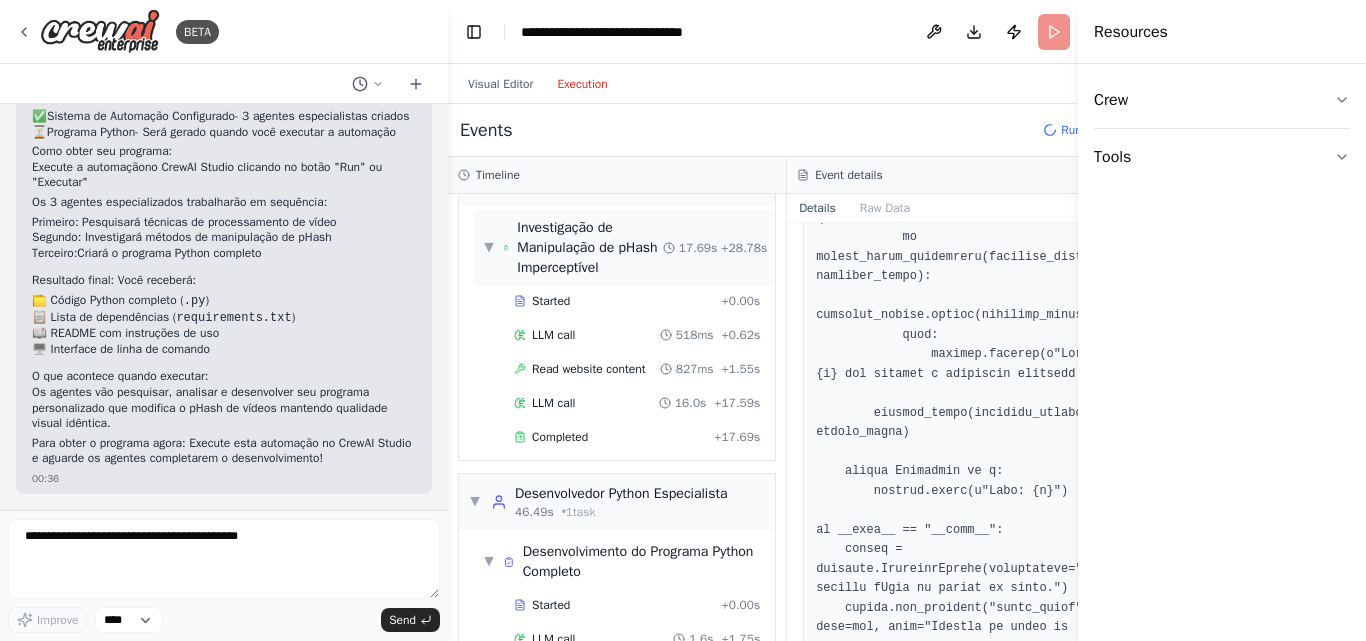 scroll, scrollTop: 925, scrollLeft: 0, axis: vertical 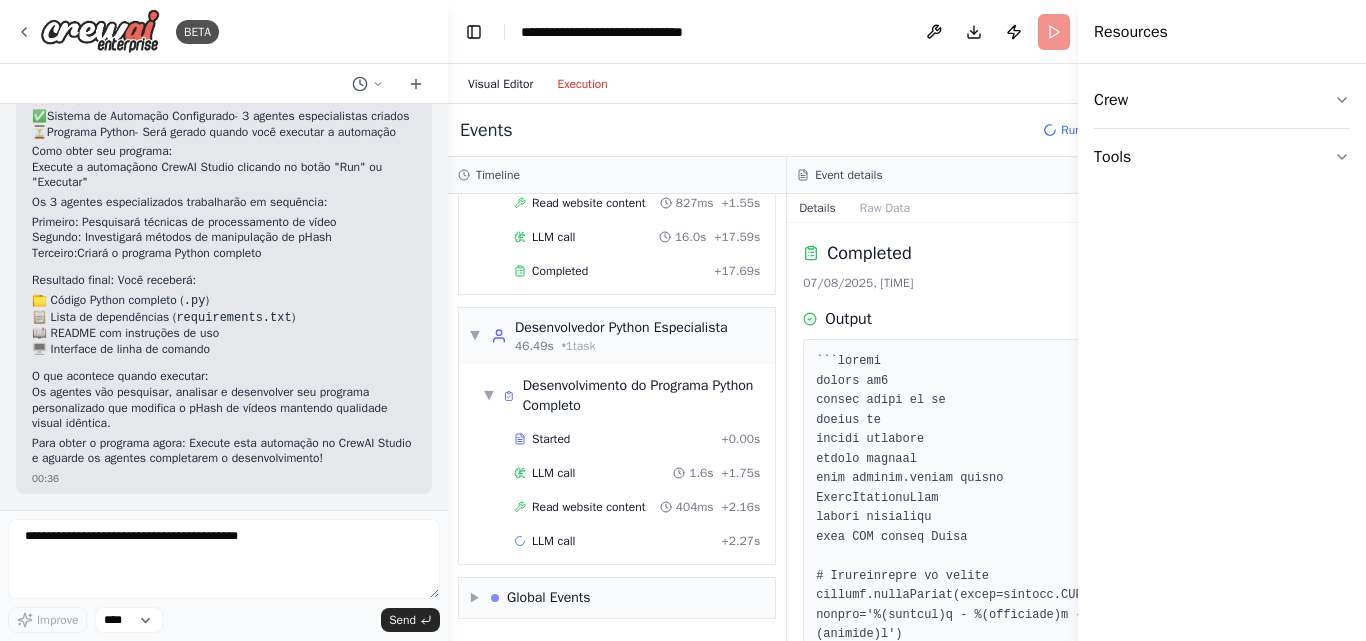 click on "Visual Editor" at bounding box center (500, 84) 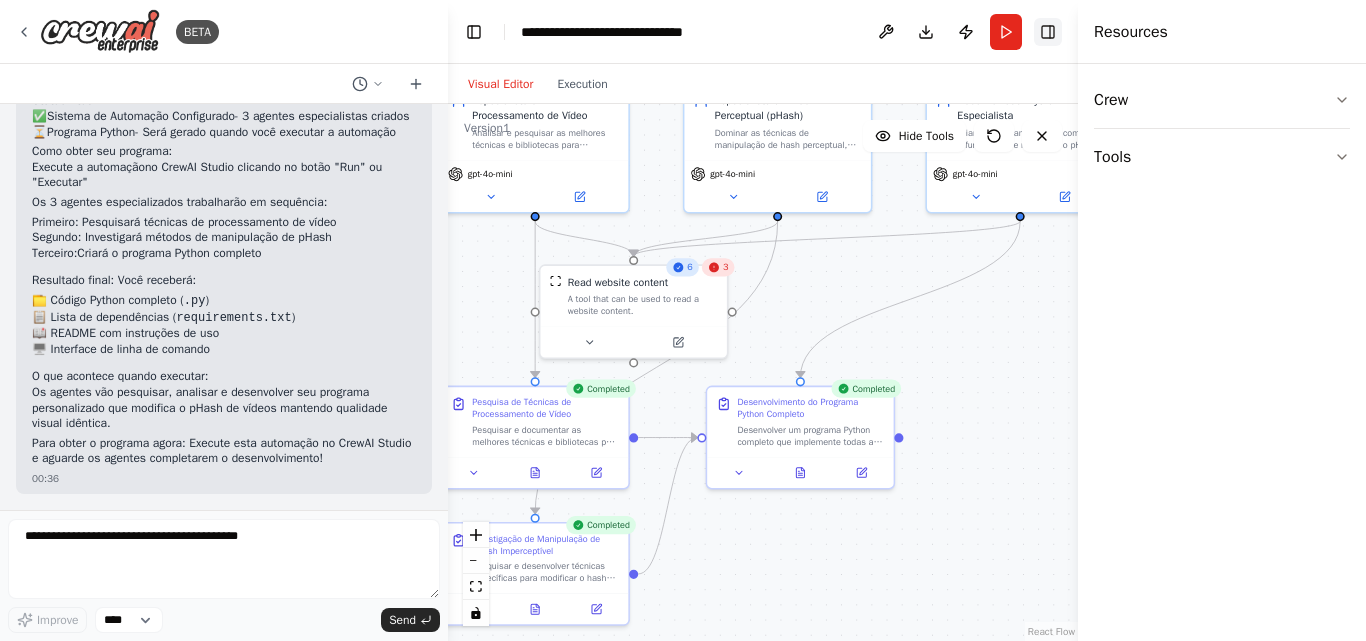 click on "Toggle Right Sidebar" at bounding box center (1048, 32) 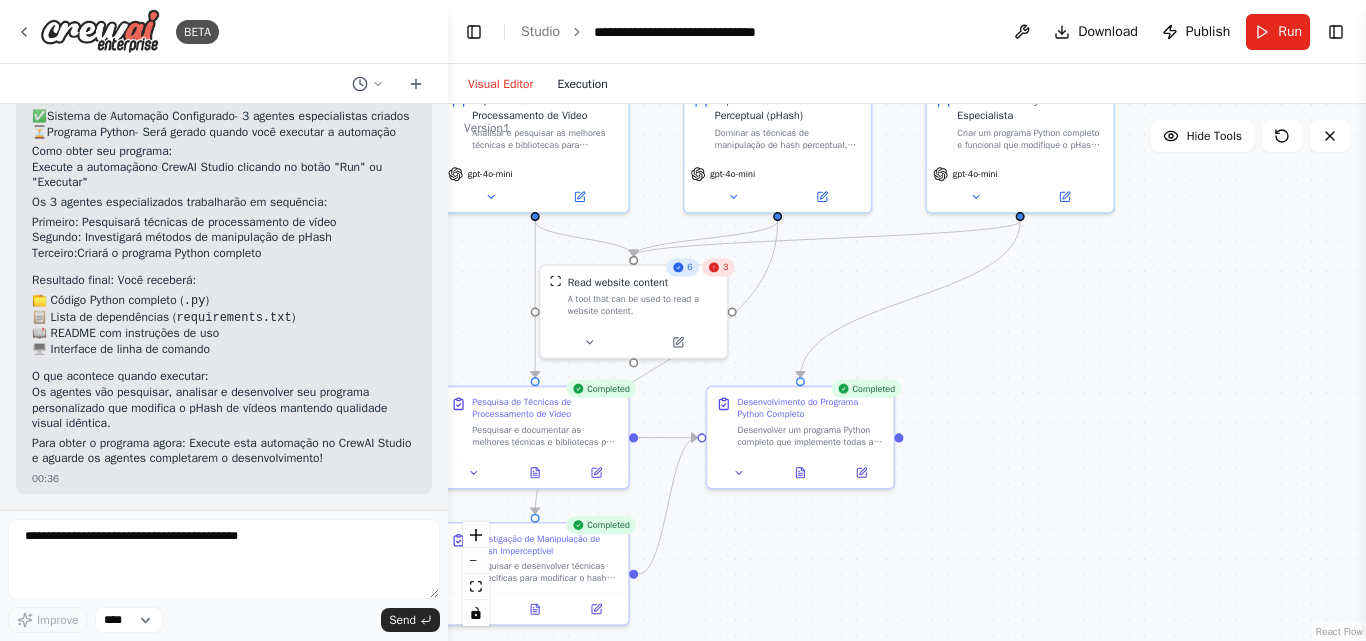 click on "Execution" at bounding box center (582, 84) 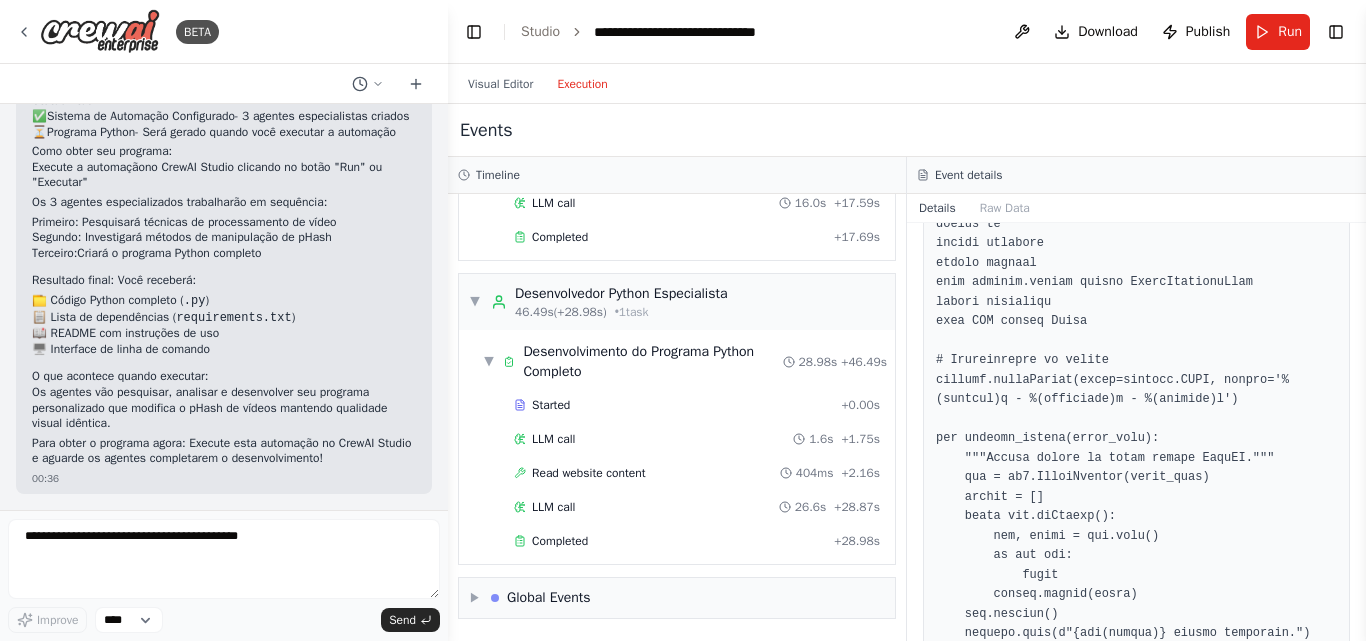 scroll, scrollTop: 200, scrollLeft: 0, axis: vertical 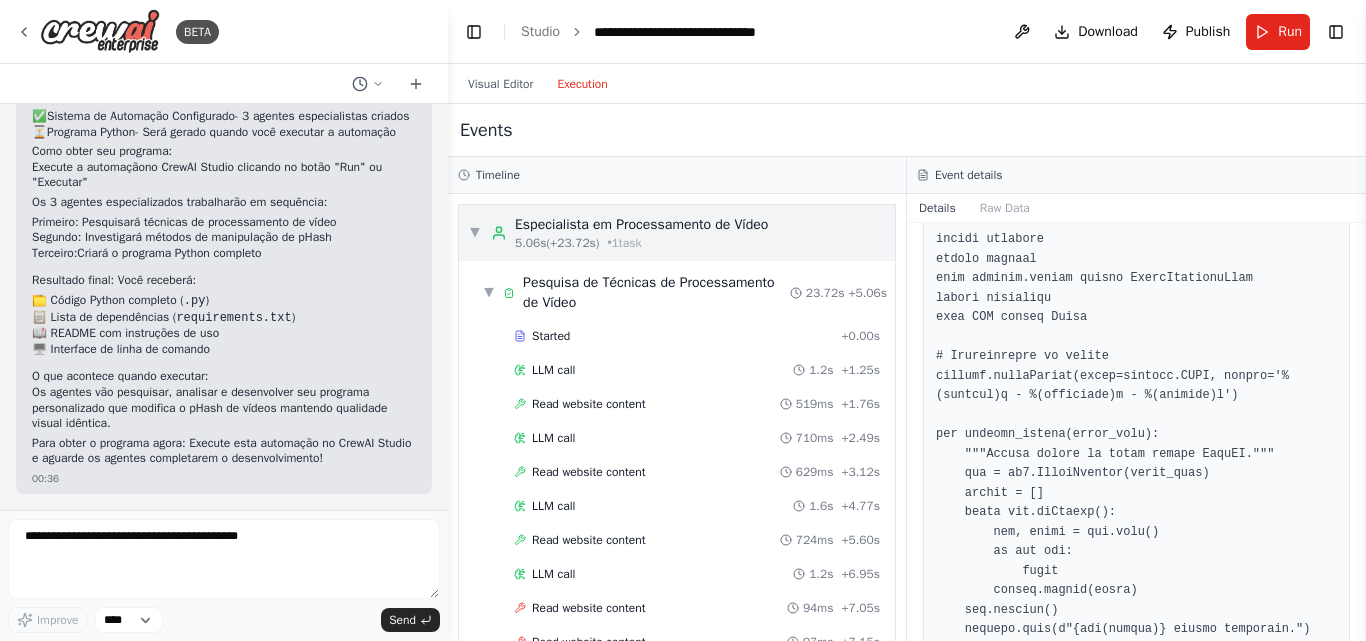 click on "▼" at bounding box center [475, 233] 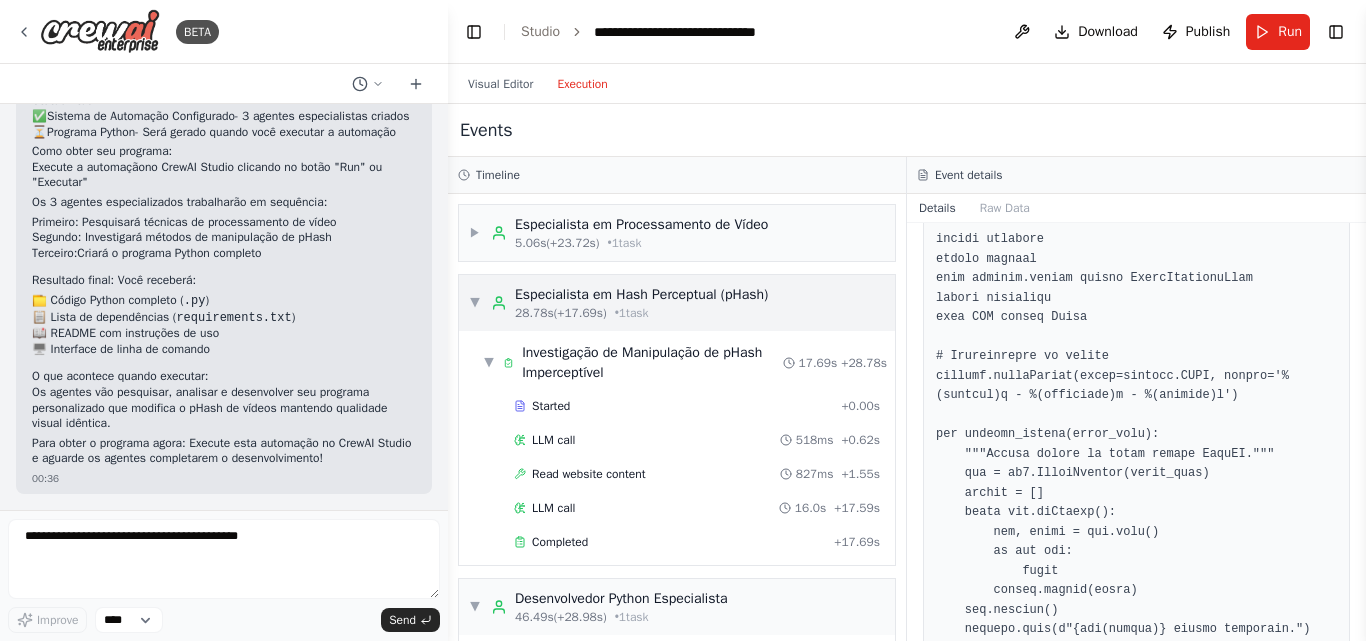 click on "▼ Especialista em Hash Perceptual (pHash) 28.78s  (+17.69s) •  1  task" at bounding box center [618, 303] 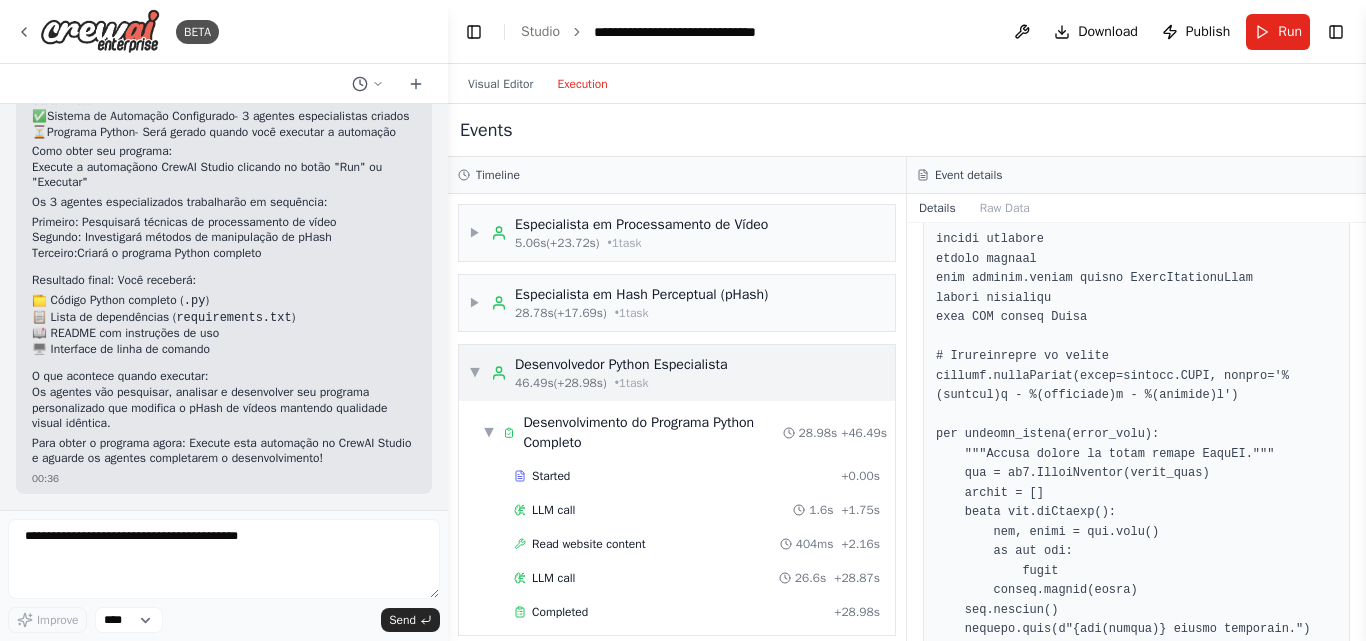 click on "▼" at bounding box center [475, 373] 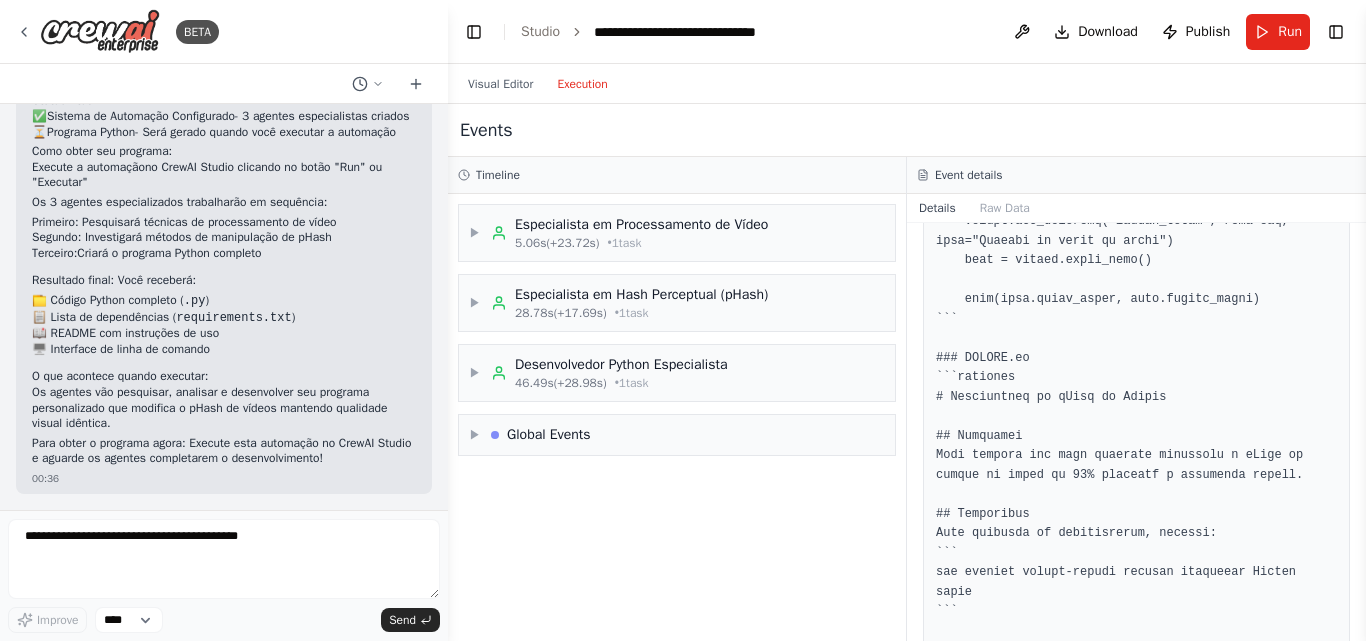 scroll, scrollTop: 2291, scrollLeft: 0, axis: vertical 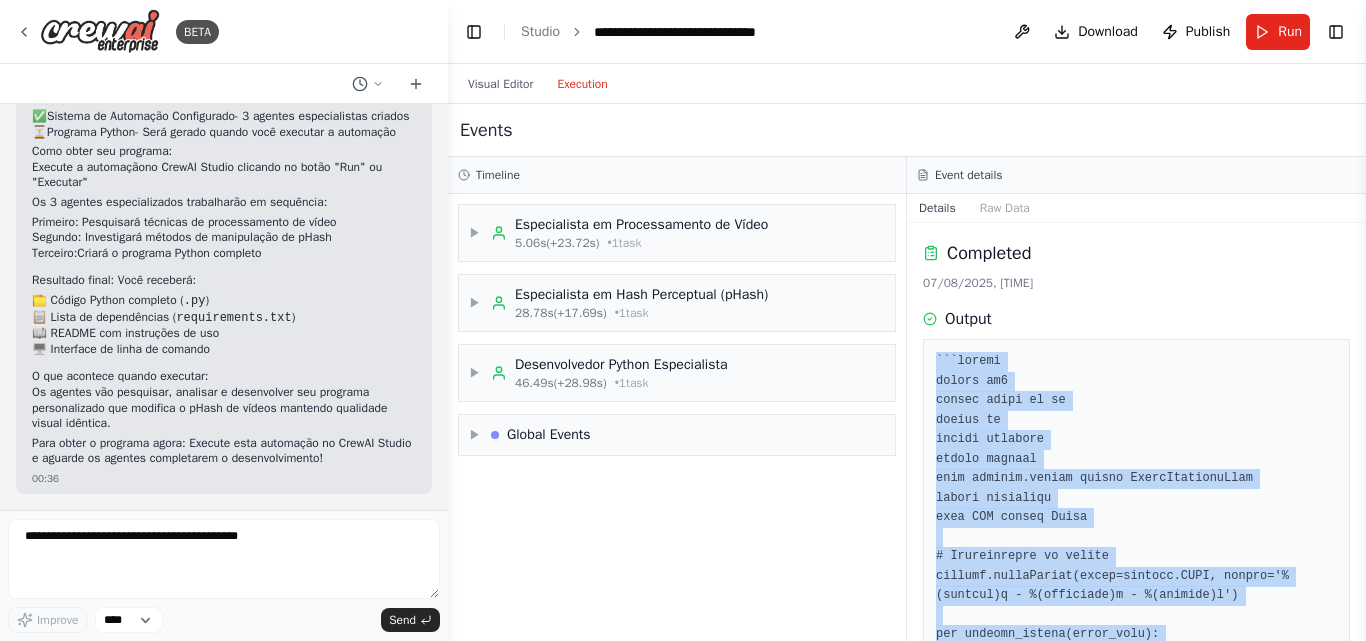 drag, startPoint x: 974, startPoint y: 584, endPoint x: 935, endPoint y: 358, distance: 229.34036 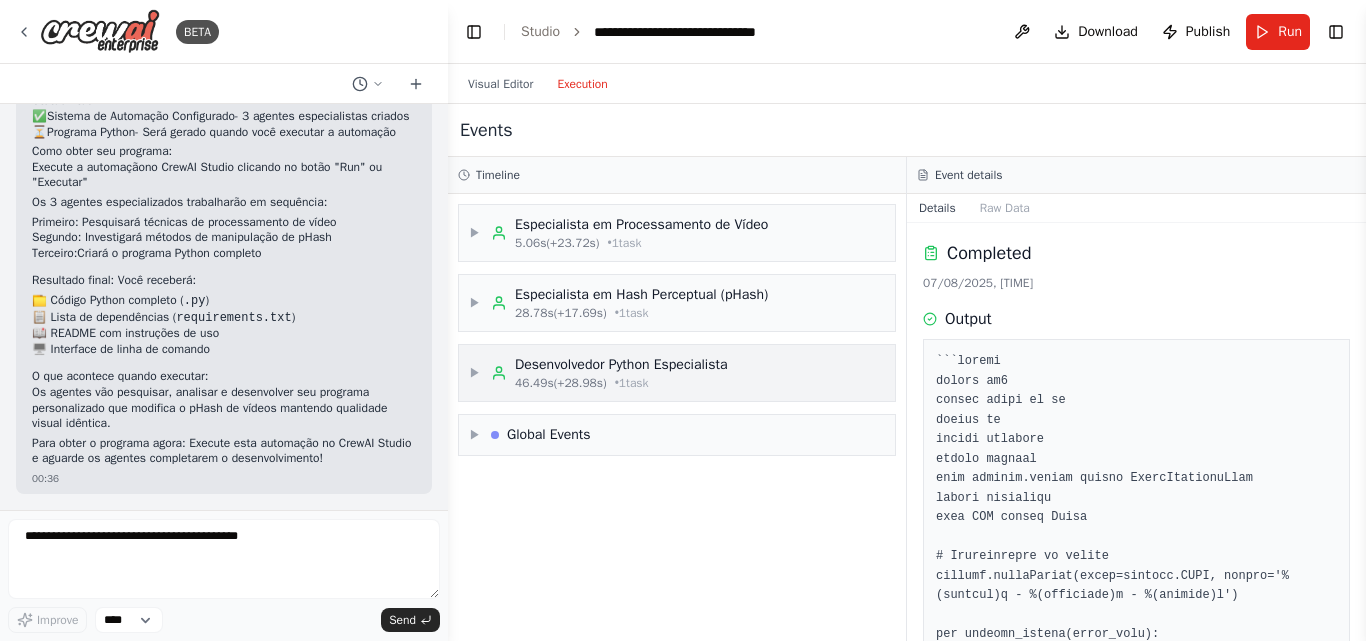 click on "▶ Desenvolvedor Python Especialista 46.49s  (+28.98s) •  1  task" at bounding box center (677, 373) 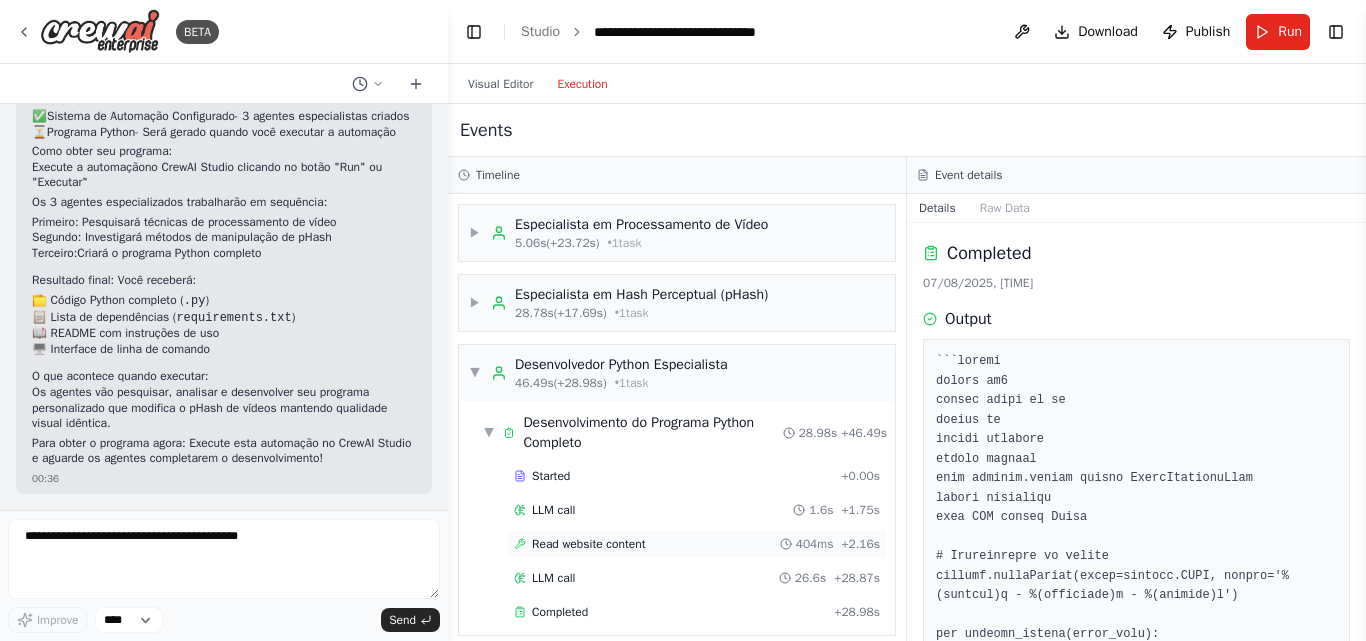 scroll, scrollTop: 71, scrollLeft: 0, axis: vertical 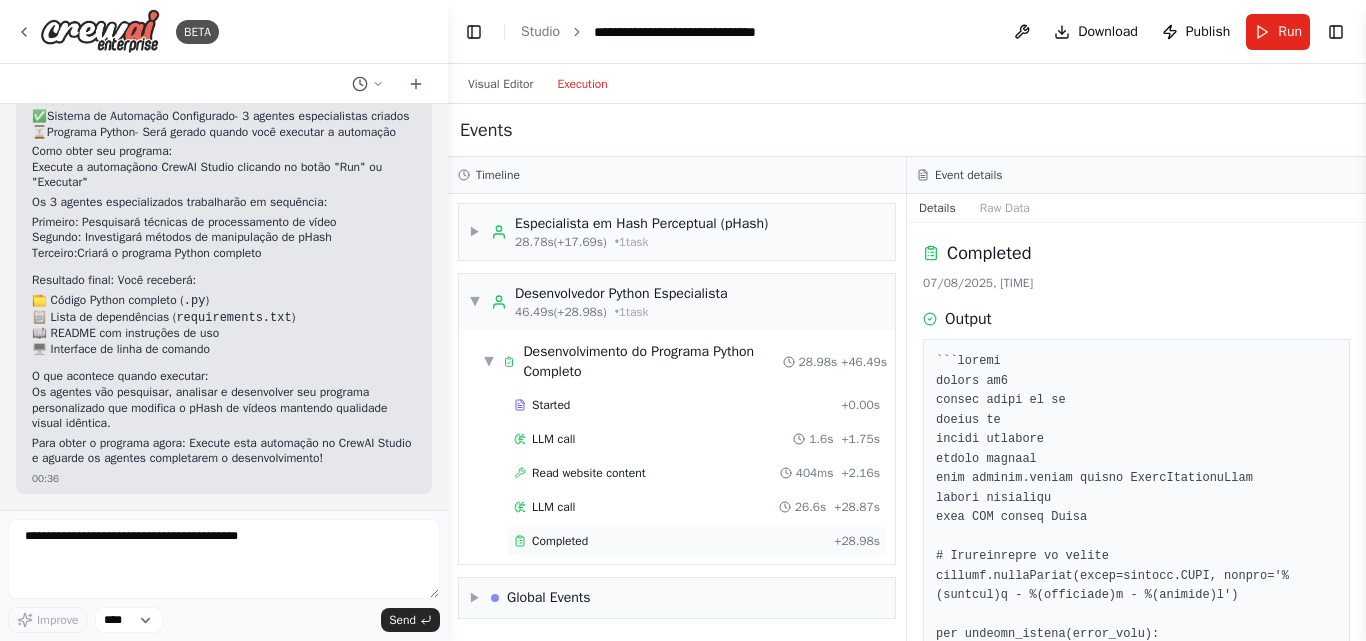 click on "Completed" at bounding box center (670, 541) 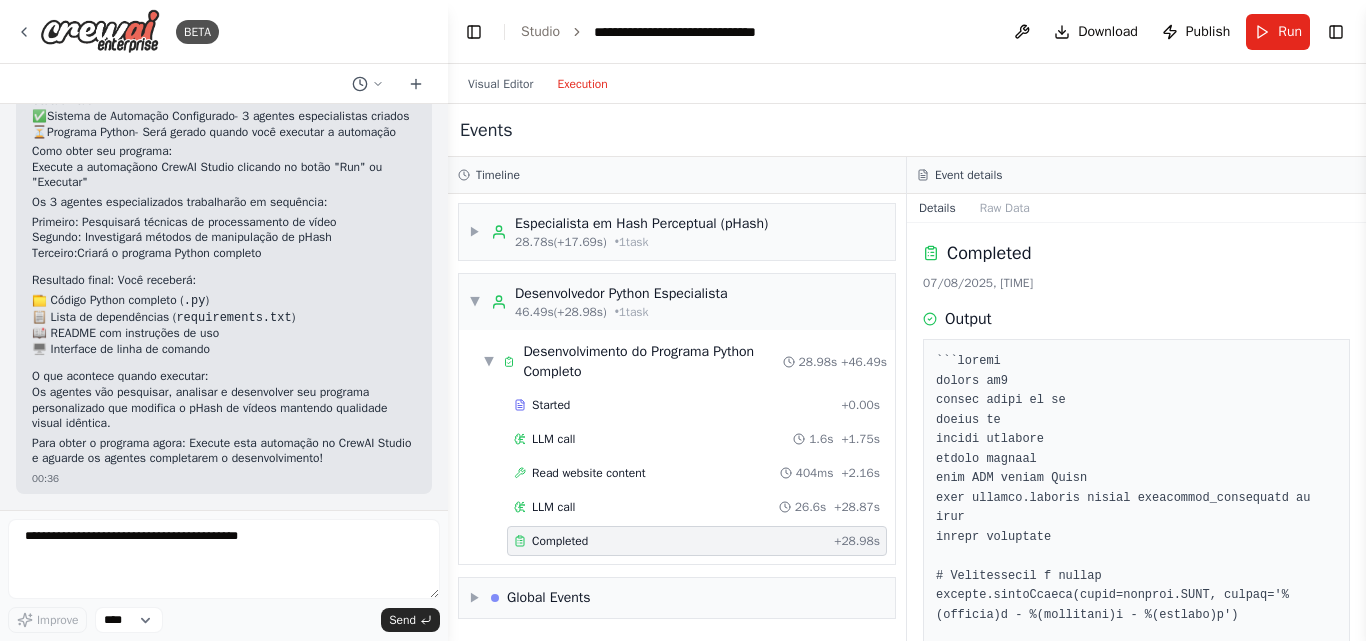click on "Completed" at bounding box center (670, 541) 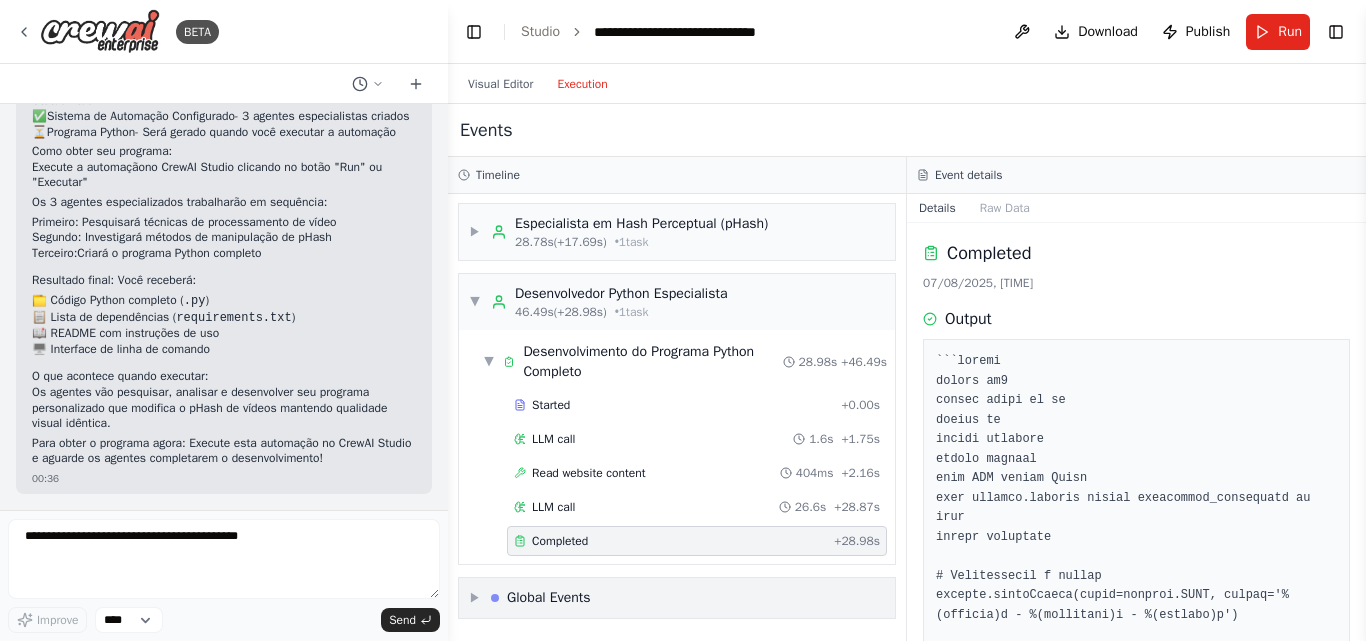click on "▶ Global Events" at bounding box center [677, 598] 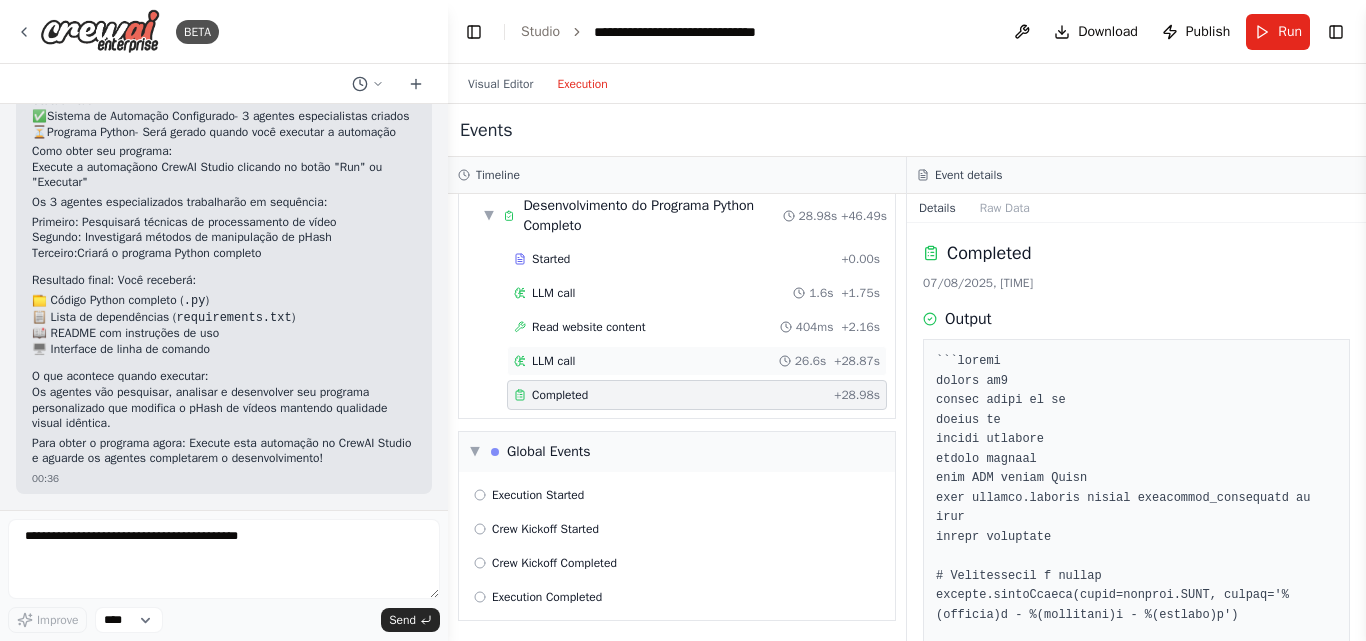 scroll, scrollTop: 219, scrollLeft: 0, axis: vertical 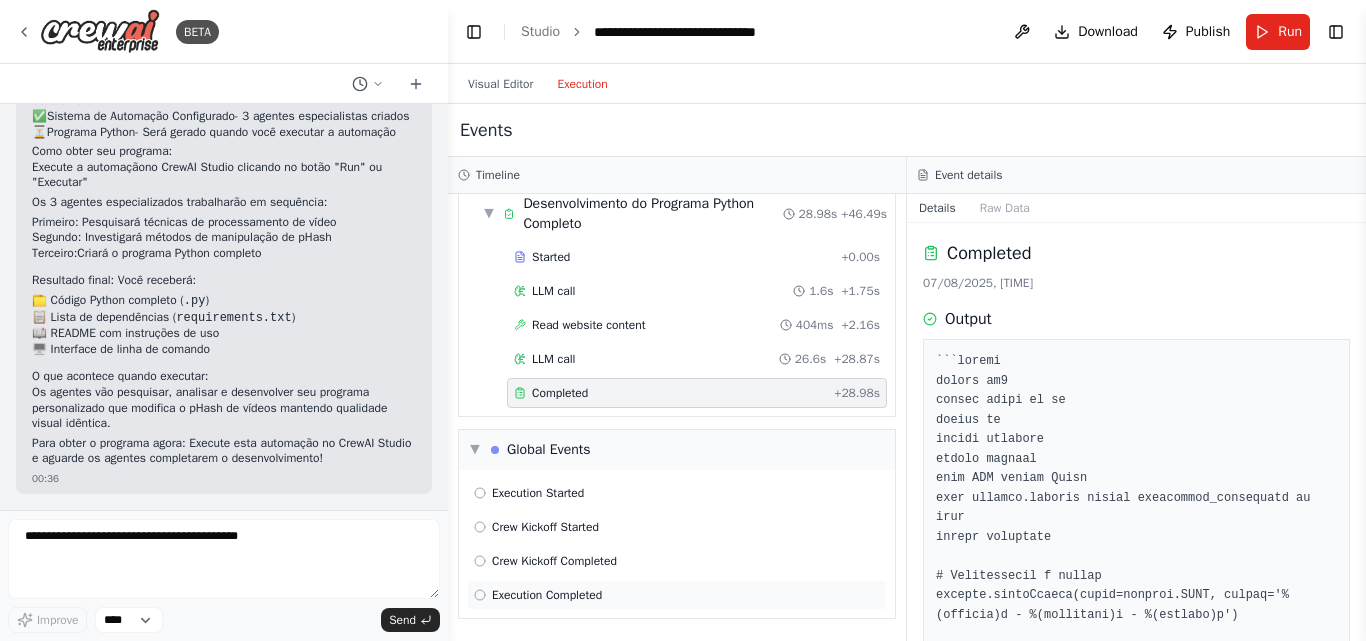 click on "Execution Completed" at bounding box center [547, 595] 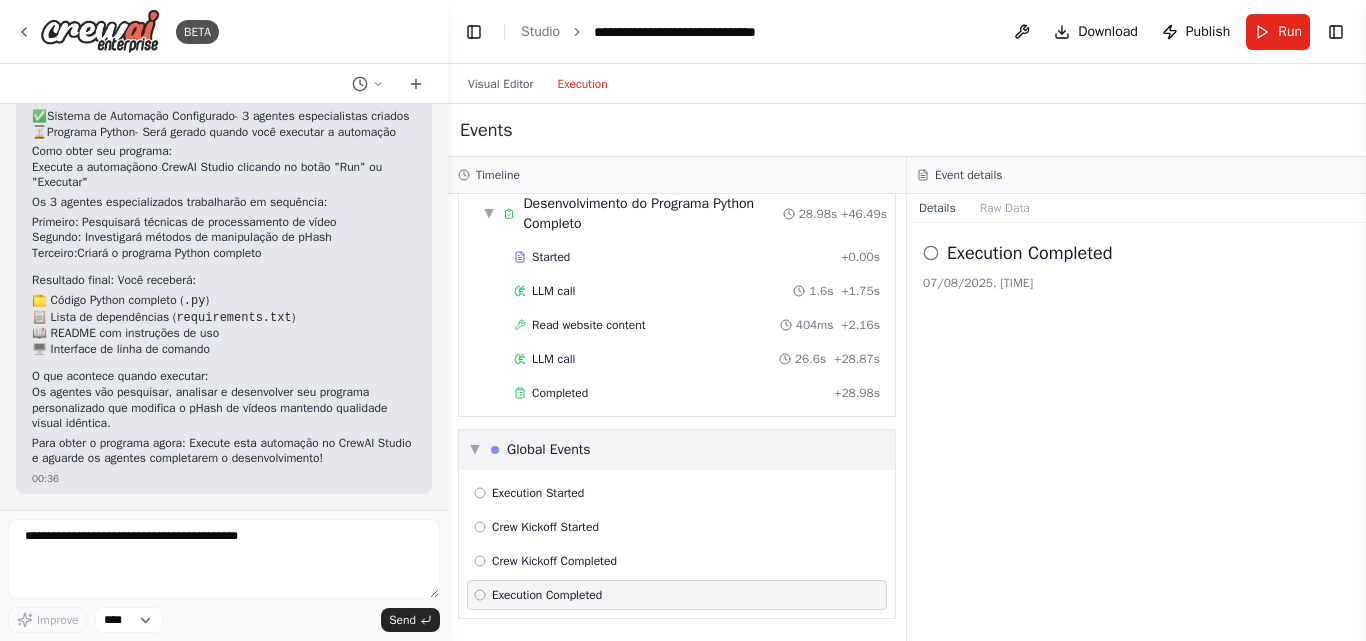 click on "▼ Global Events" at bounding box center [677, 450] 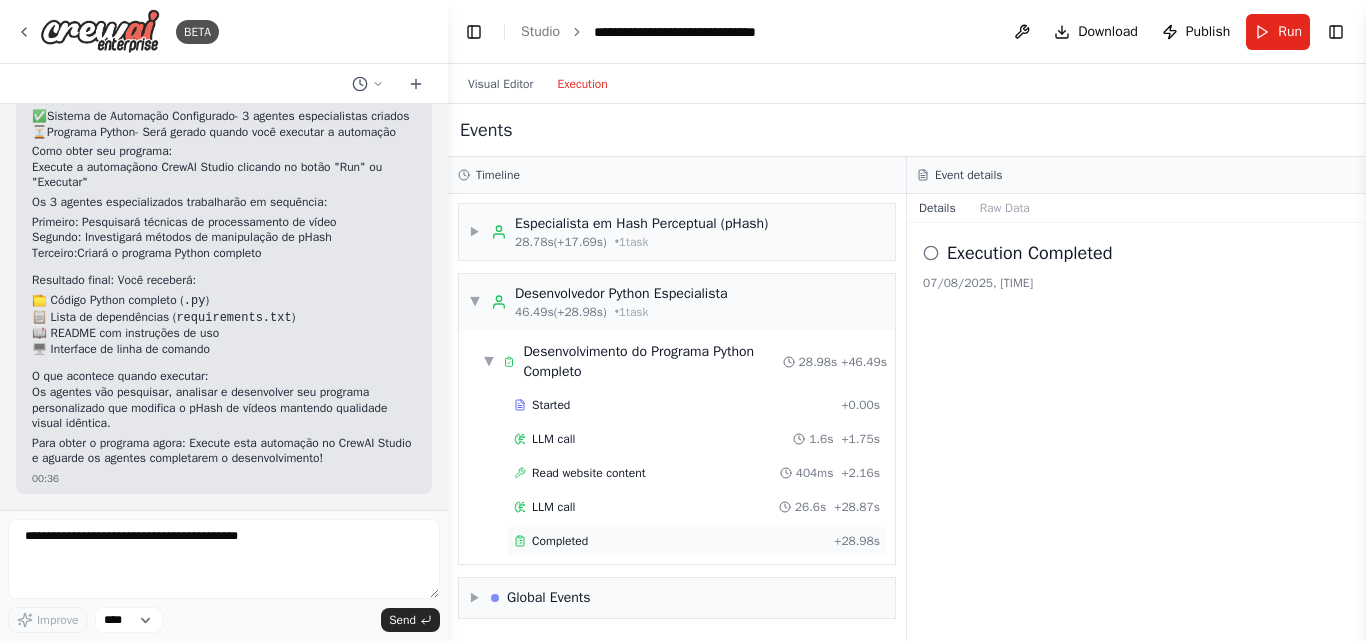 click on "Completed" at bounding box center (560, 541) 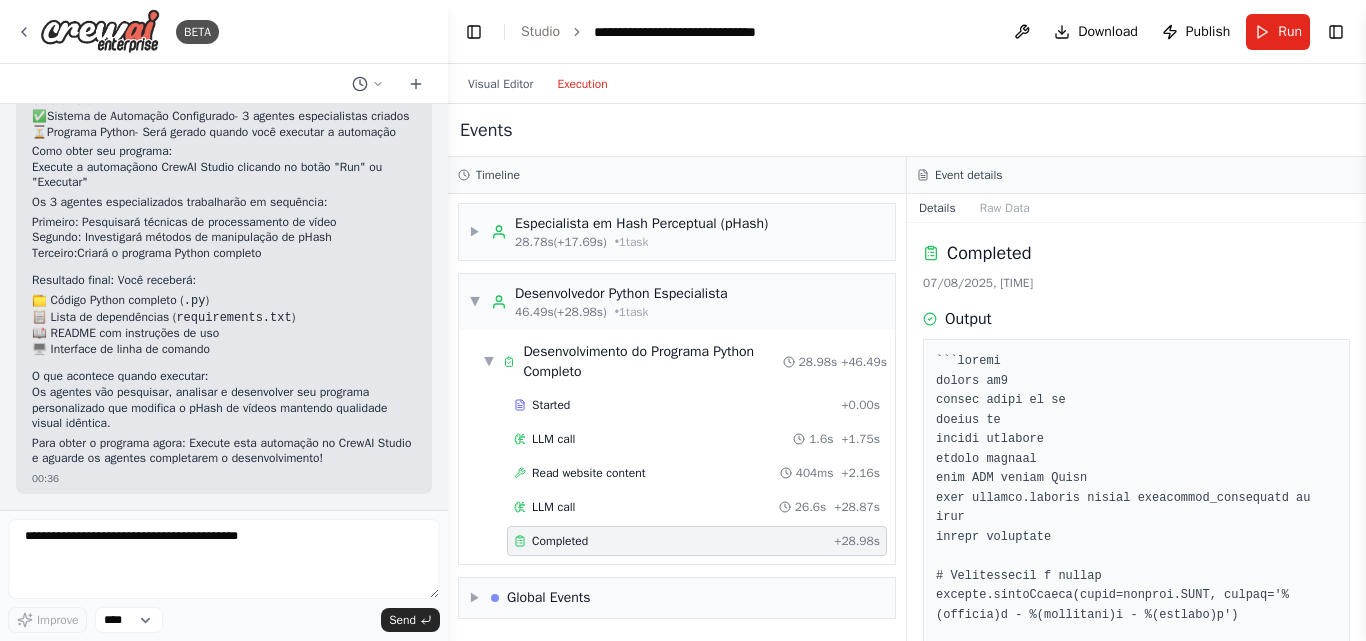 click on "Completed" at bounding box center (560, 541) 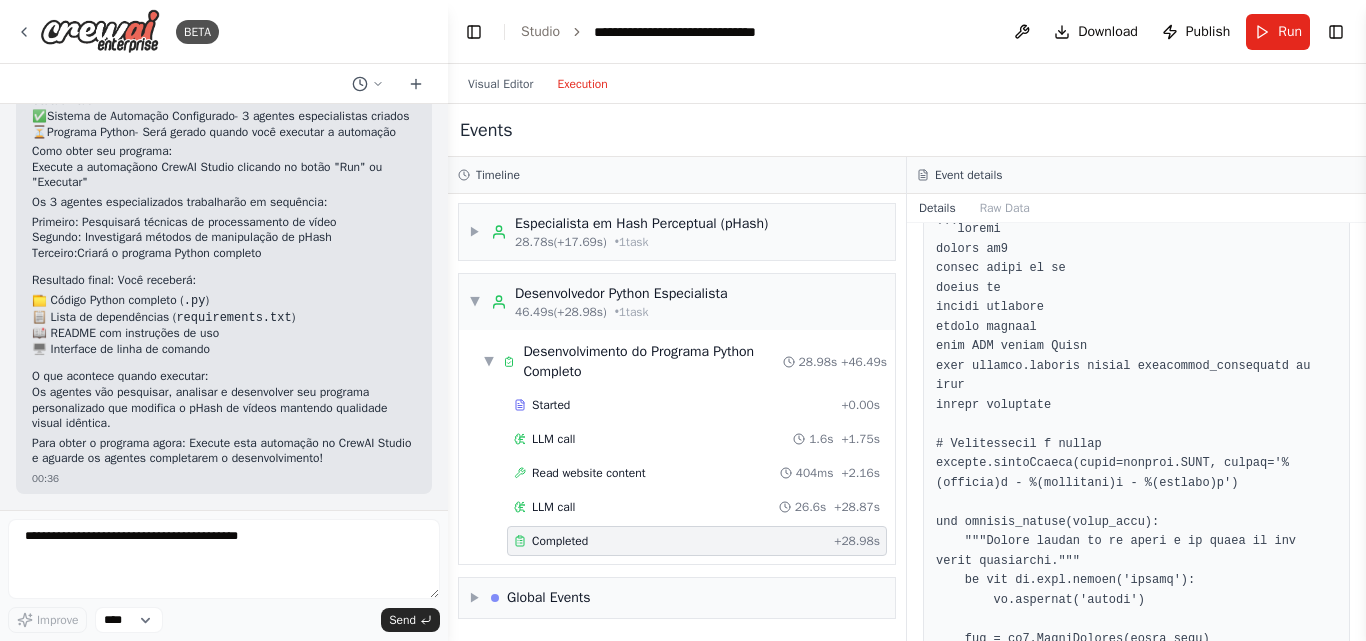 scroll, scrollTop: 0, scrollLeft: 0, axis: both 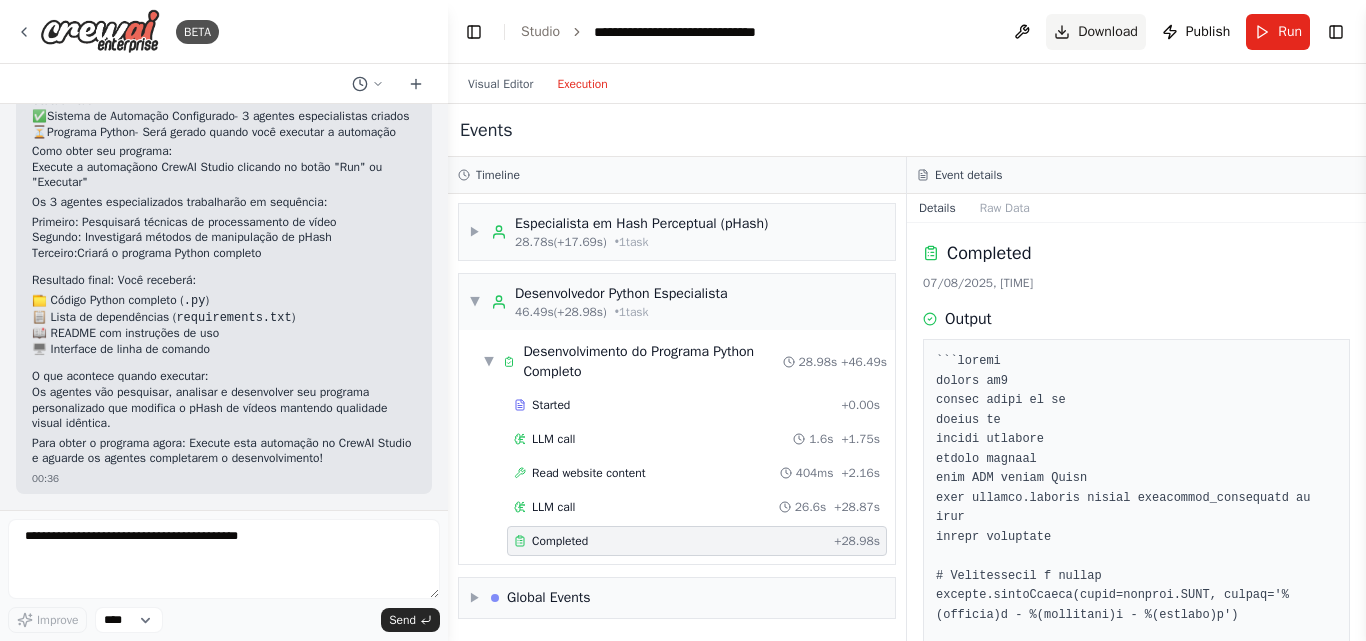 click on "Download" at bounding box center (1096, 32) 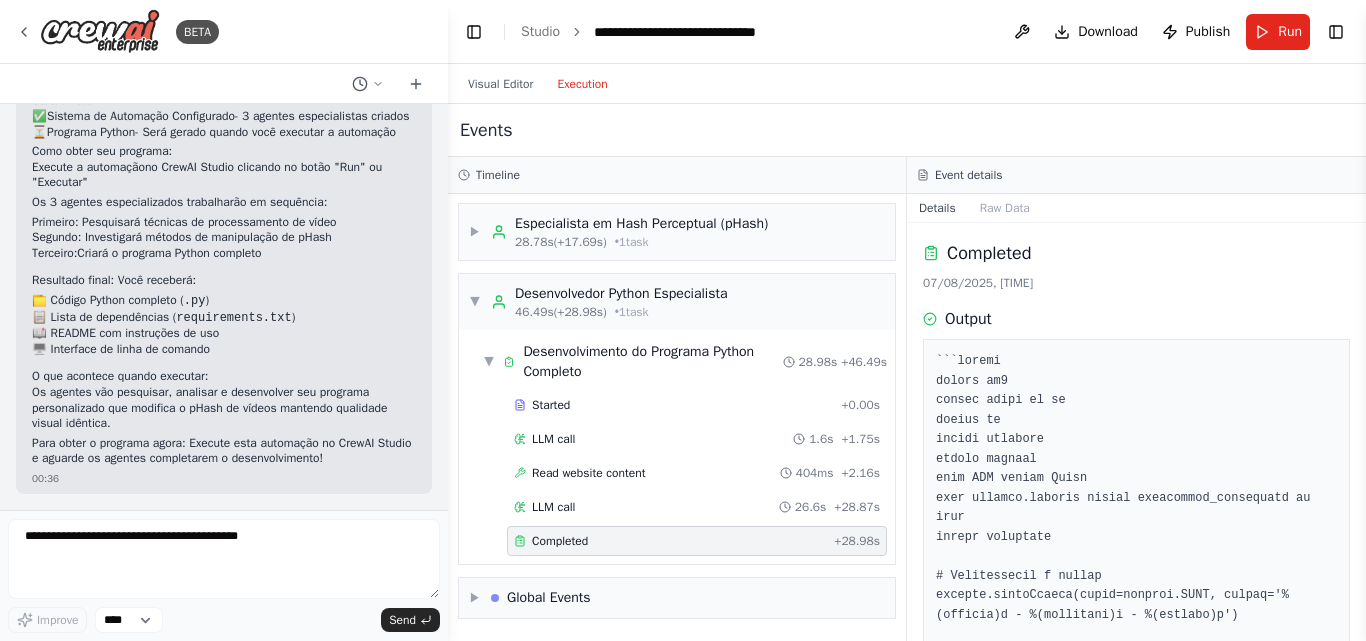 click on "Completed + 28.98s" at bounding box center [697, 541] 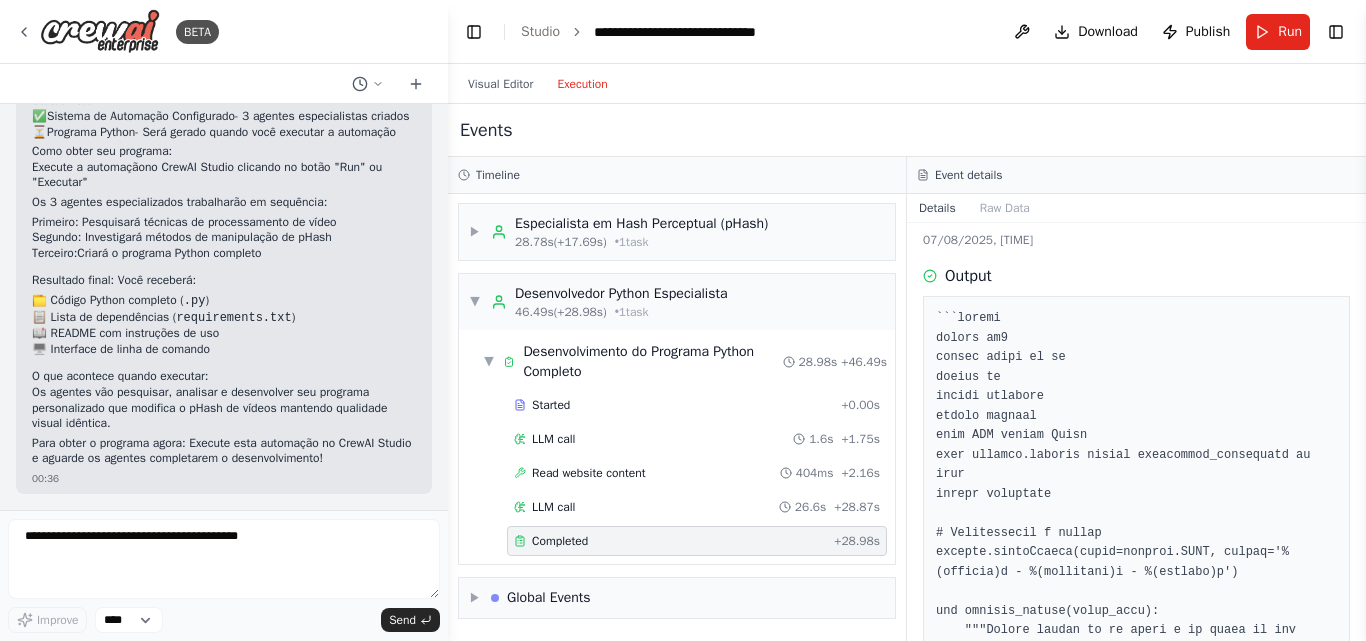 scroll, scrollTop: 0, scrollLeft: 0, axis: both 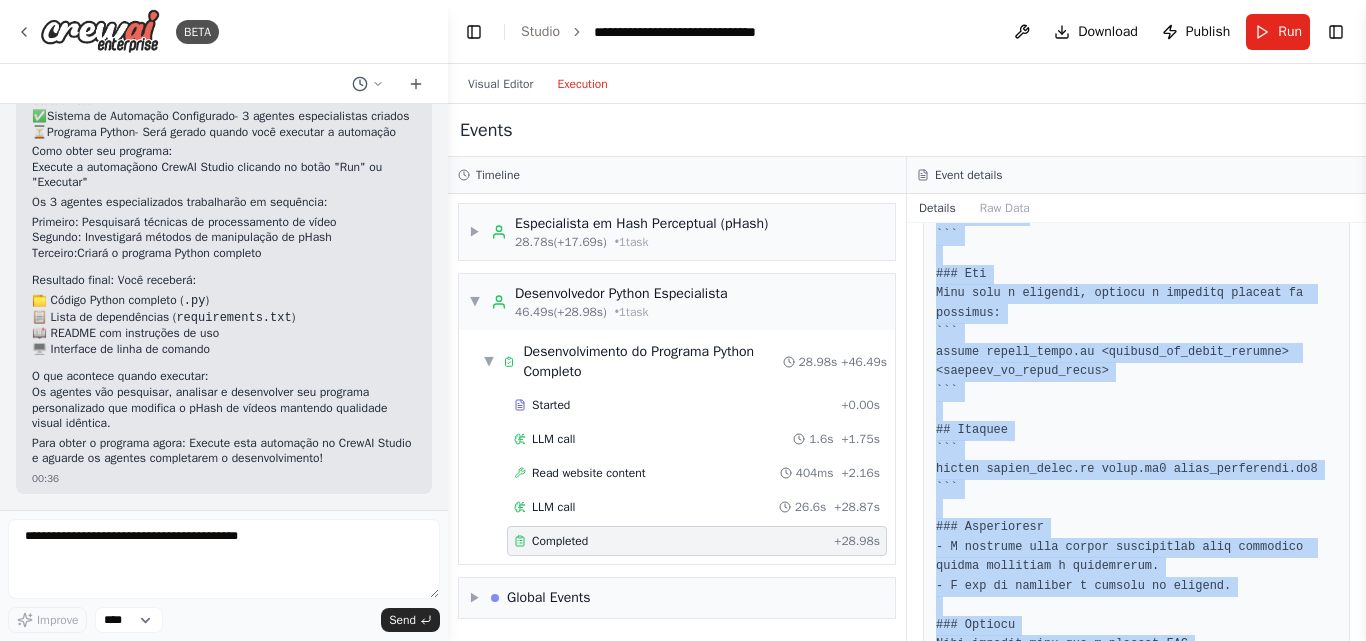 drag, startPoint x: 934, startPoint y: 357, endPoint x: 1191, endPoint y: 594, distance: 349.59692 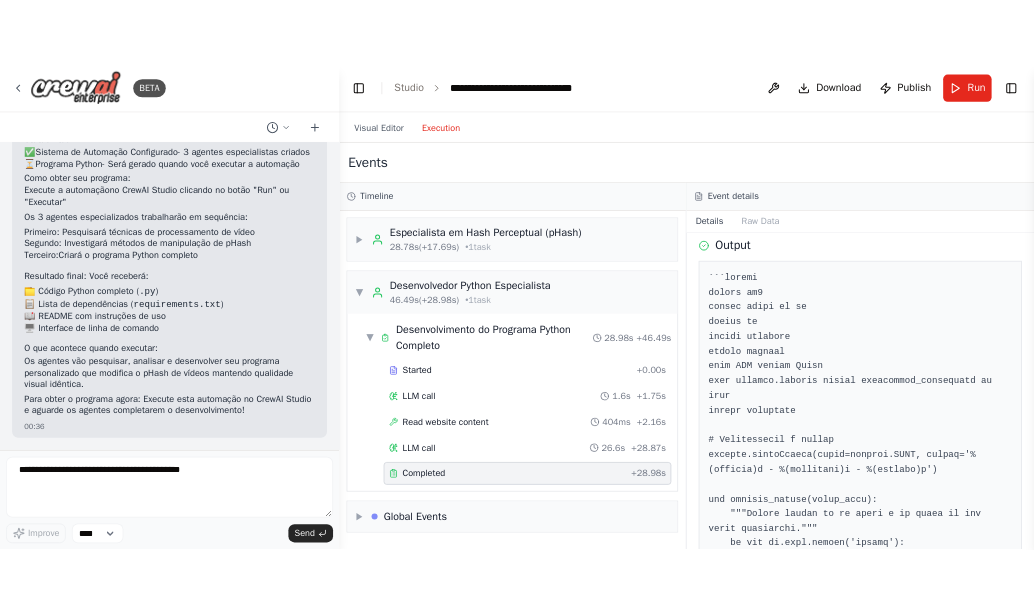 scroll, scrollTop: 0, scrollLeft: 0, axis: both 